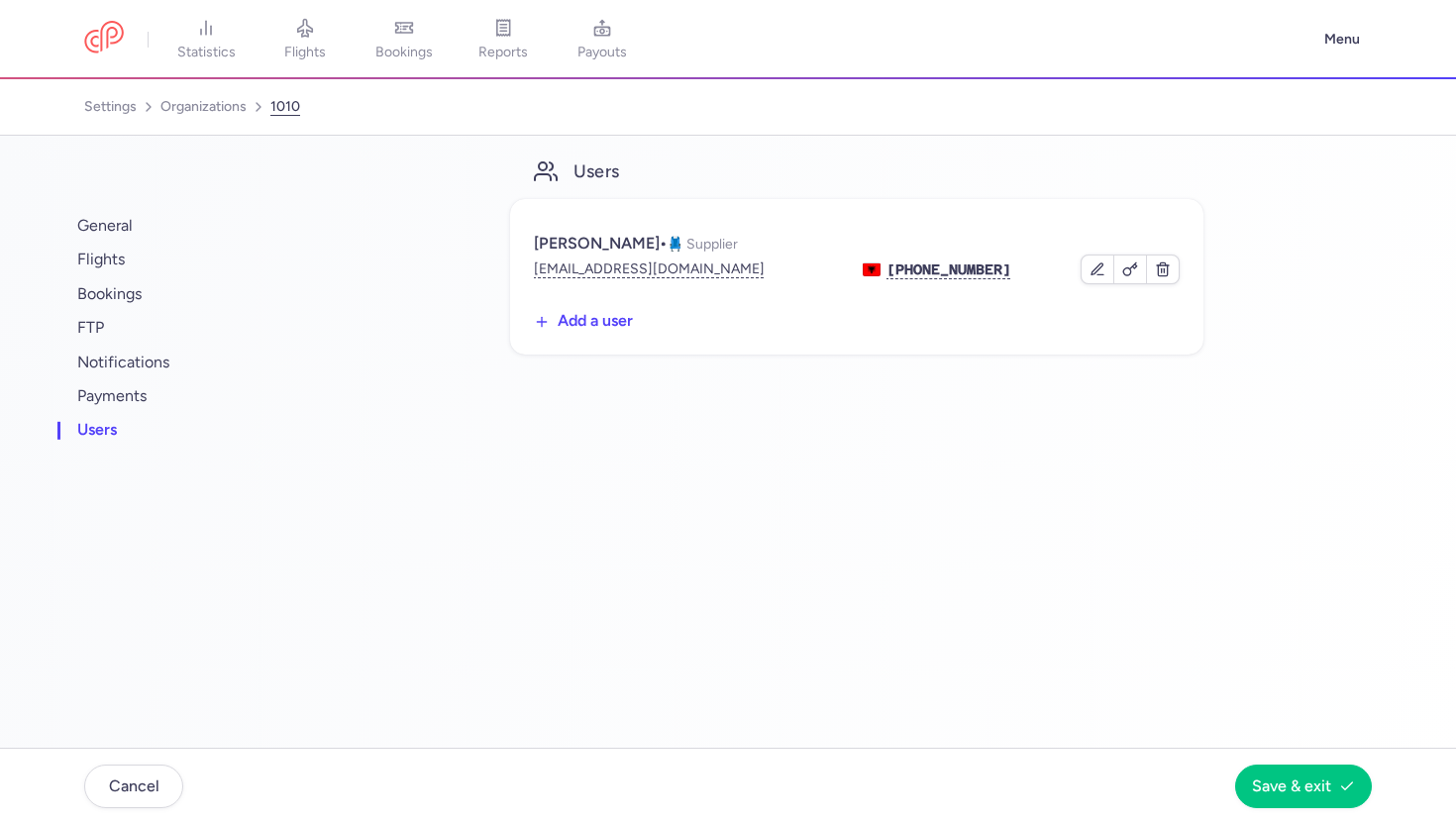 scroll, scrollTop: 0, scrollLeft: 0, axis: both 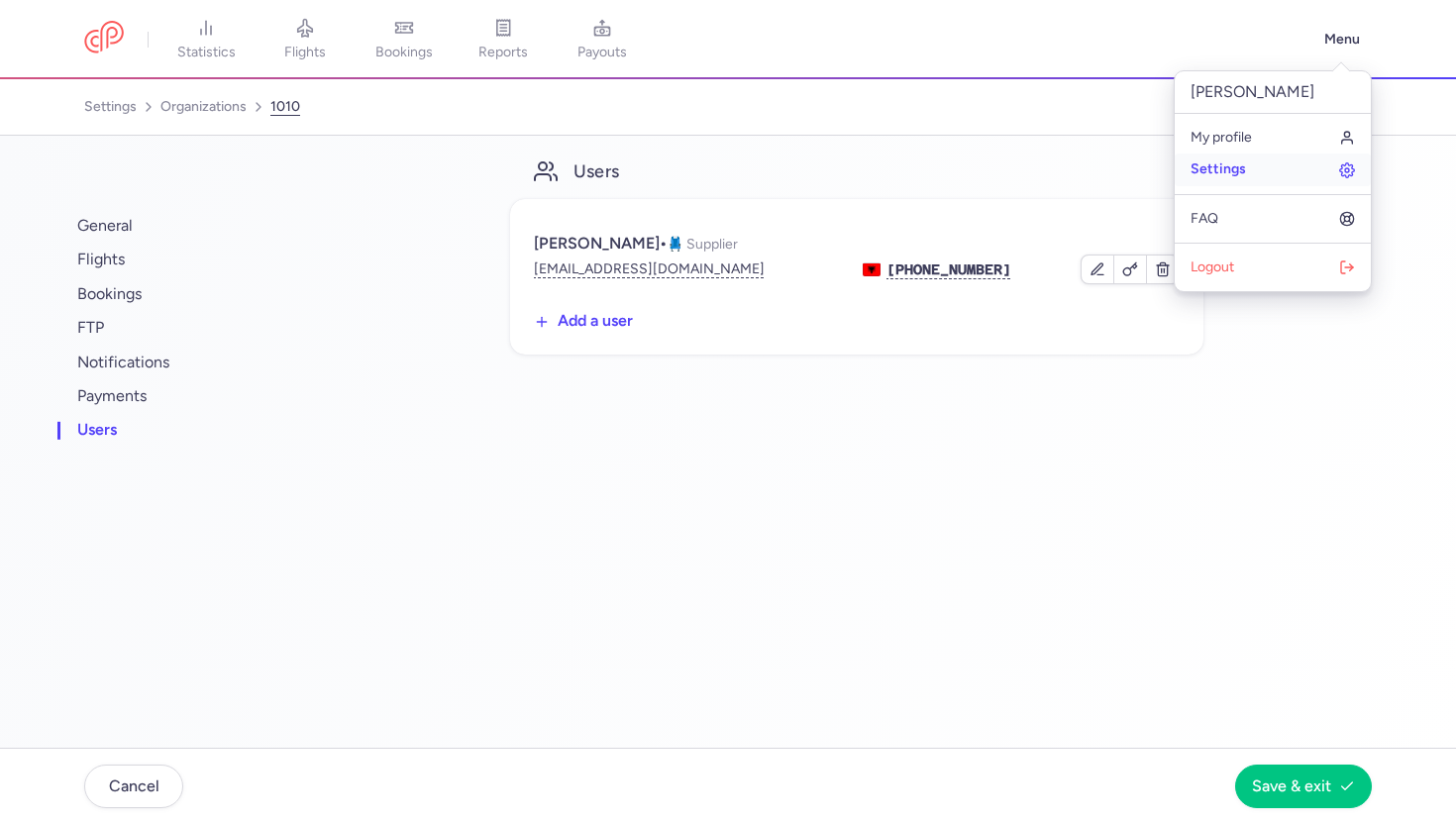 click on "Settings" at bounding box center [1273, 169] 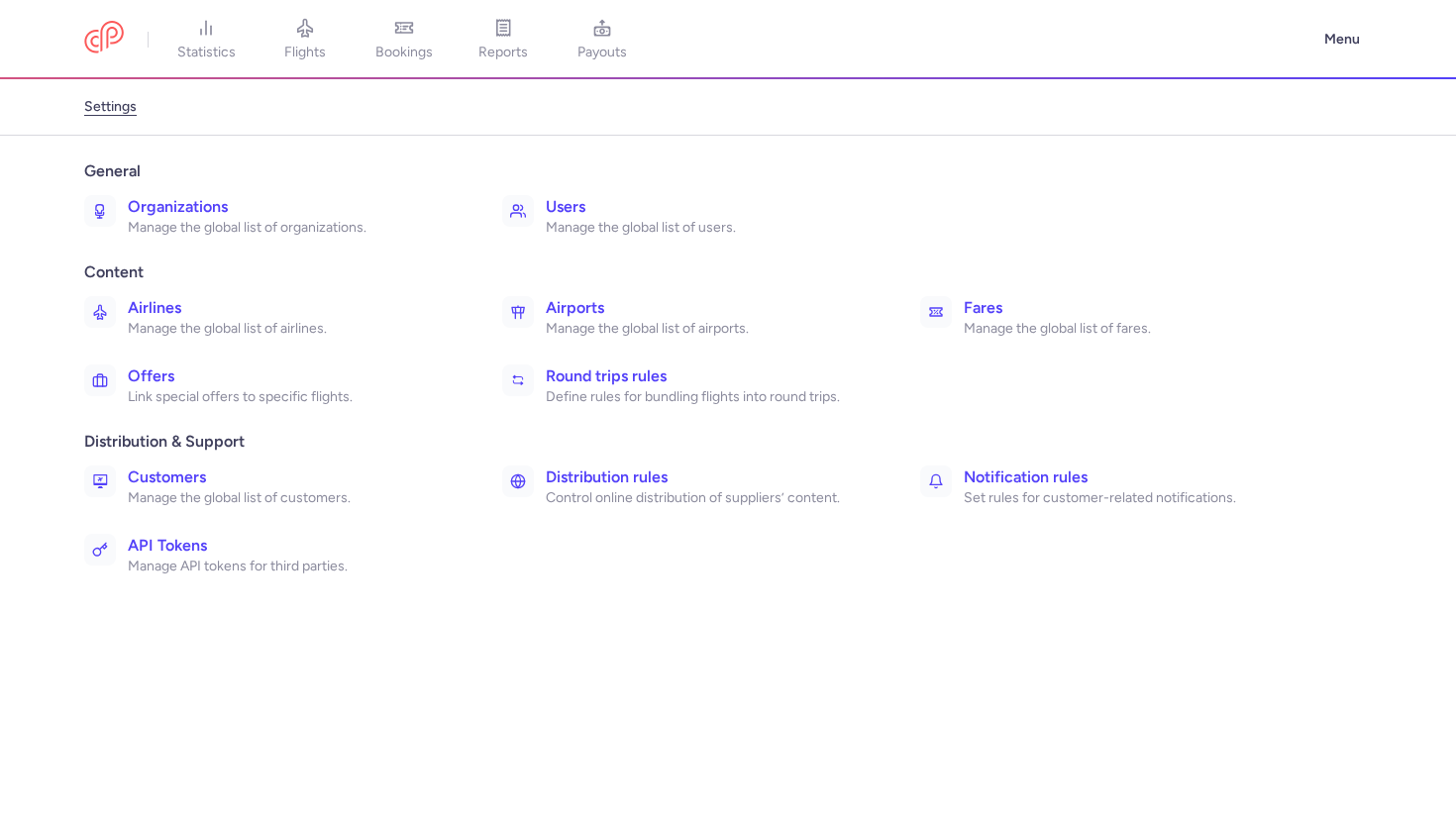 click on "Manage the global list of organizations." at bounding box center (293, 228) 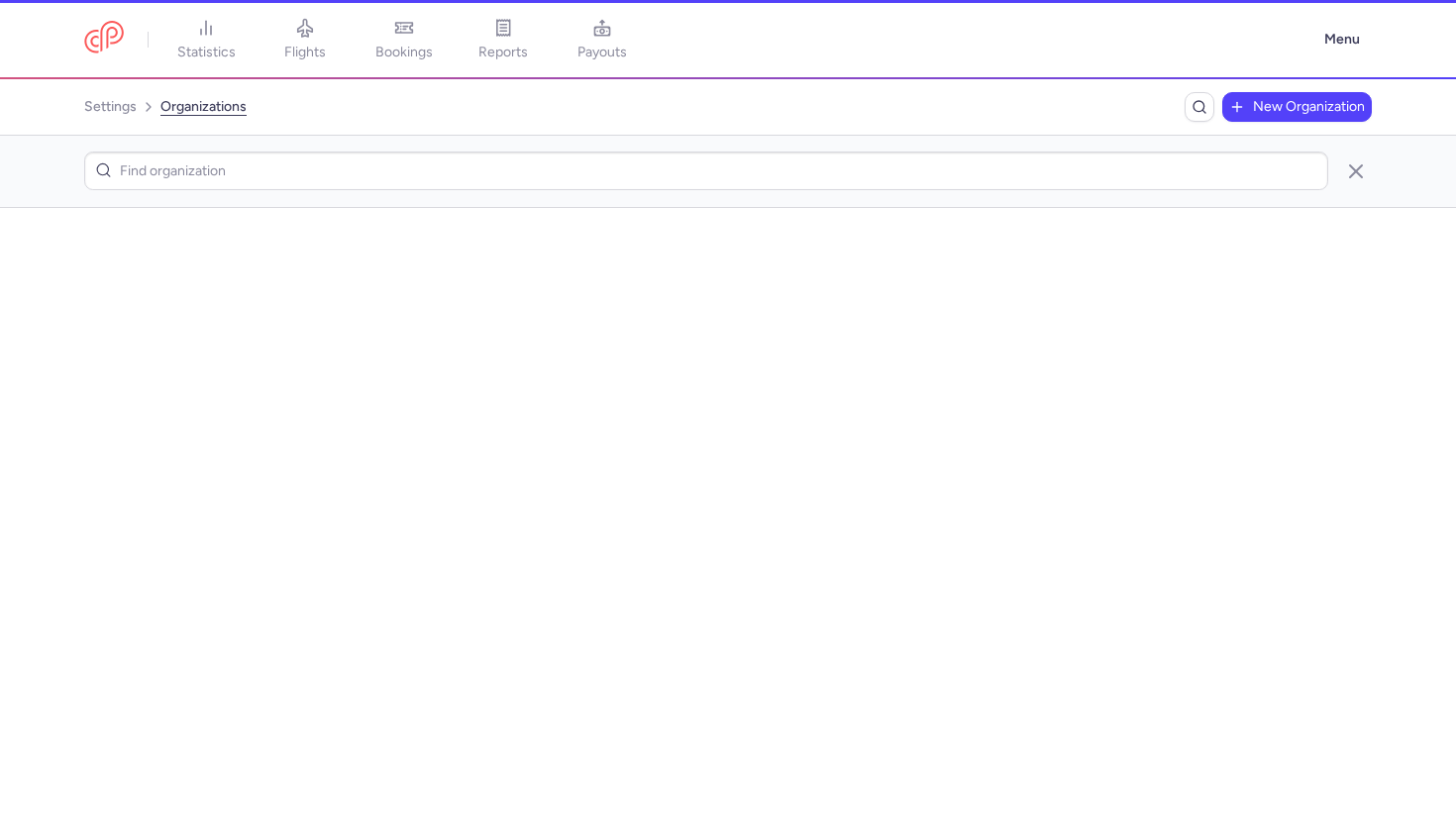 scroll, scrollTop: 0, scrollLeft: 0, axis: both 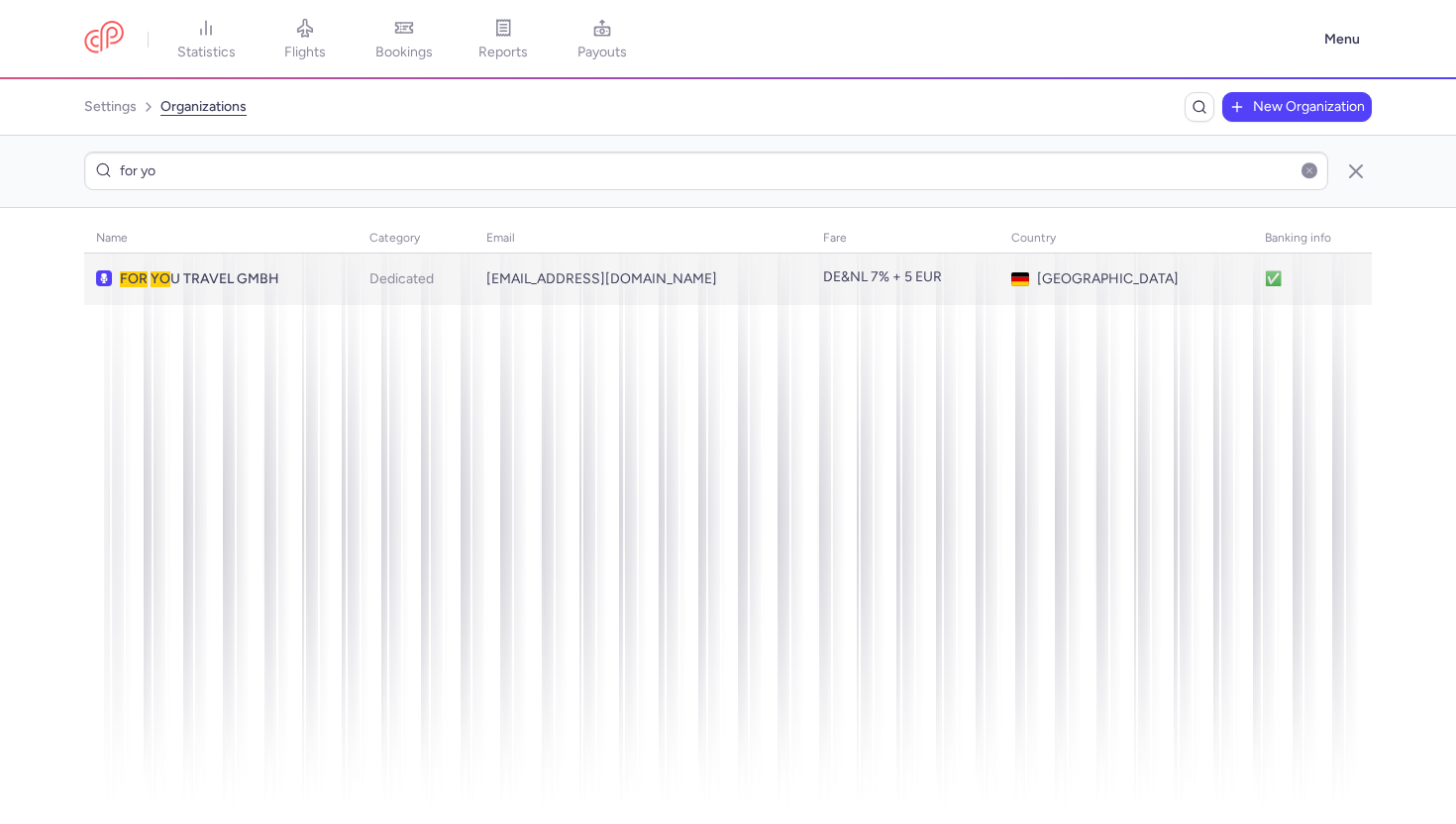 type on "for yo" 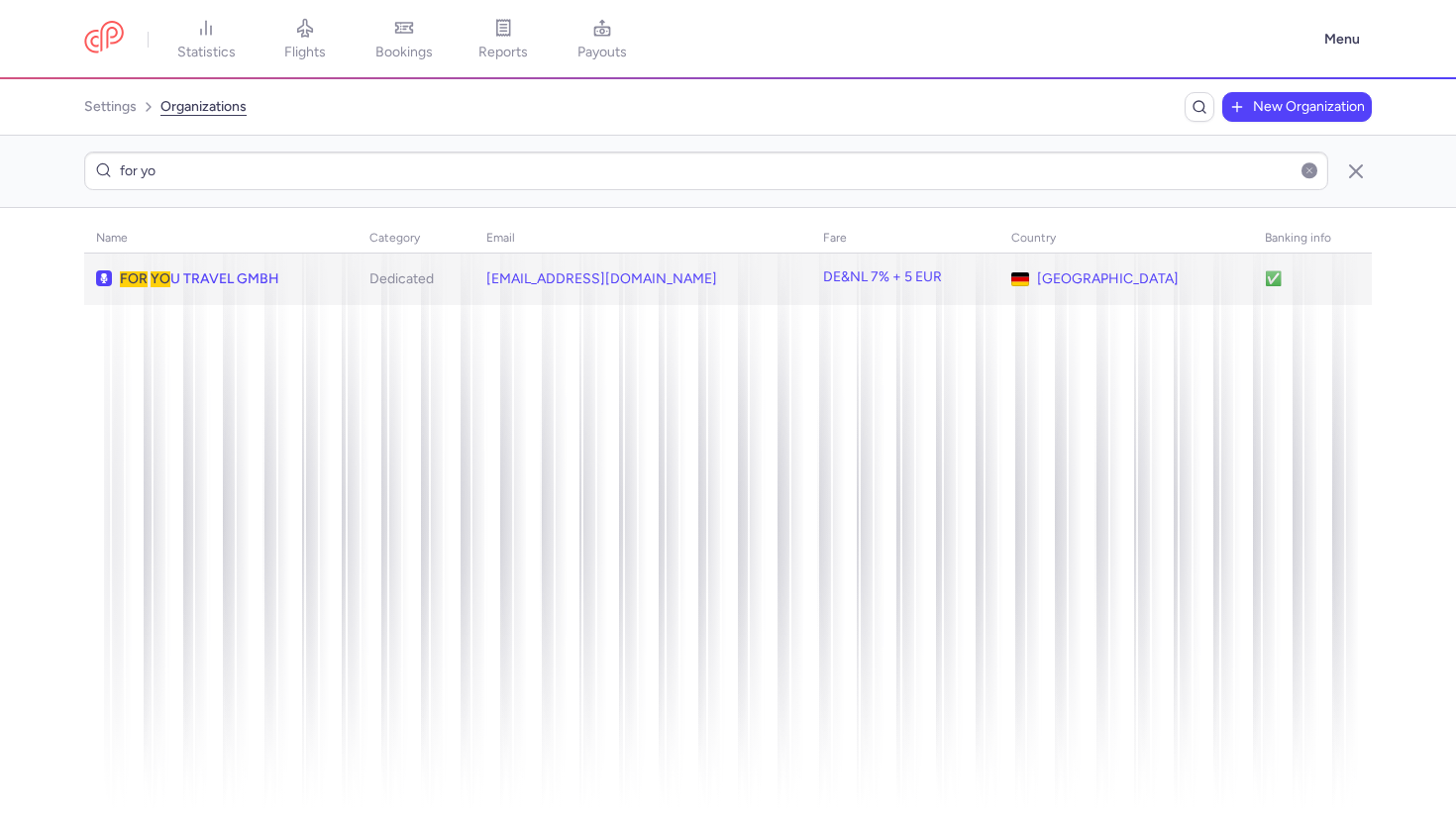 click on "FOR   YO U TRAVEL GMBH" at bounding box center (231, 279) 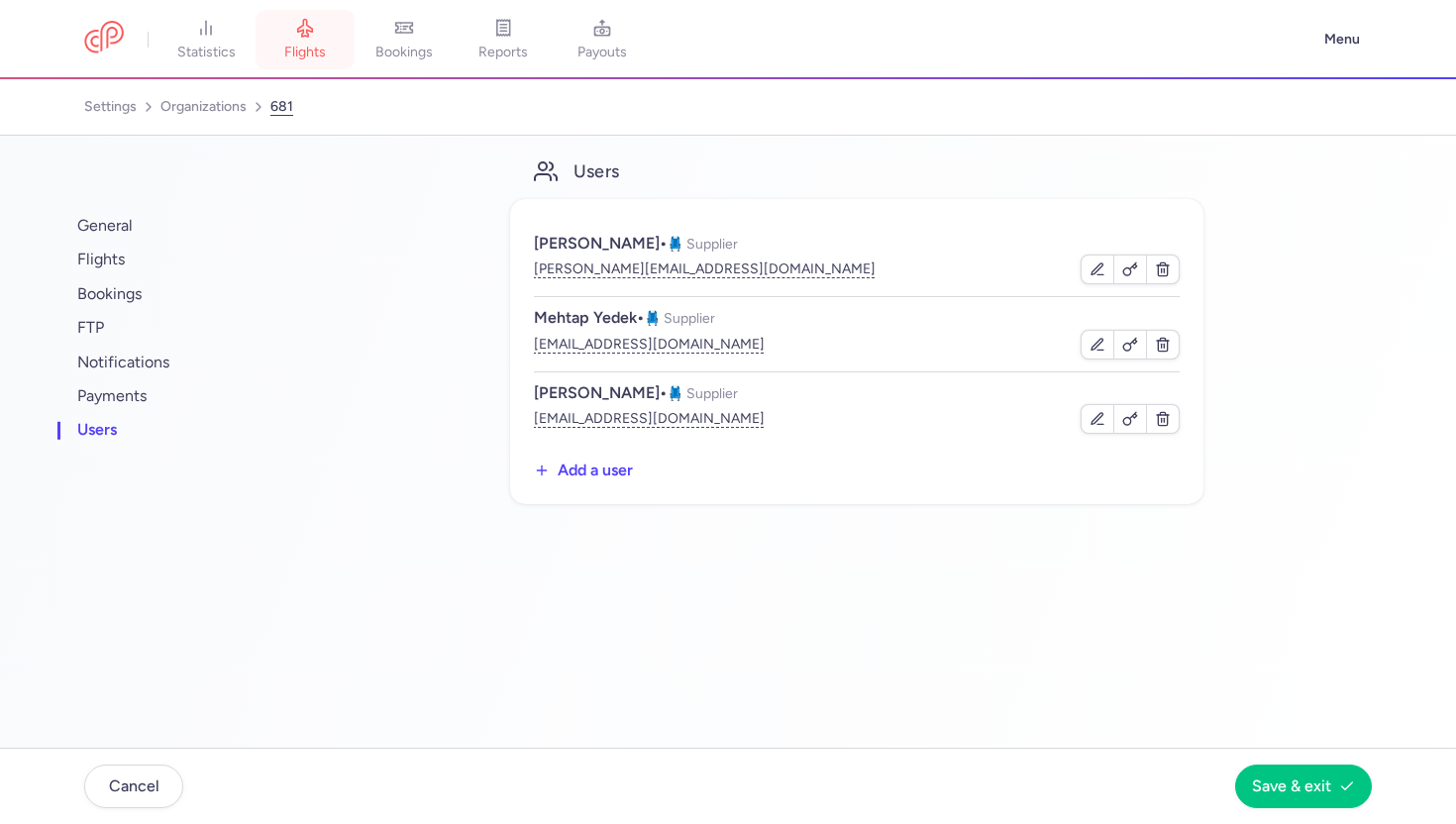 click on "flights" at bounding box center [305, 40] 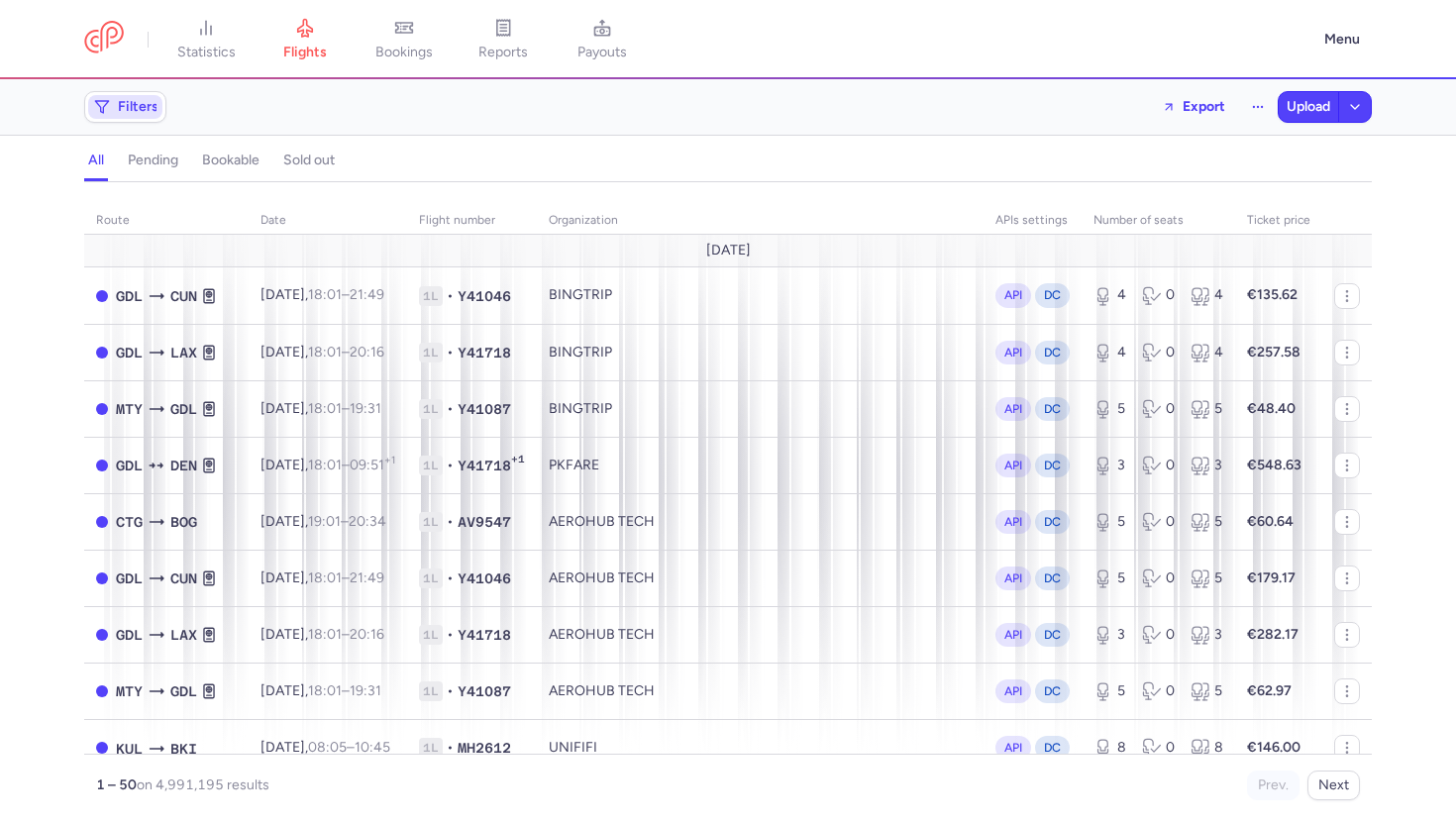 click on "Filters" 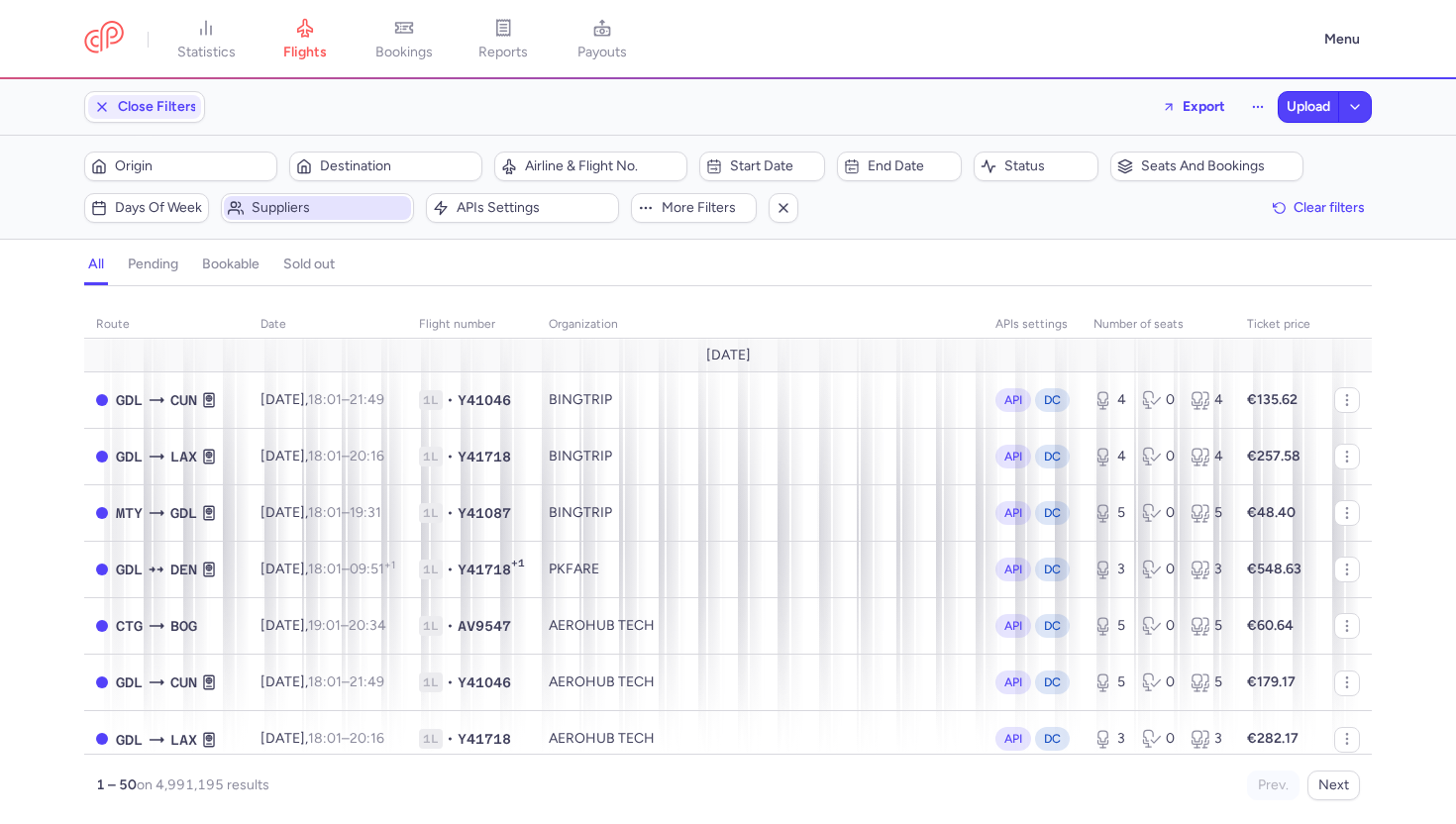 scroll, scrollTop: 0, scrollLeft: 0, axis: both 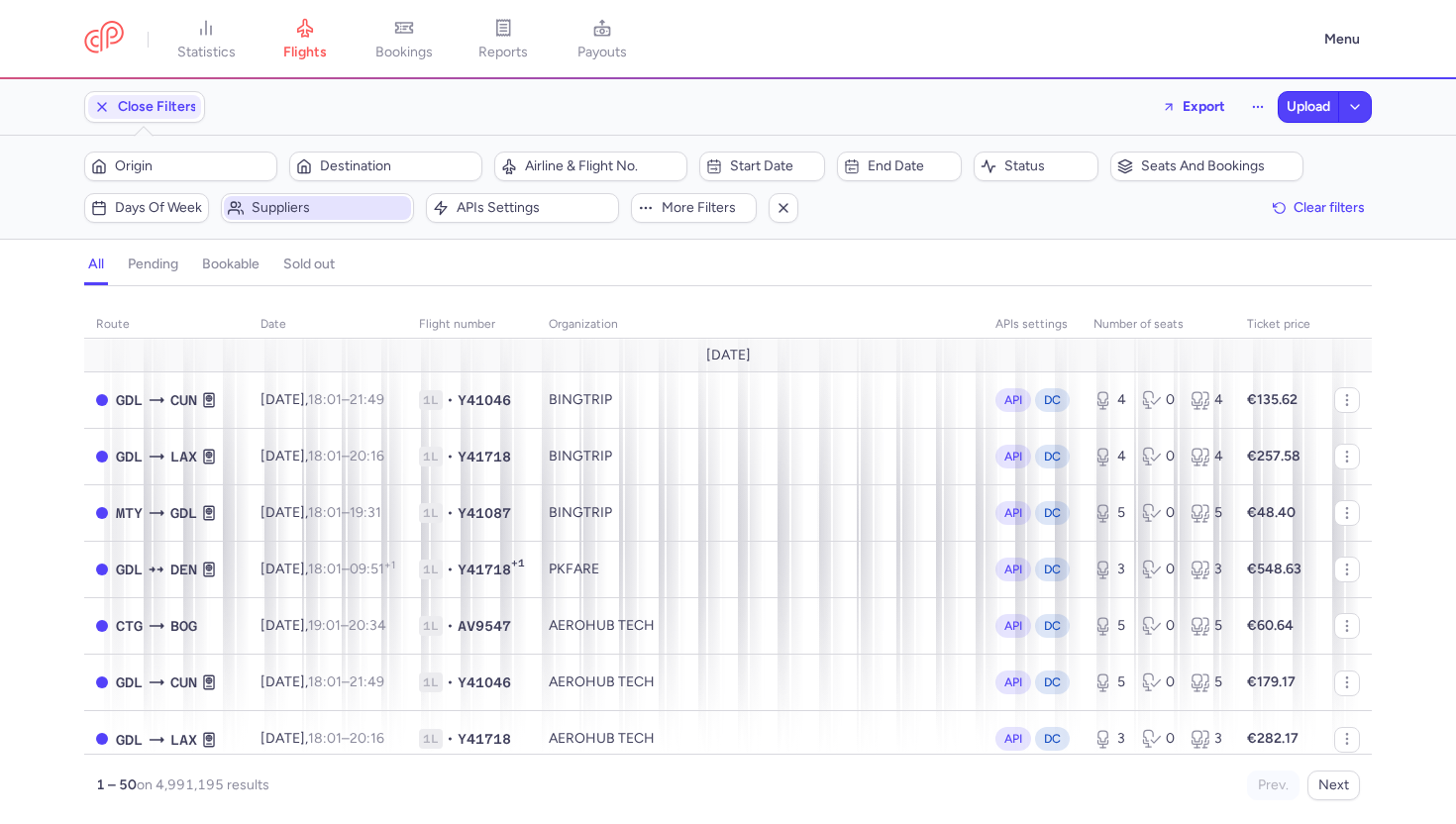 click on "Suppliers" at bounding box center (329, 208) 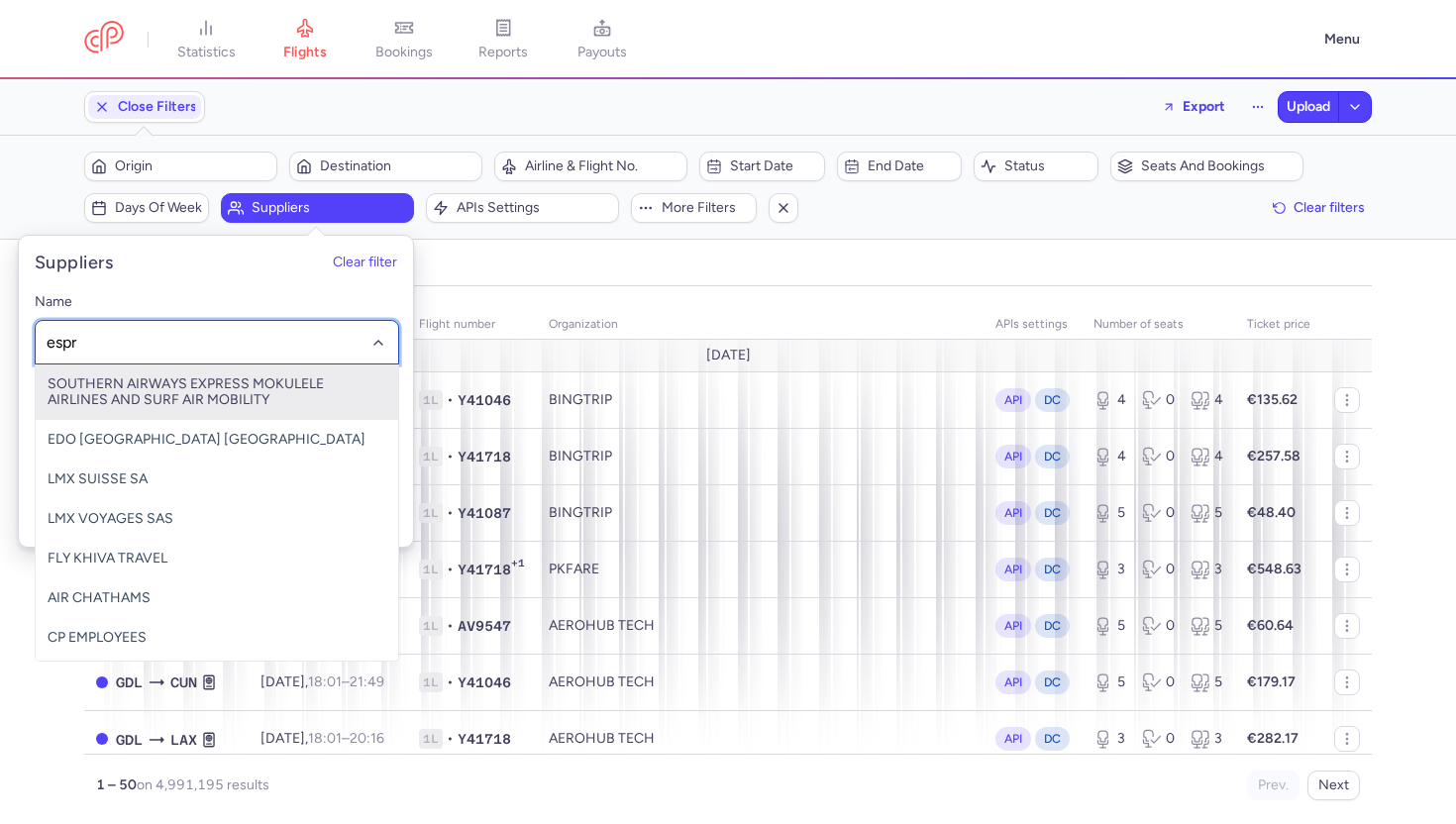 type on "espre" 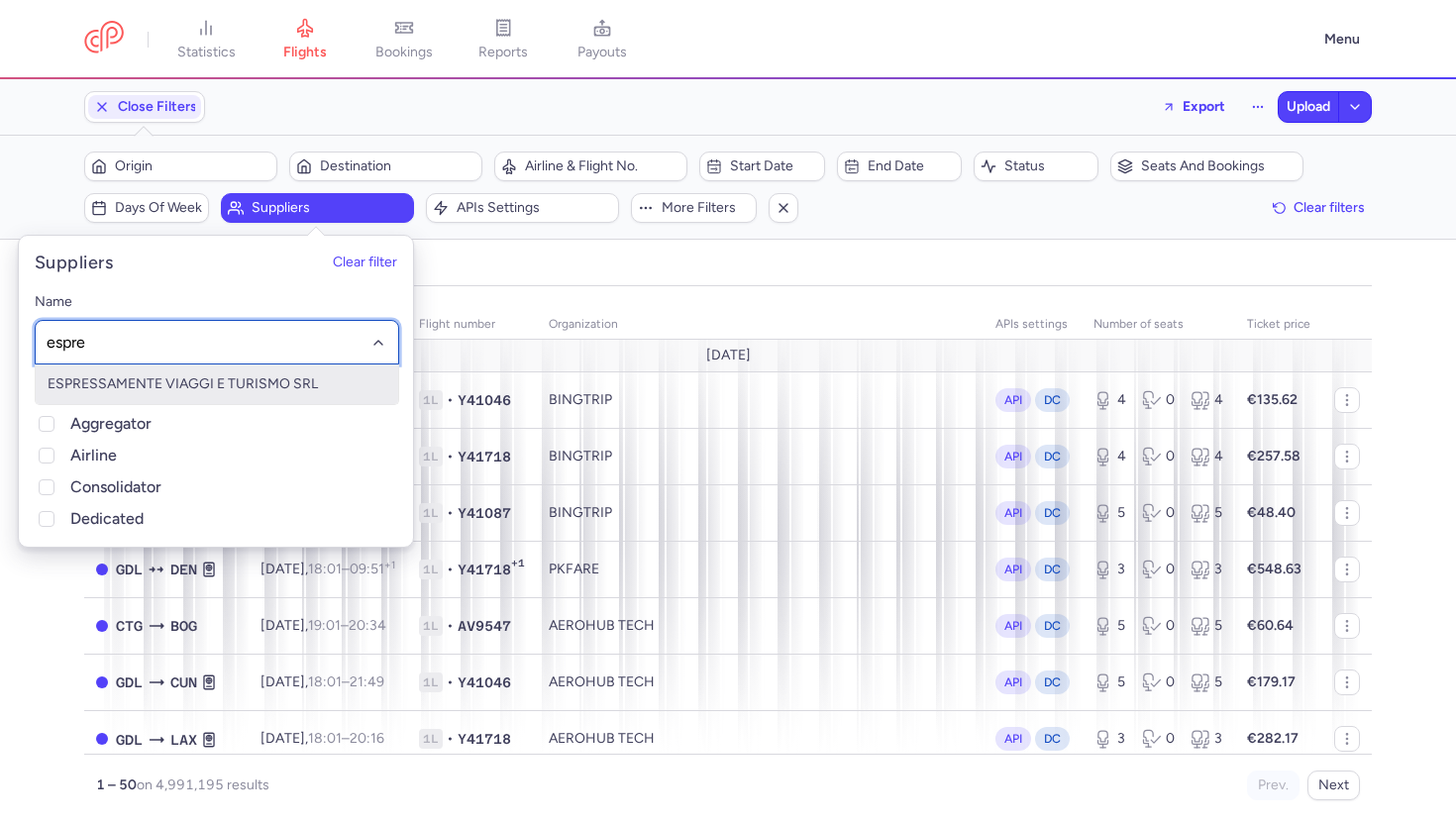 click on "ESPRESSAMENTE VIAGGI E TURISMO SRL" 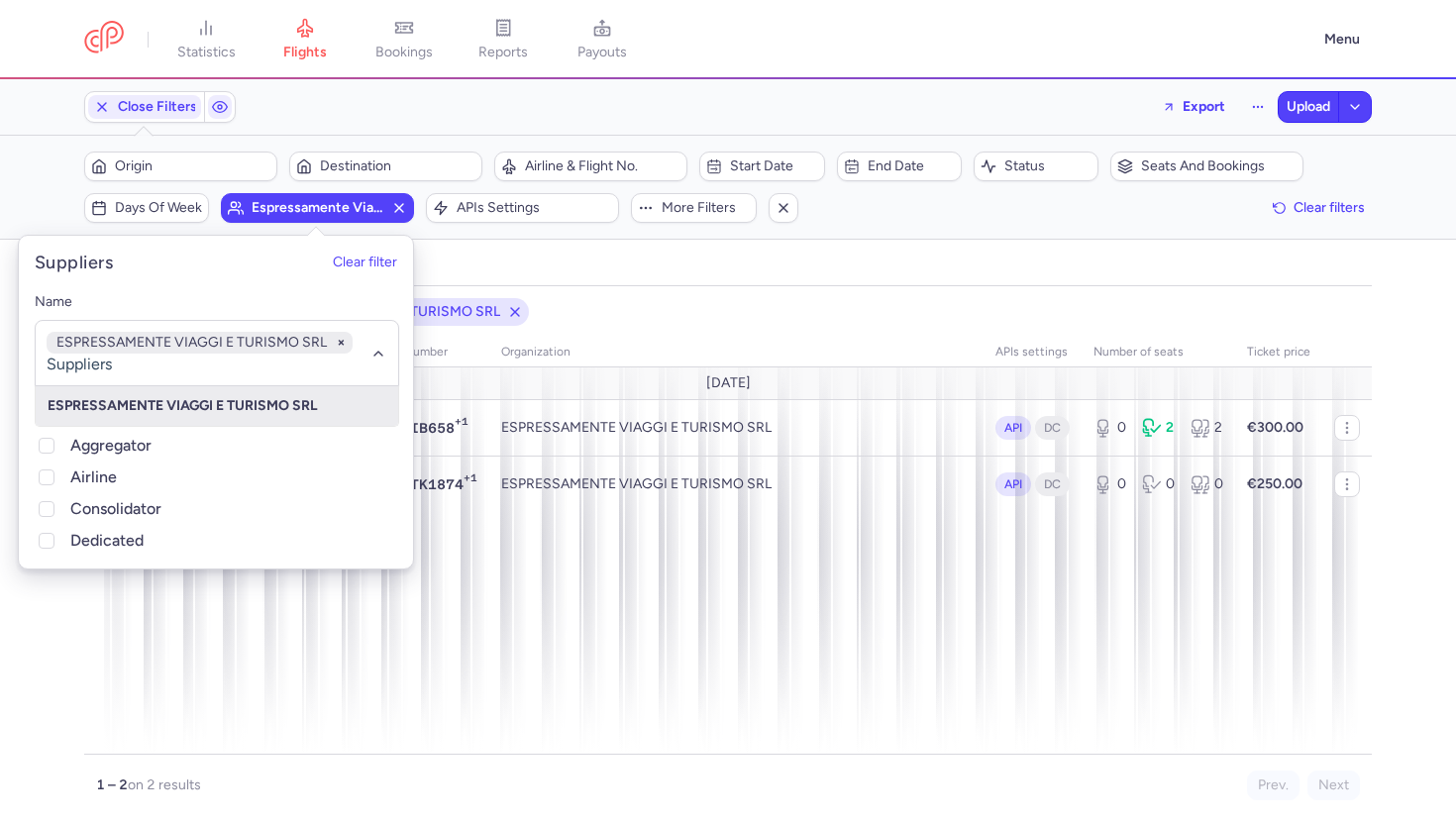 click on "all pending bookable sold out 1" at bounding box center (728, 264) 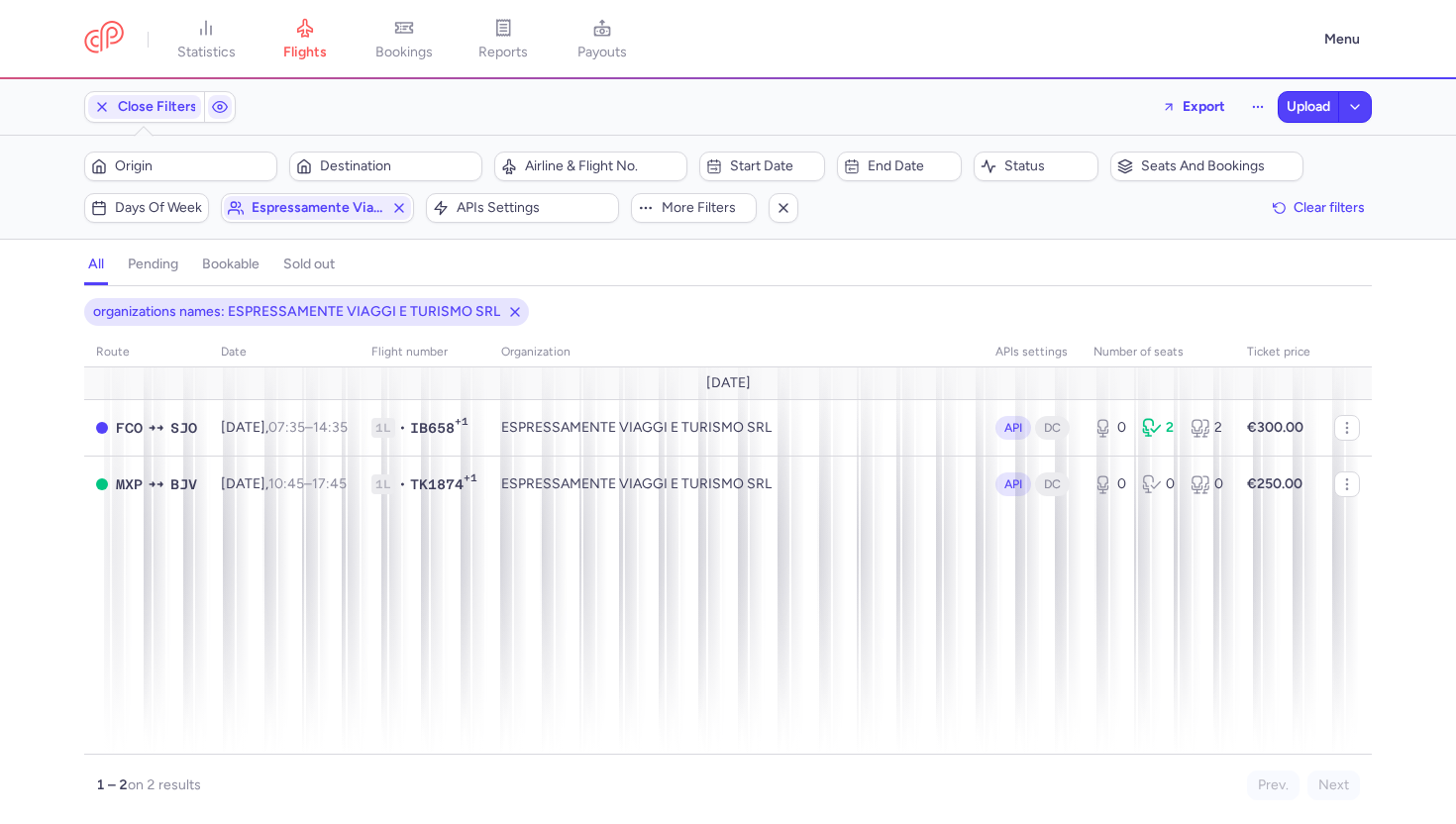 click on "statistics flights bookings reports payouts Menu" at bounding box center (728, 40) 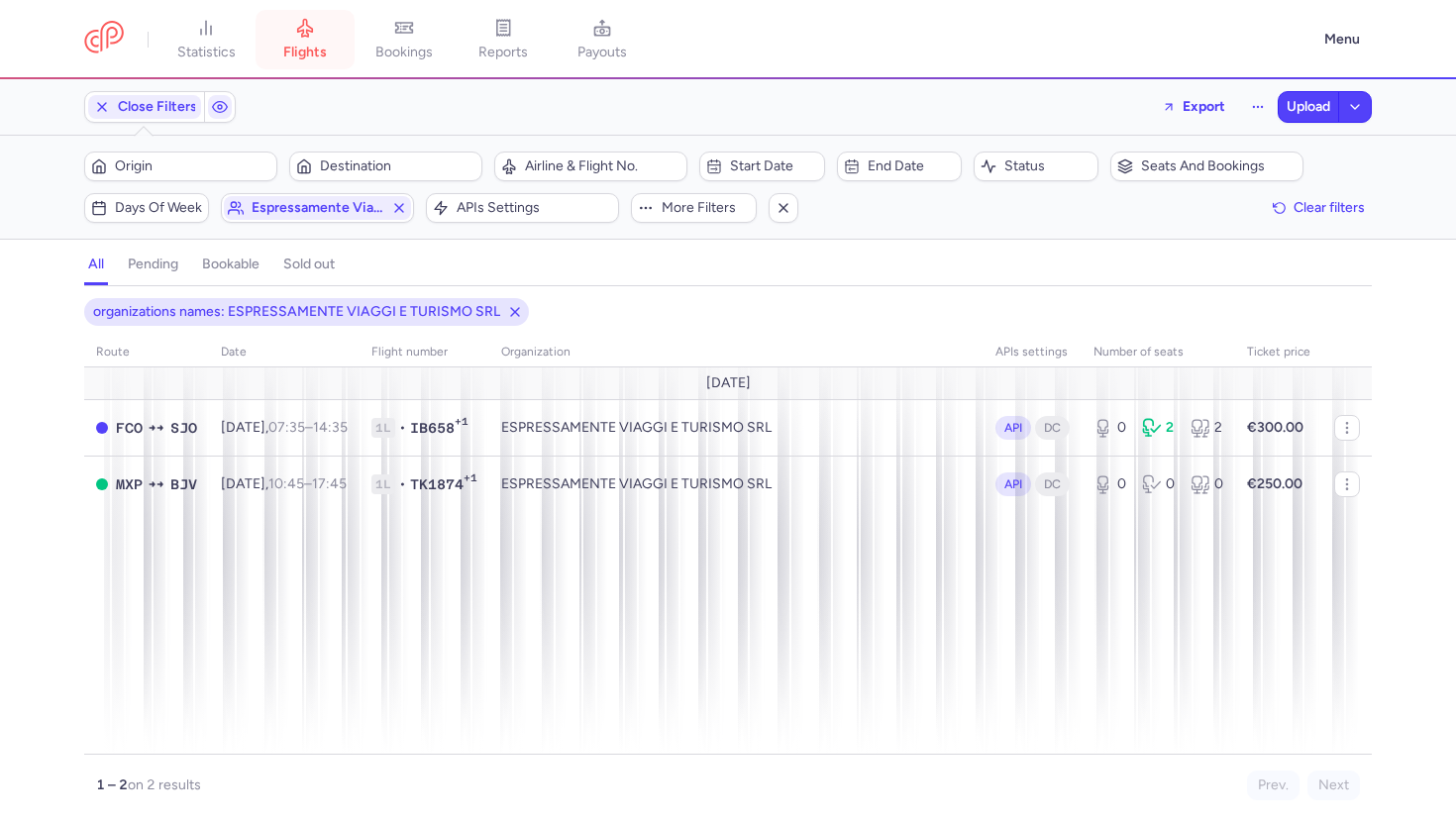 click on "flights" at bounding box center (305, 40) 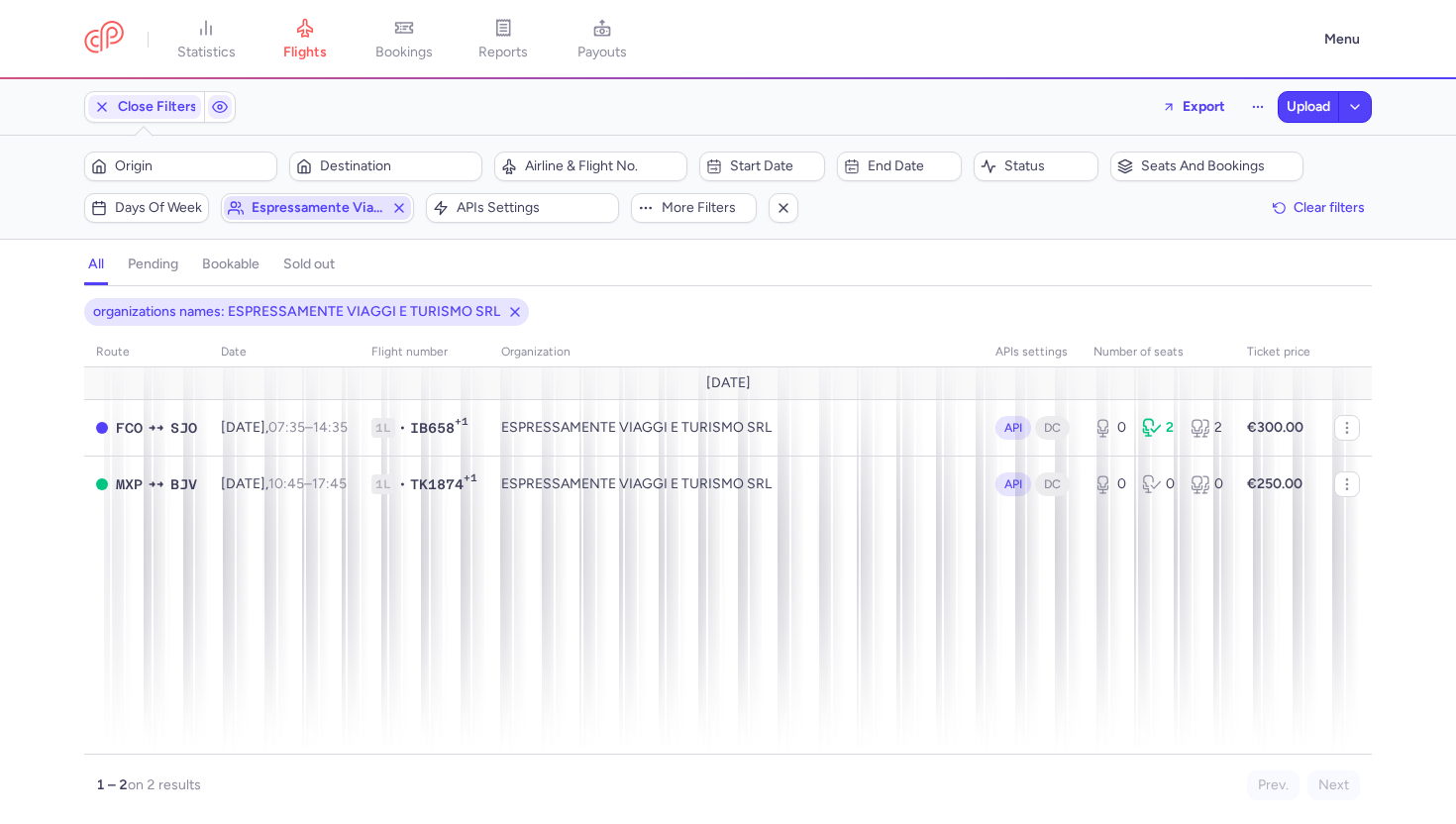 click 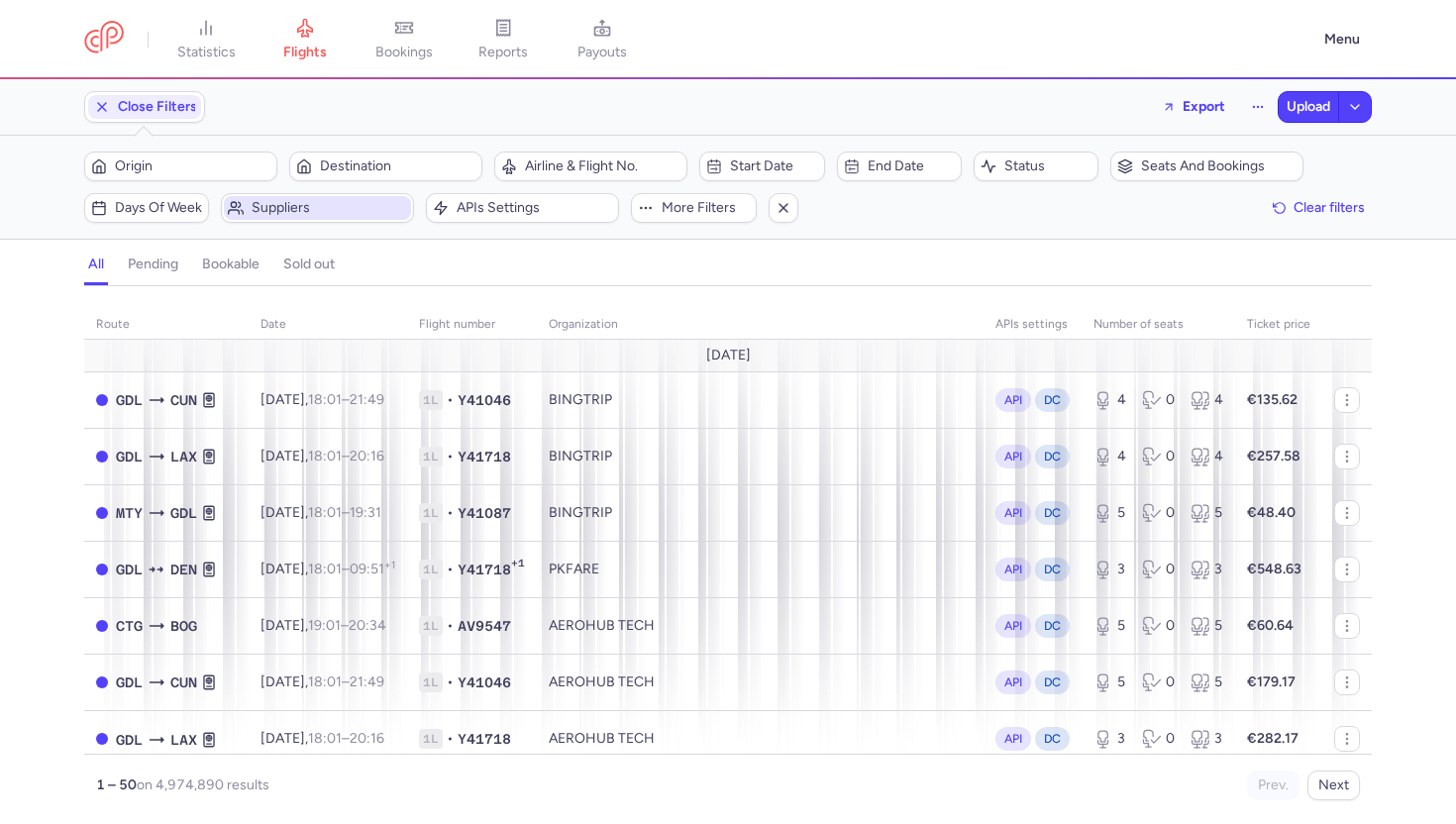 click on "Suppliers" at bounding box center (329, 208) 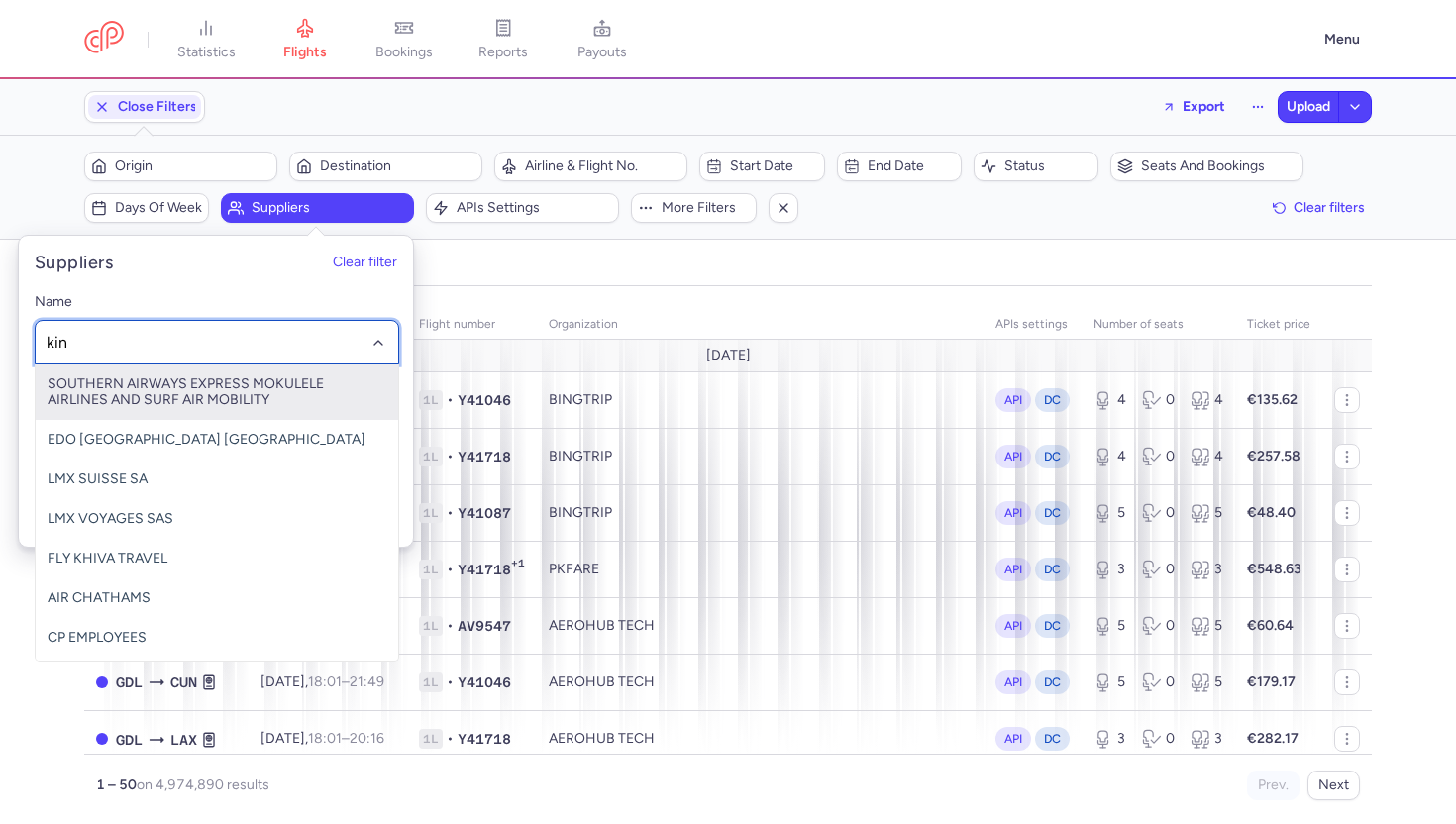 type on "king" 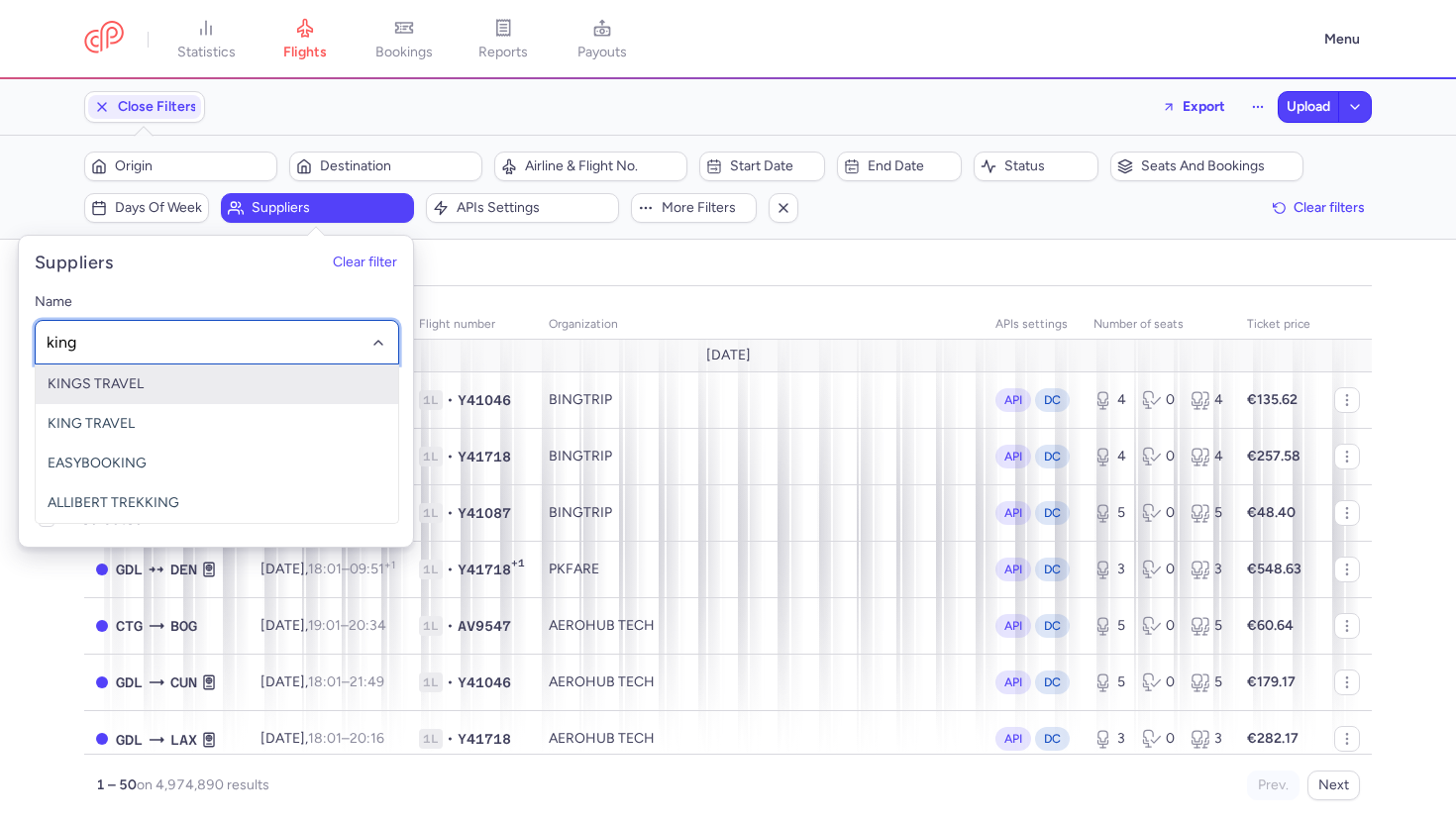click on "KINGS TRAVEL" at bounding box center (217, 384) 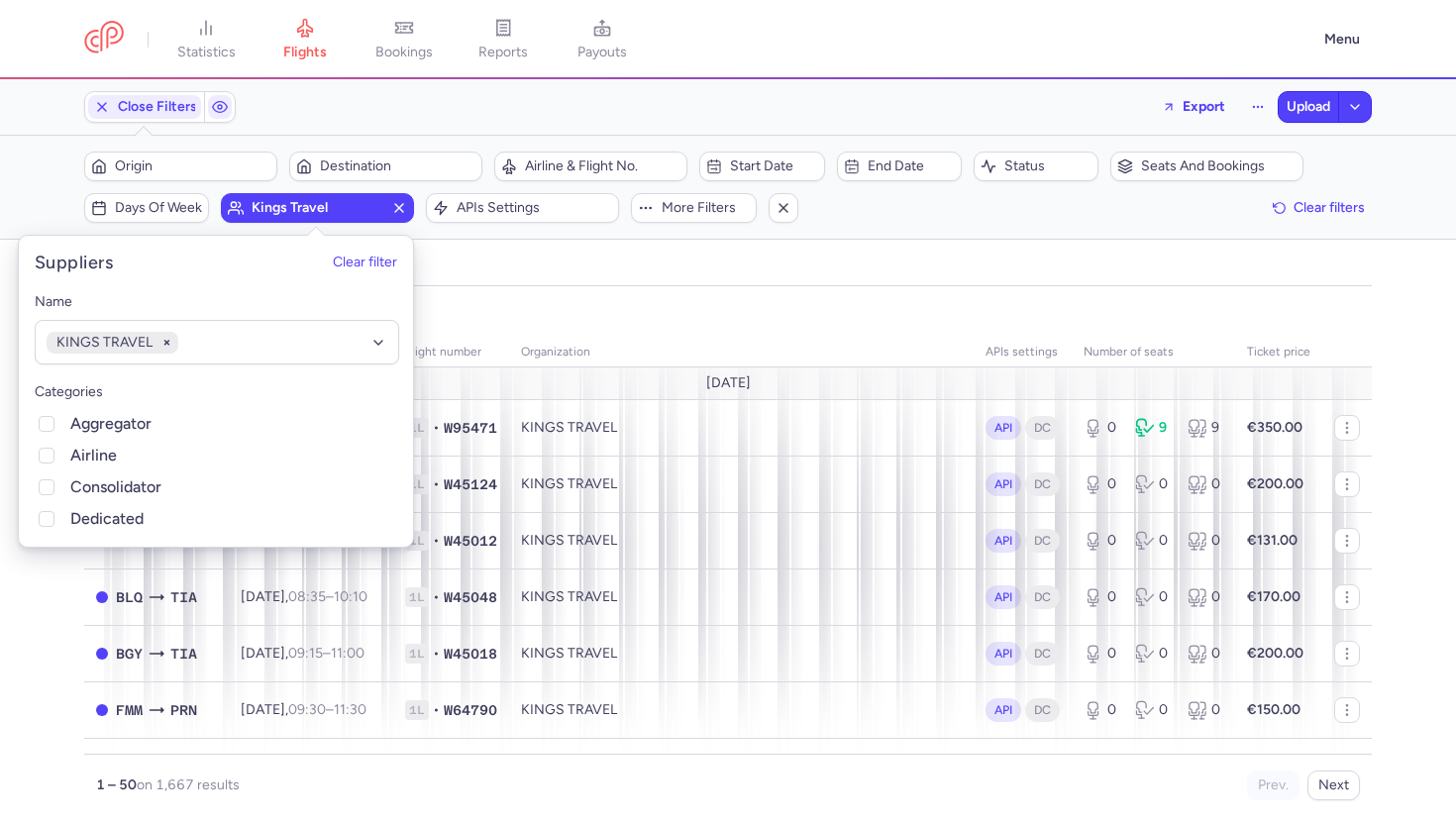 click on "all pending bookable sold out" at bounding box center (728, 268) 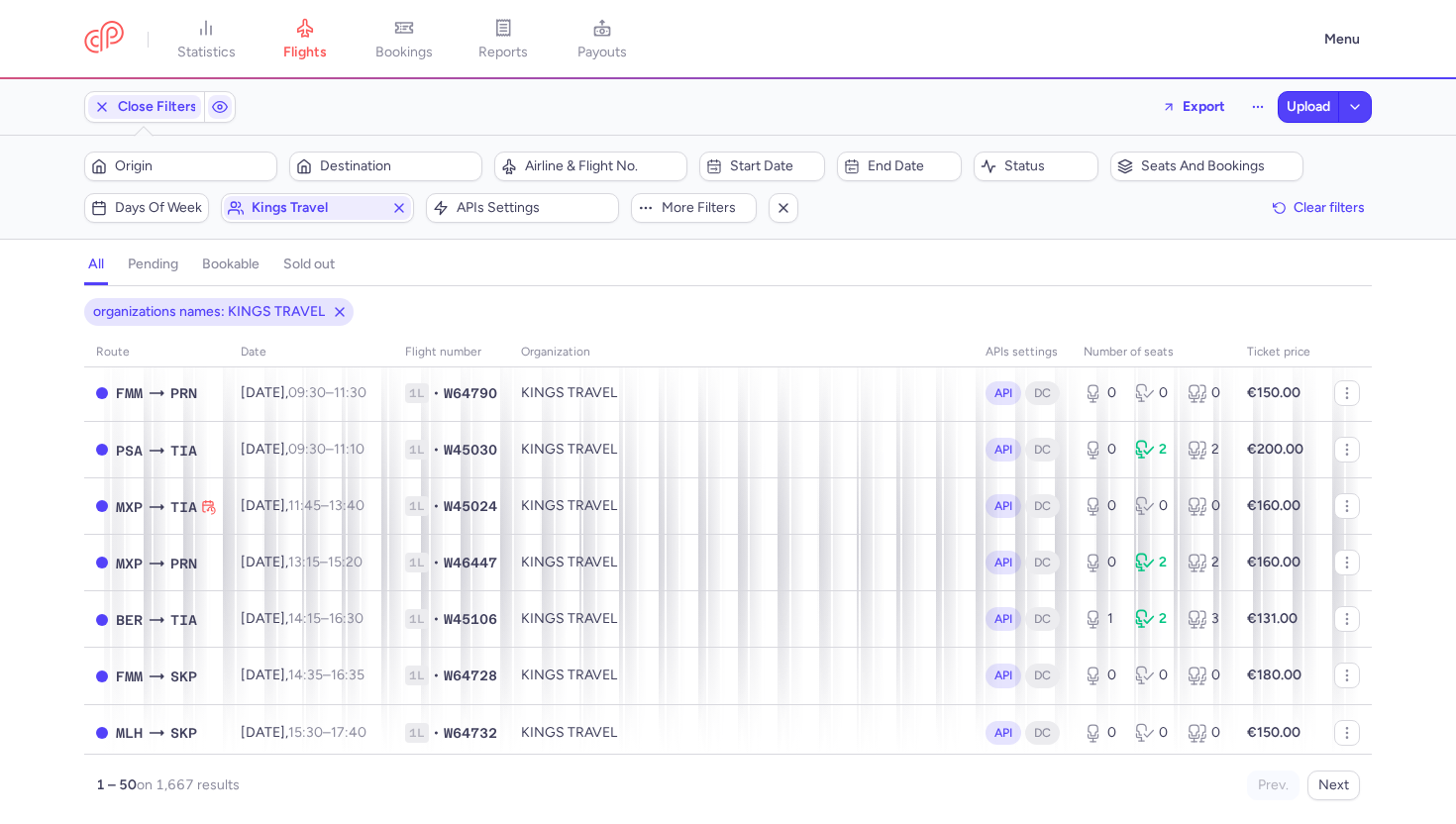 scroll, scrollTop: 0, scrollLeft: 0, axis: both 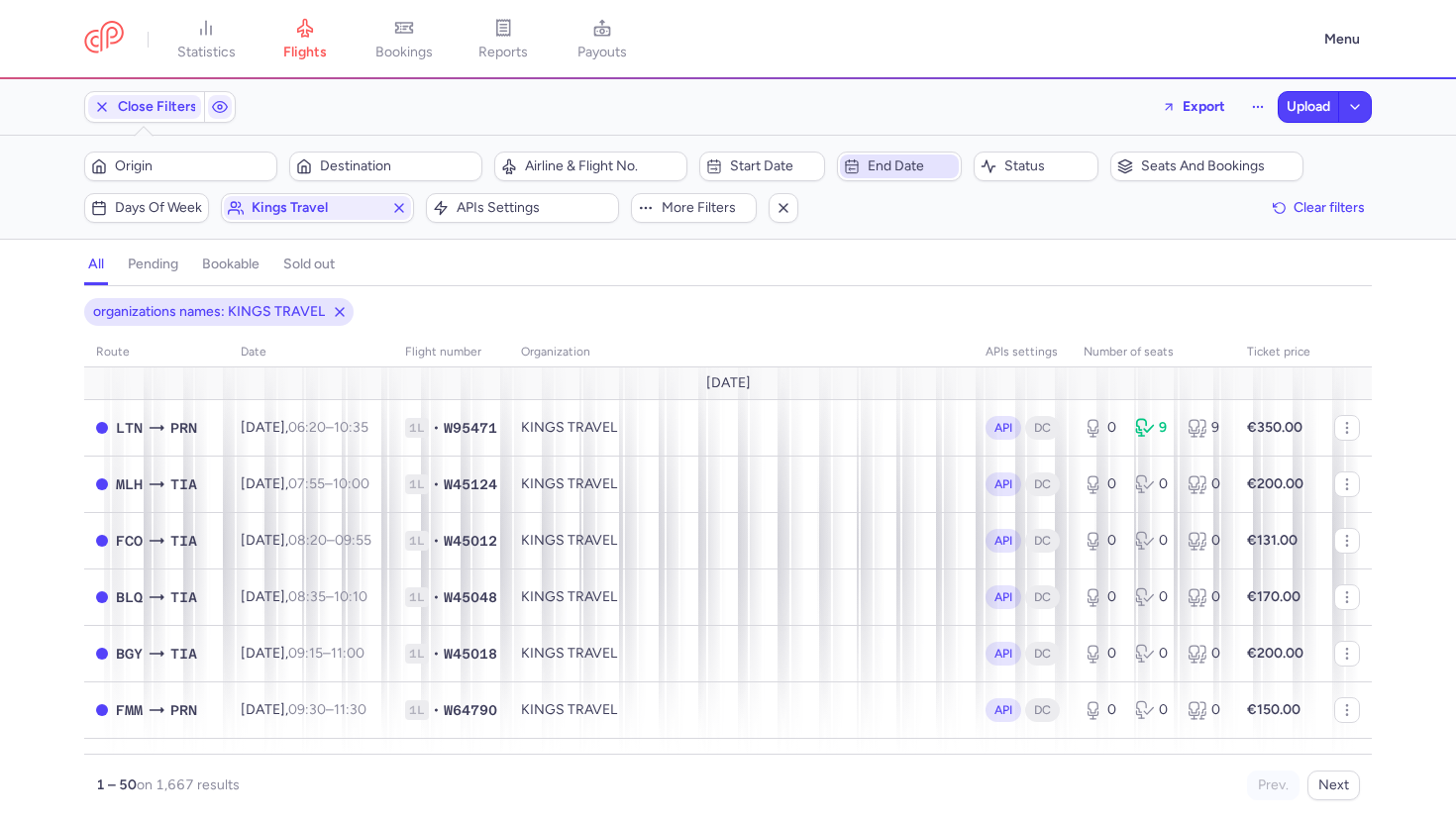 click on "End date" at bounding box center [911, 166] 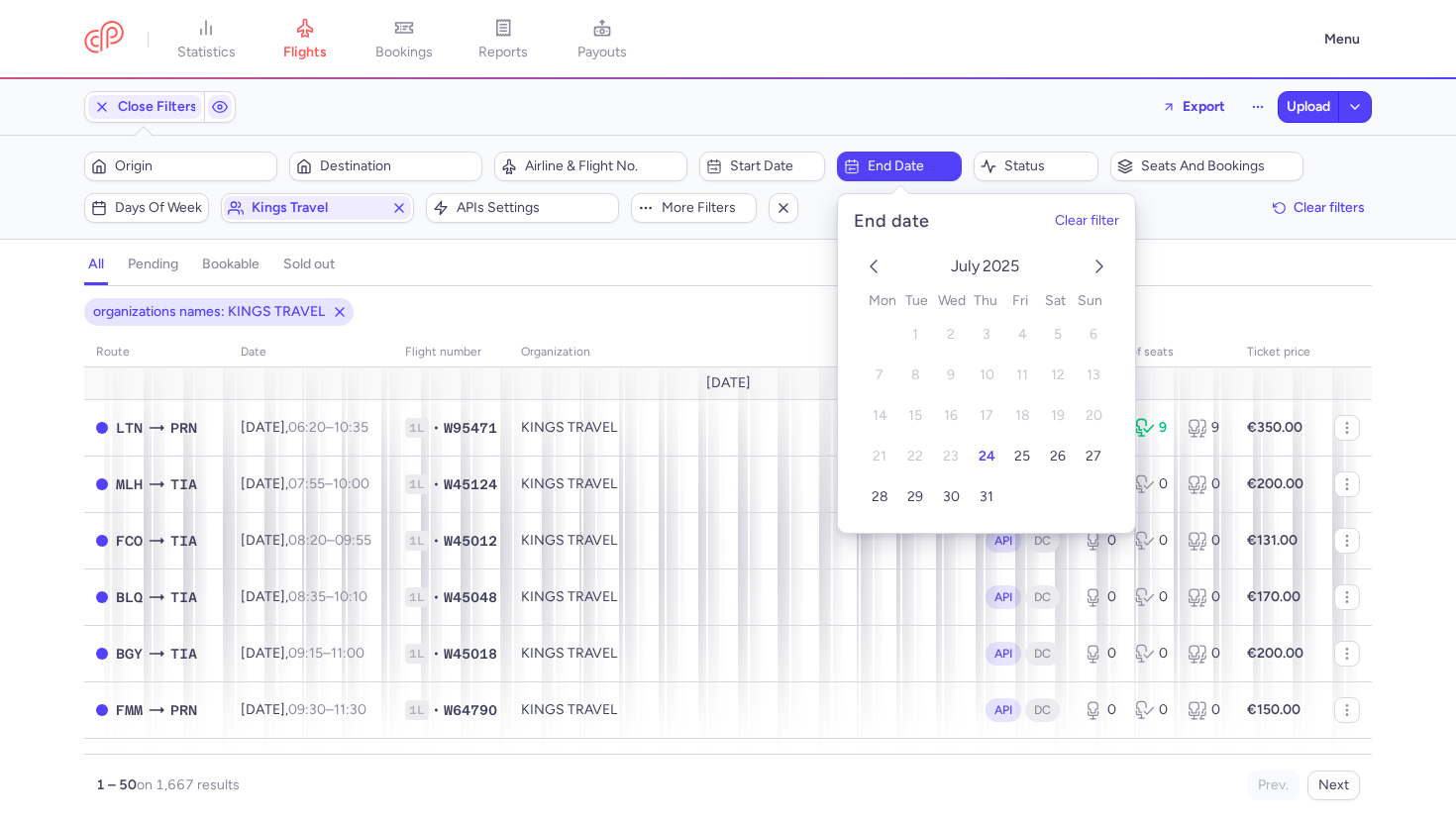 click on "organizations names: KINGS TRAVEL" at bounding box center [728, 312] 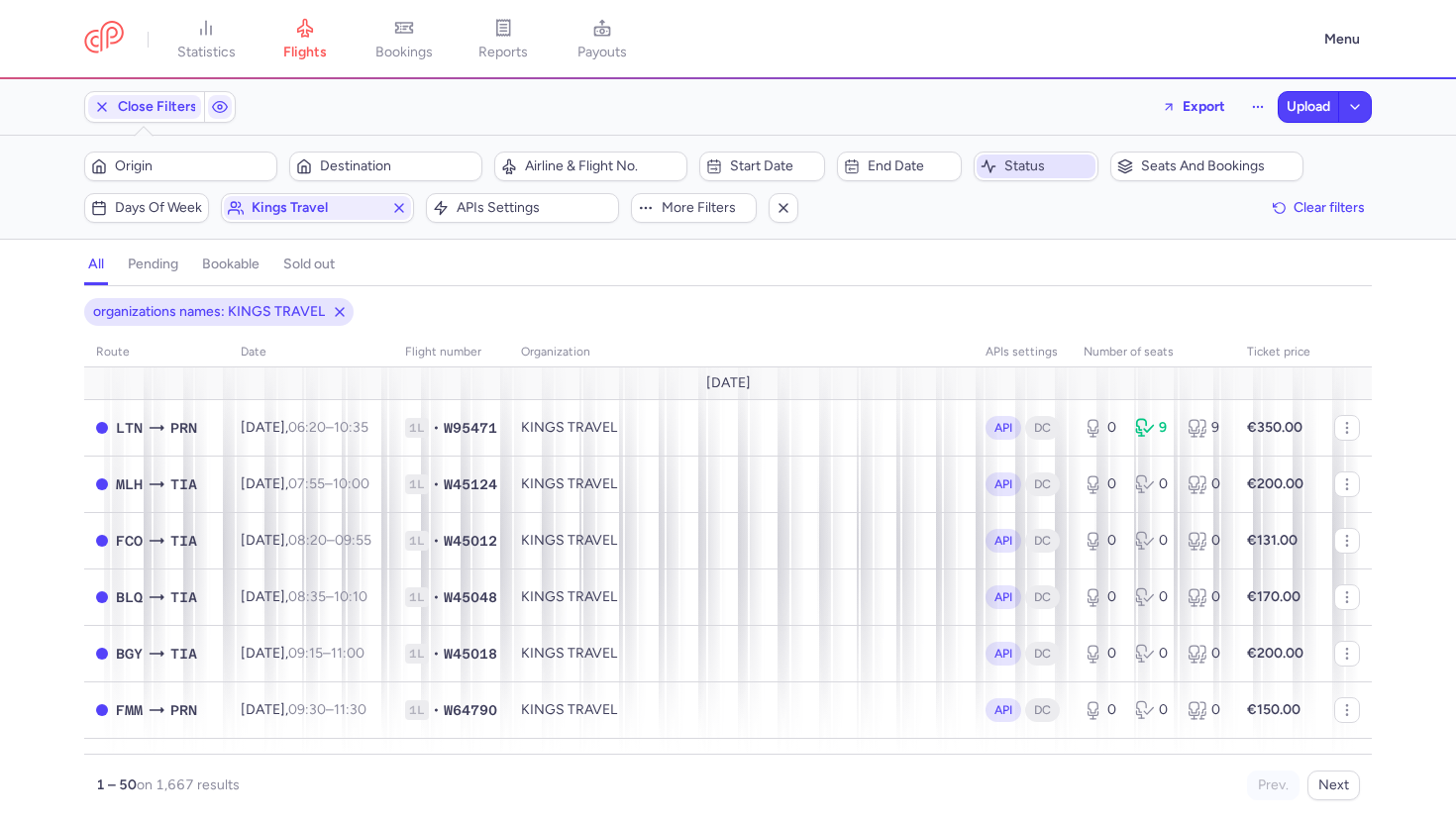 click on "Status" at bounding box center (1036, 166) 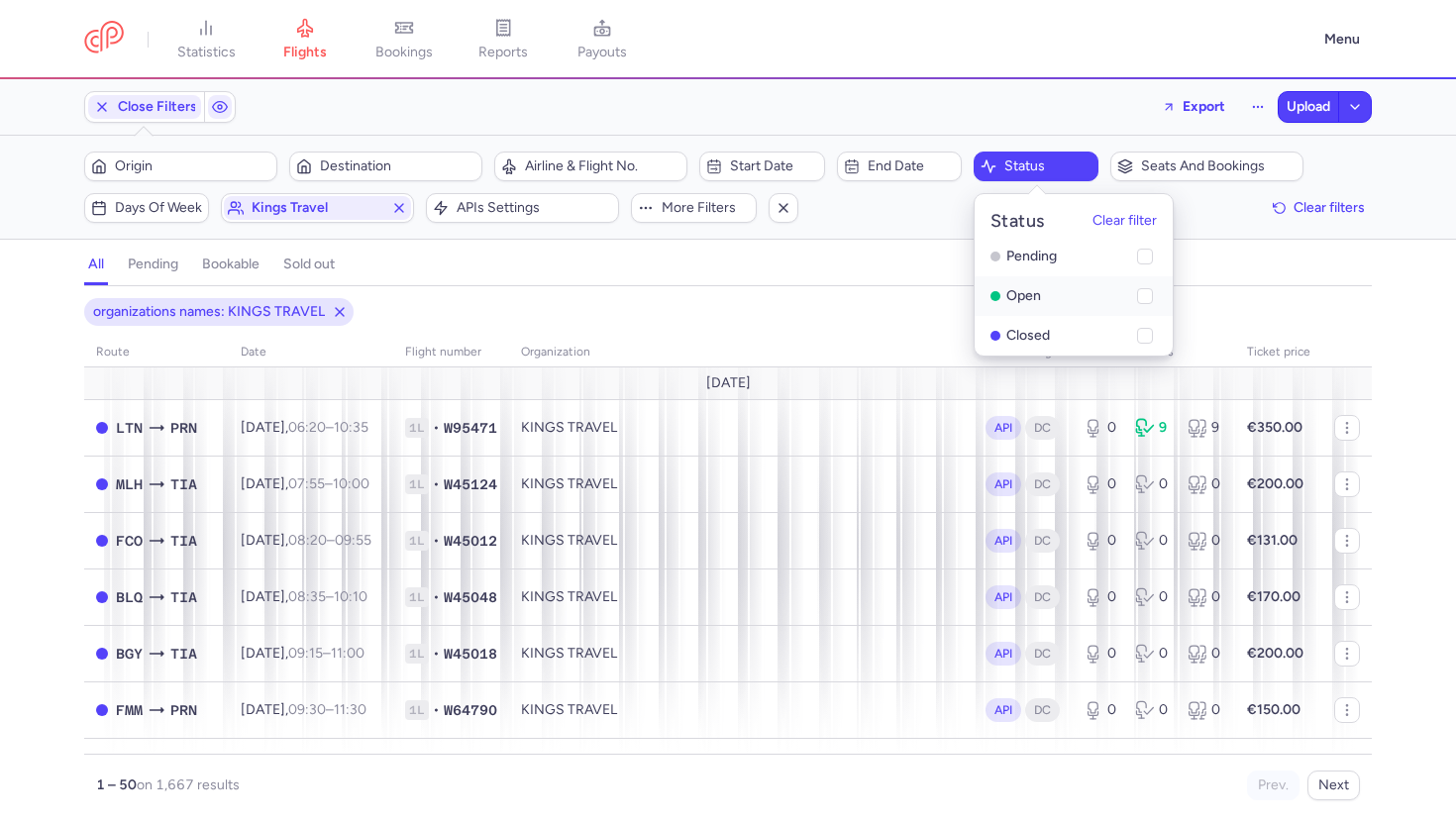 click on "open" 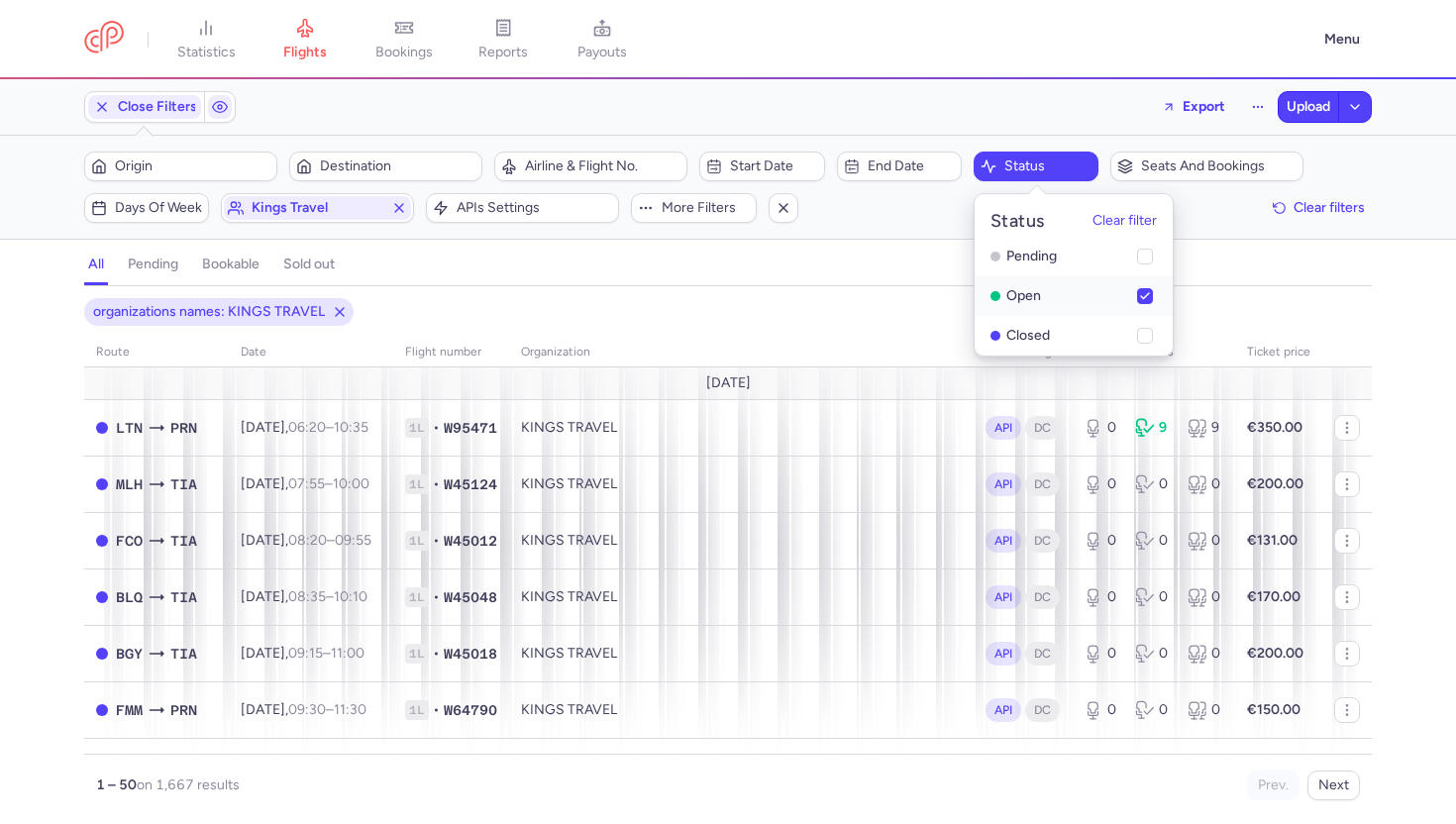 checkbox on "true" 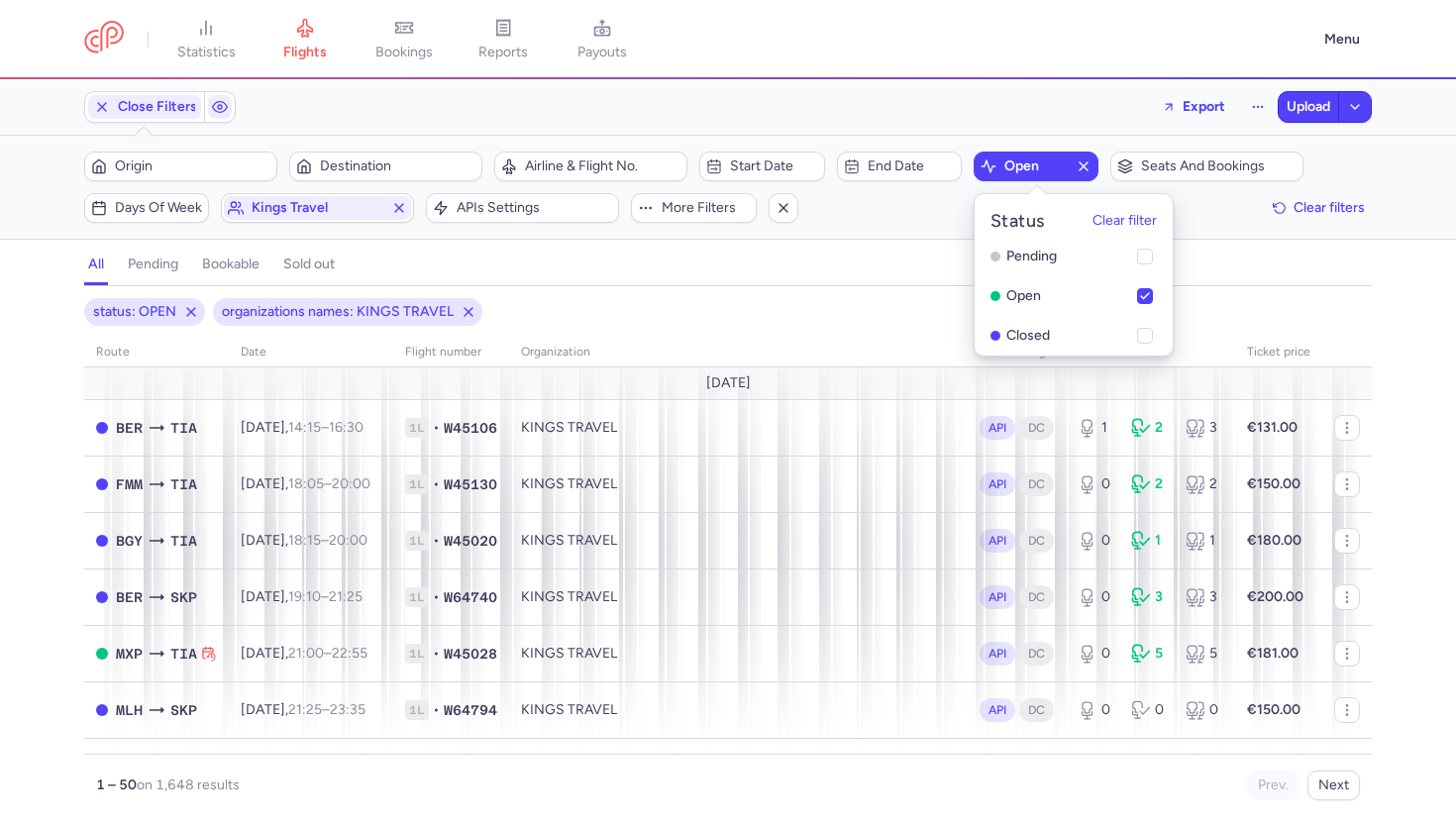 click on "status: OPEN organizations names: KINGS TRAVEL route date Flight number organization APIs settings number of seats Ticket price [DATE]  BER  TIA [DATE]  14:15  –  16:30  +0 1L • W45106 KINGS TRAVEL API DC 1 2 3 €131.00  FMM  TIA [DATE]  18:05  –  20:00  +0 1L • W45130 KINGS TRAVEL API DC 0 2 2 €150.00  BGY  TIA [DATE]  18:15  –  20:00  +0 1L • W45020 KINGS TRAVEL API DC 0 1 1 €180.00  BER  SKP [DATE]  19:10  –  21:25  +0 1L • W64740 KINGS TRAVEL API DC 0 3 3 €200.00  MXP  TIA [DATE]  21:00  –  22:55  +0 1L • W45028 KINGS TRAVEL API DC 0 5 5 €181.00  MLH  SKP [DATE]  21:25  –  23:35  +0 1L • W64794 KINGS TRAVEL API DC 0 0 0 €150.00  BLQ  TIA [DATE]  22:55  –  00:30  +1 1L • W45052 KINGS TRAVEL API DC 0 0 0 €190.00  VRN  TIA [DATE]  23:45  –  01:25  +1 1L • W45056 KINGS TRAVEL API DC 0 0 0 €190.00  FCO  TIA [DATE]  08:20  –  09:55  +0 1L • W45012 KINGS TRAVEL API DC 0 0 0 €200.00  BLQ  TIA [DATE]," 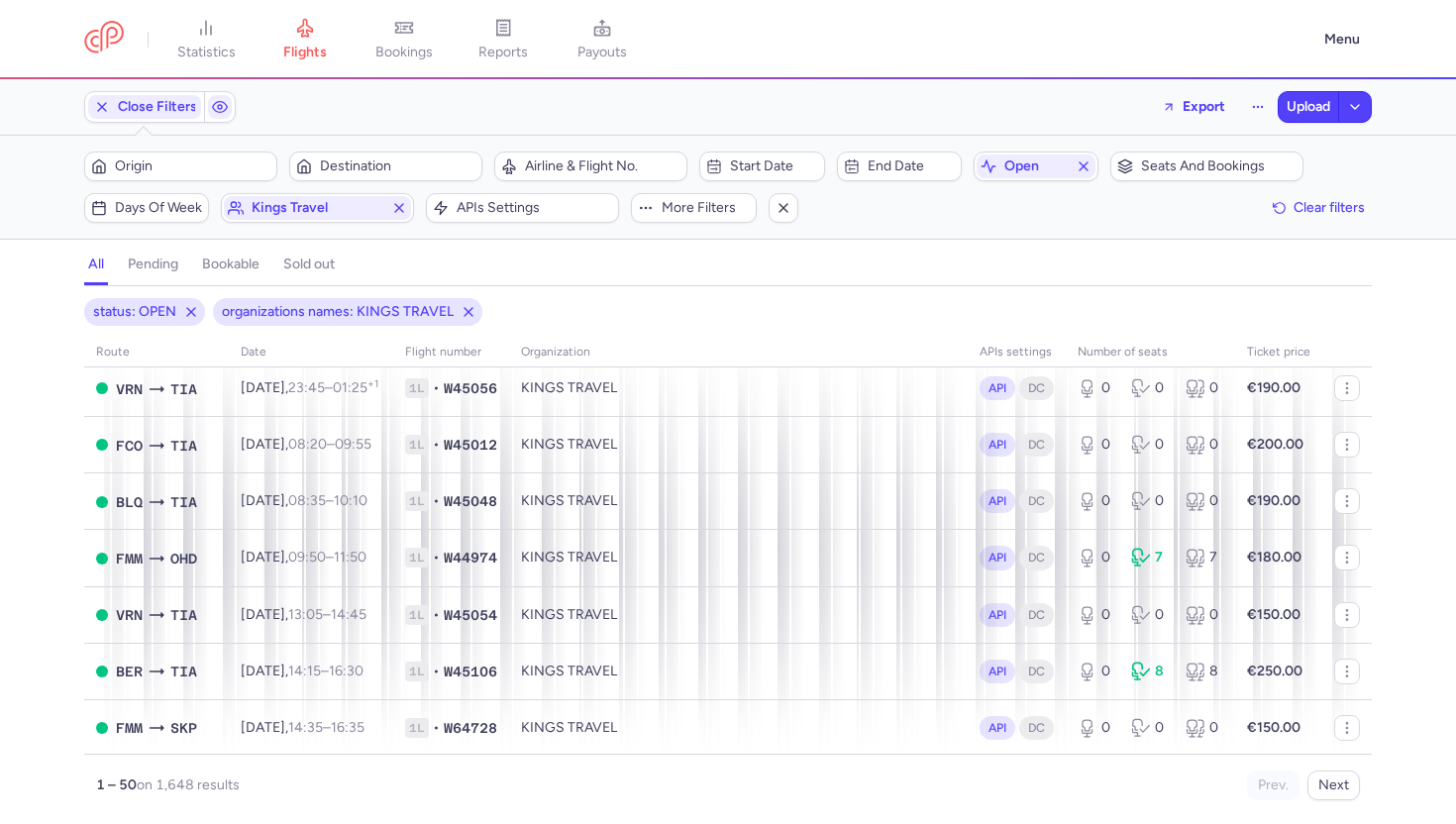 scroll, scrollTop: 417, scrollLeft: 0, axis: vertical 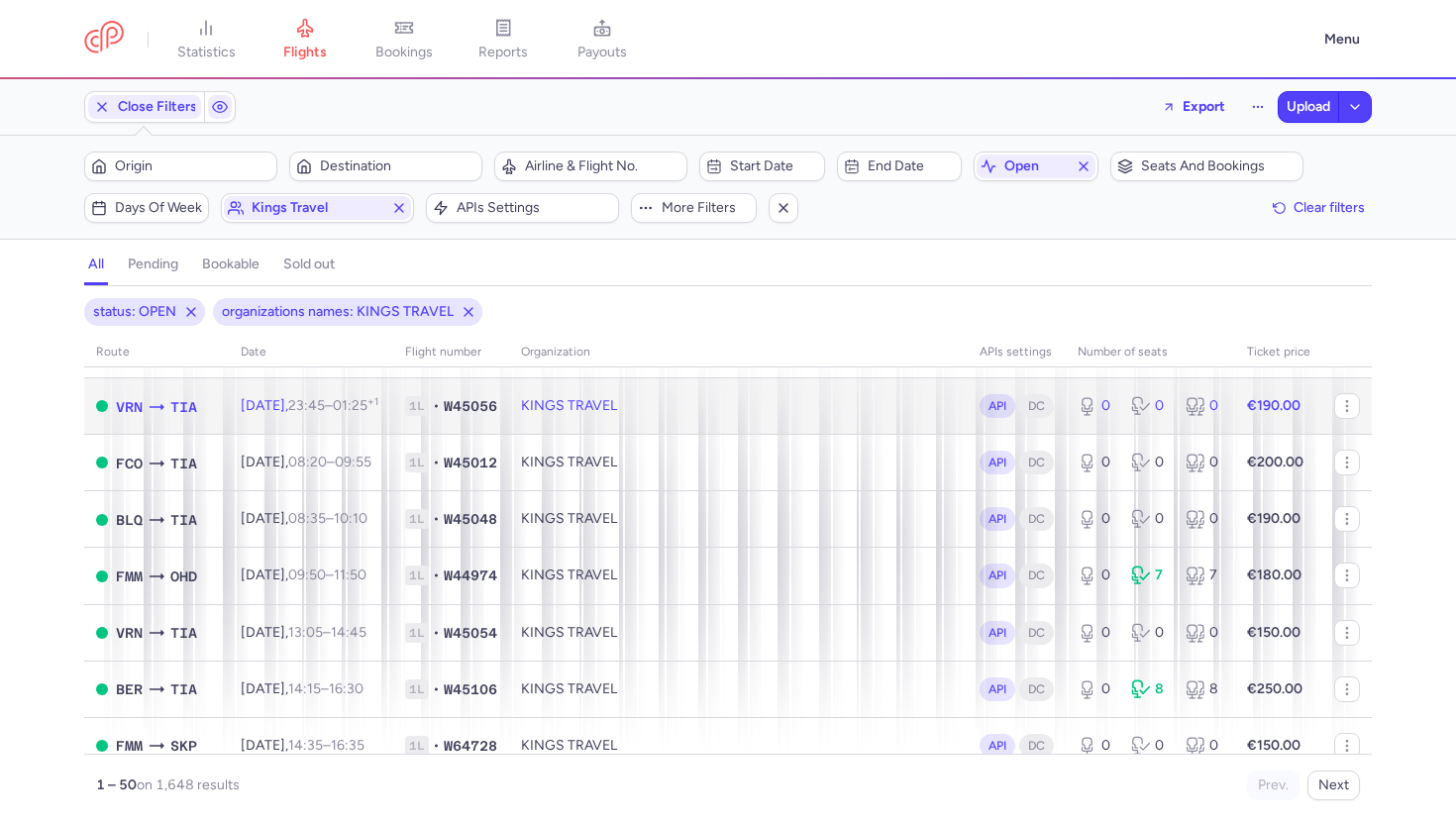 click on "KINGS TRAVEL" 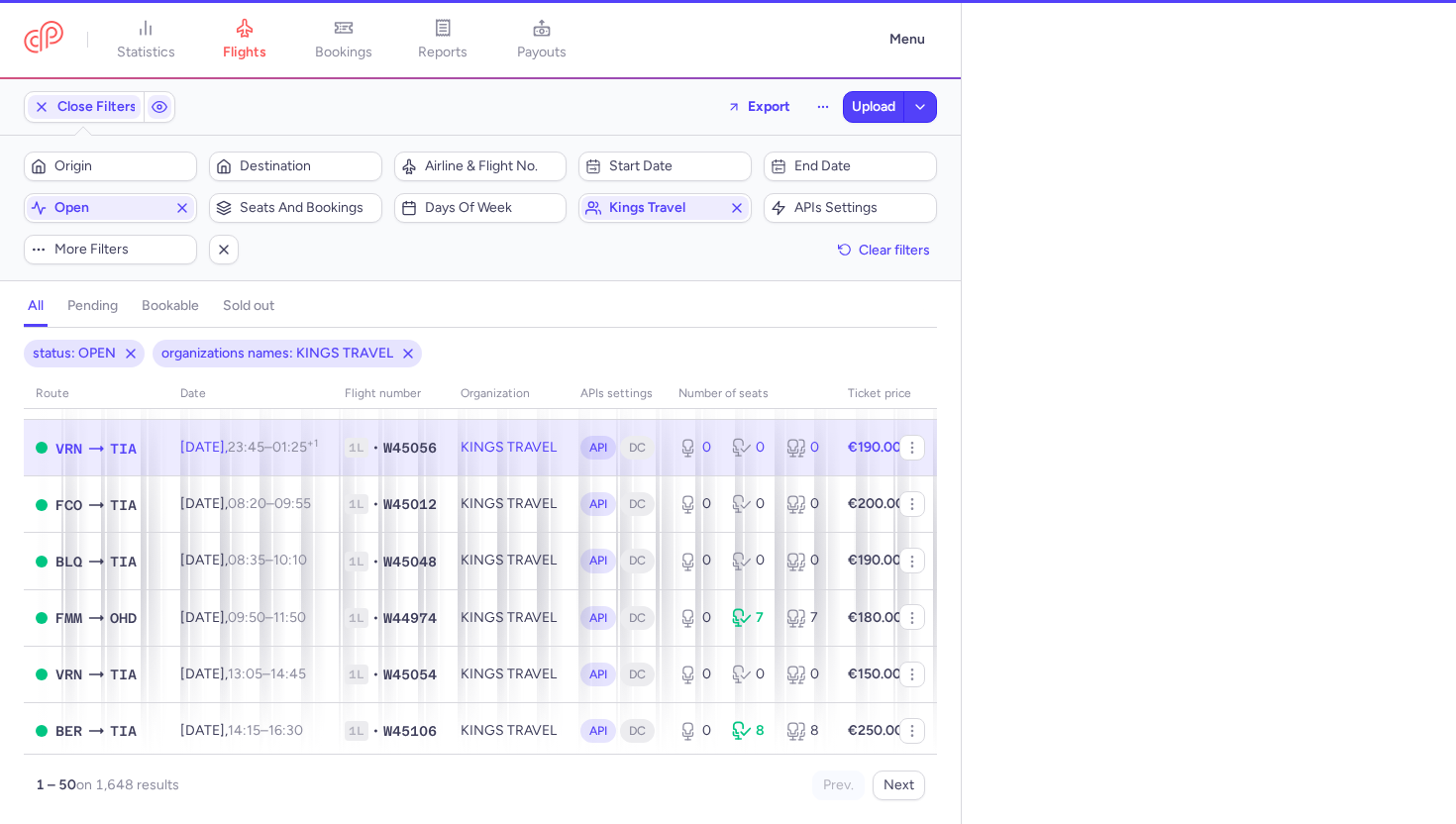 select on "days" 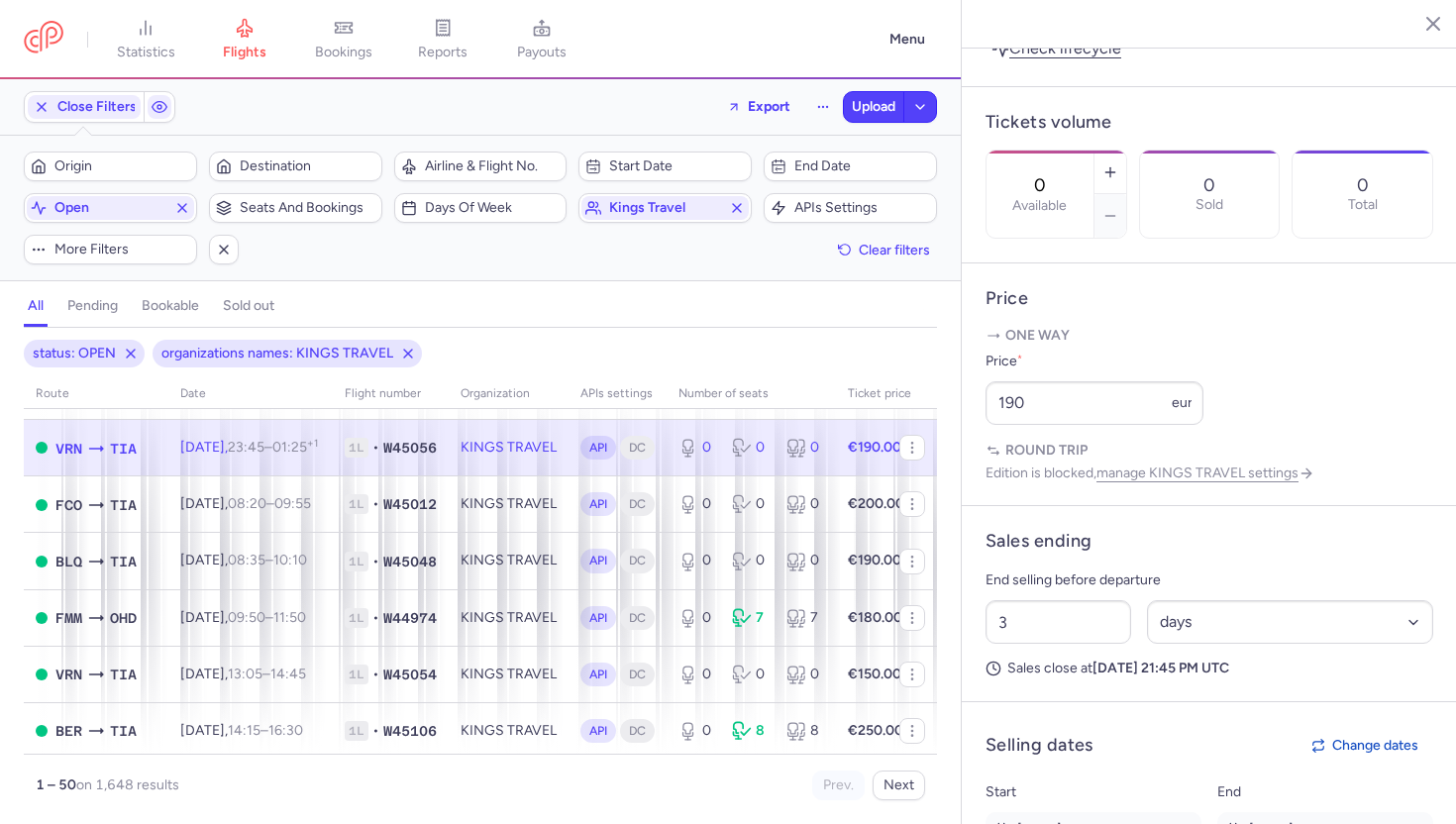 scroll, scrollTop: 759, scrollLeft: 0, axis: vertical 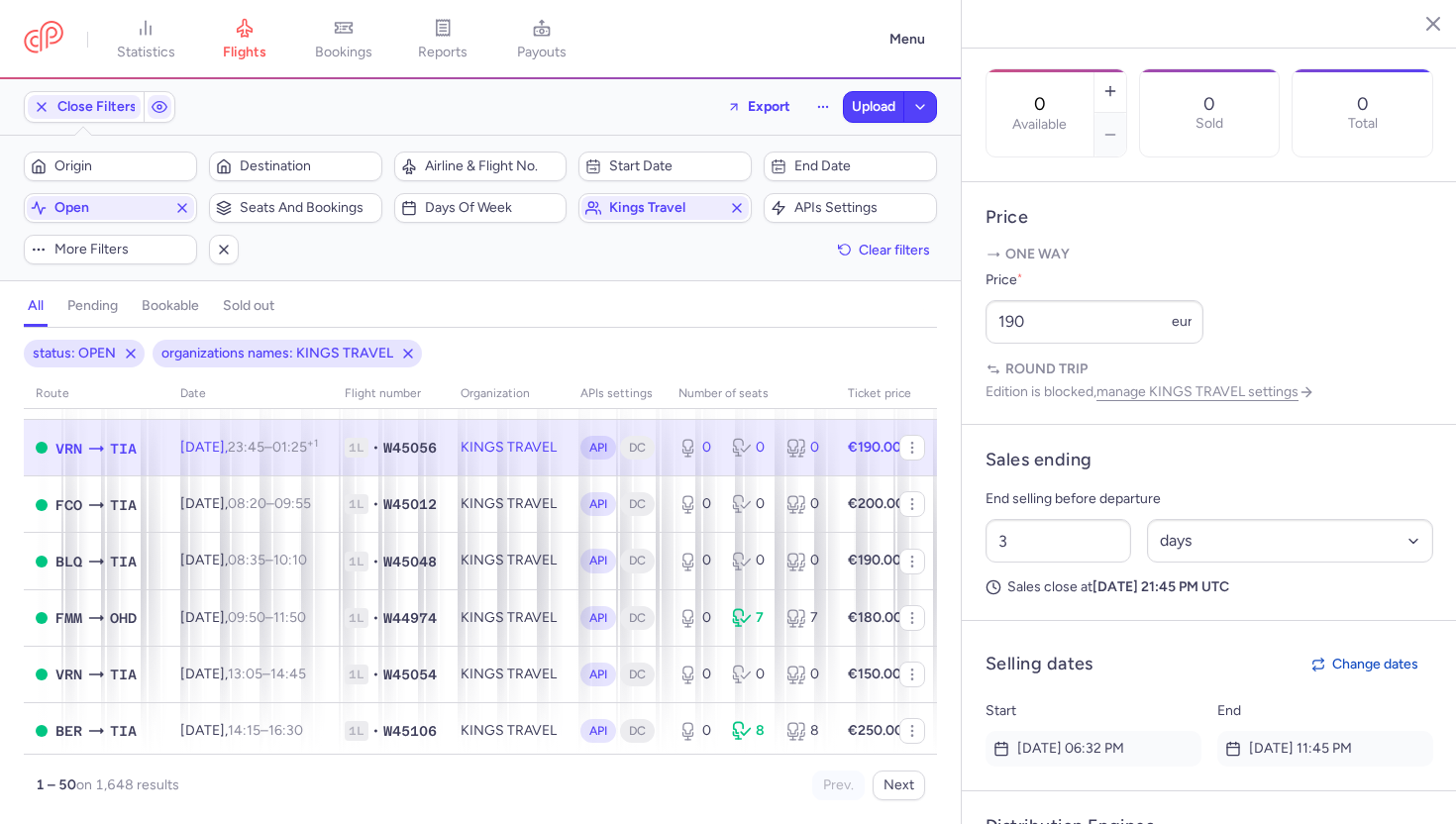 click 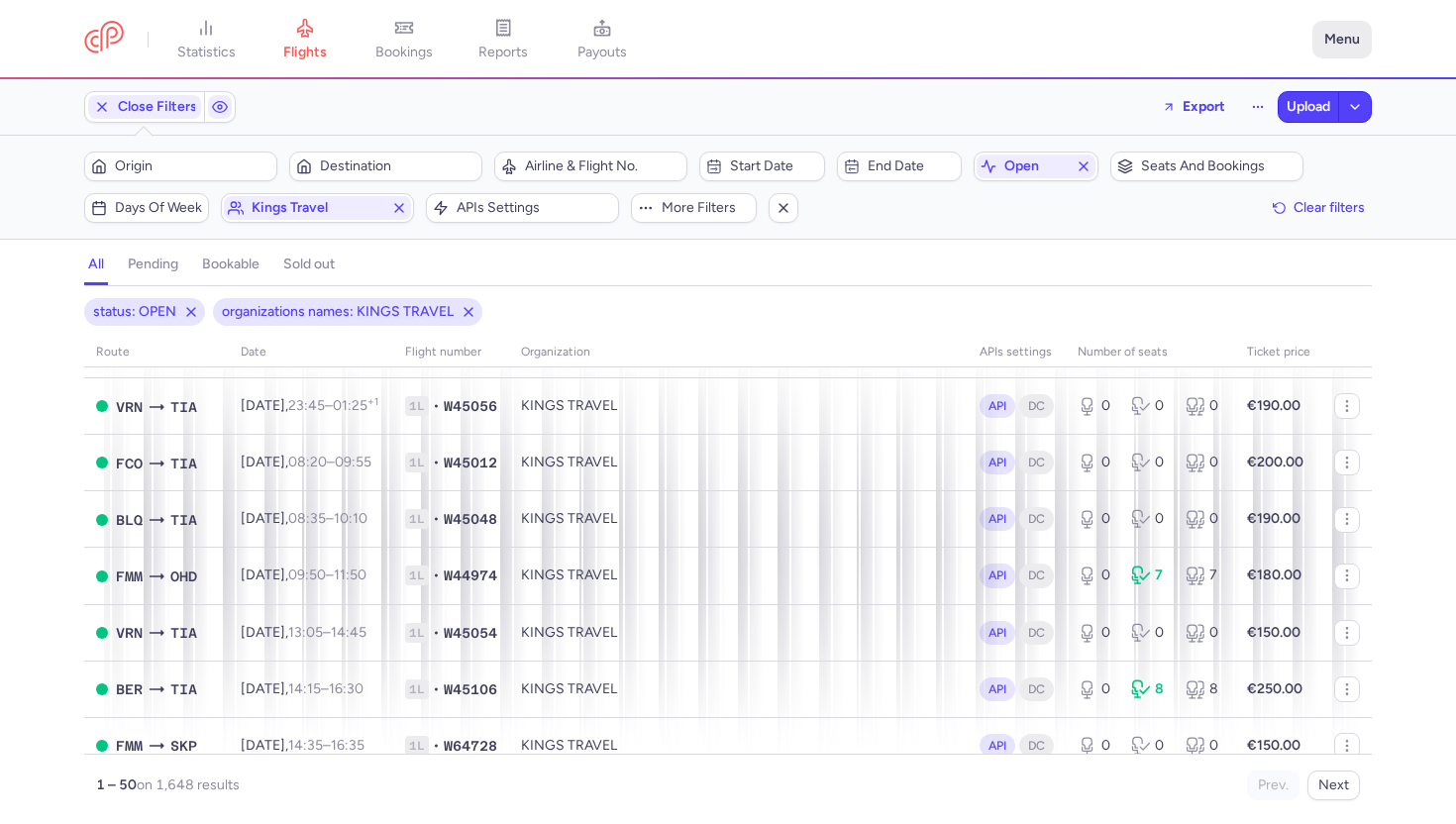 click on "Menu" at bounding box center [1342, 40] 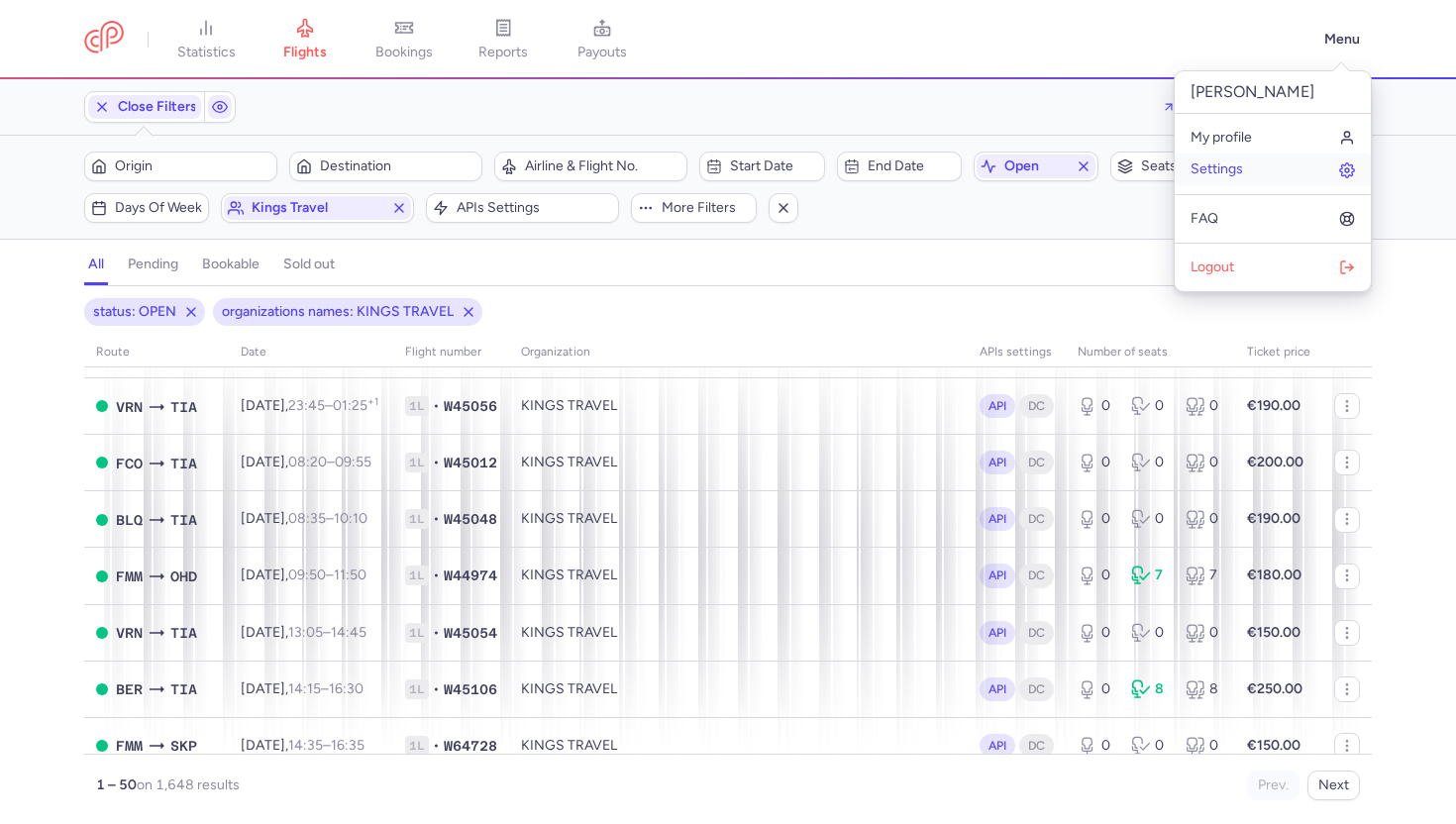 click on "Settings" at bounding box center [1273, 169] 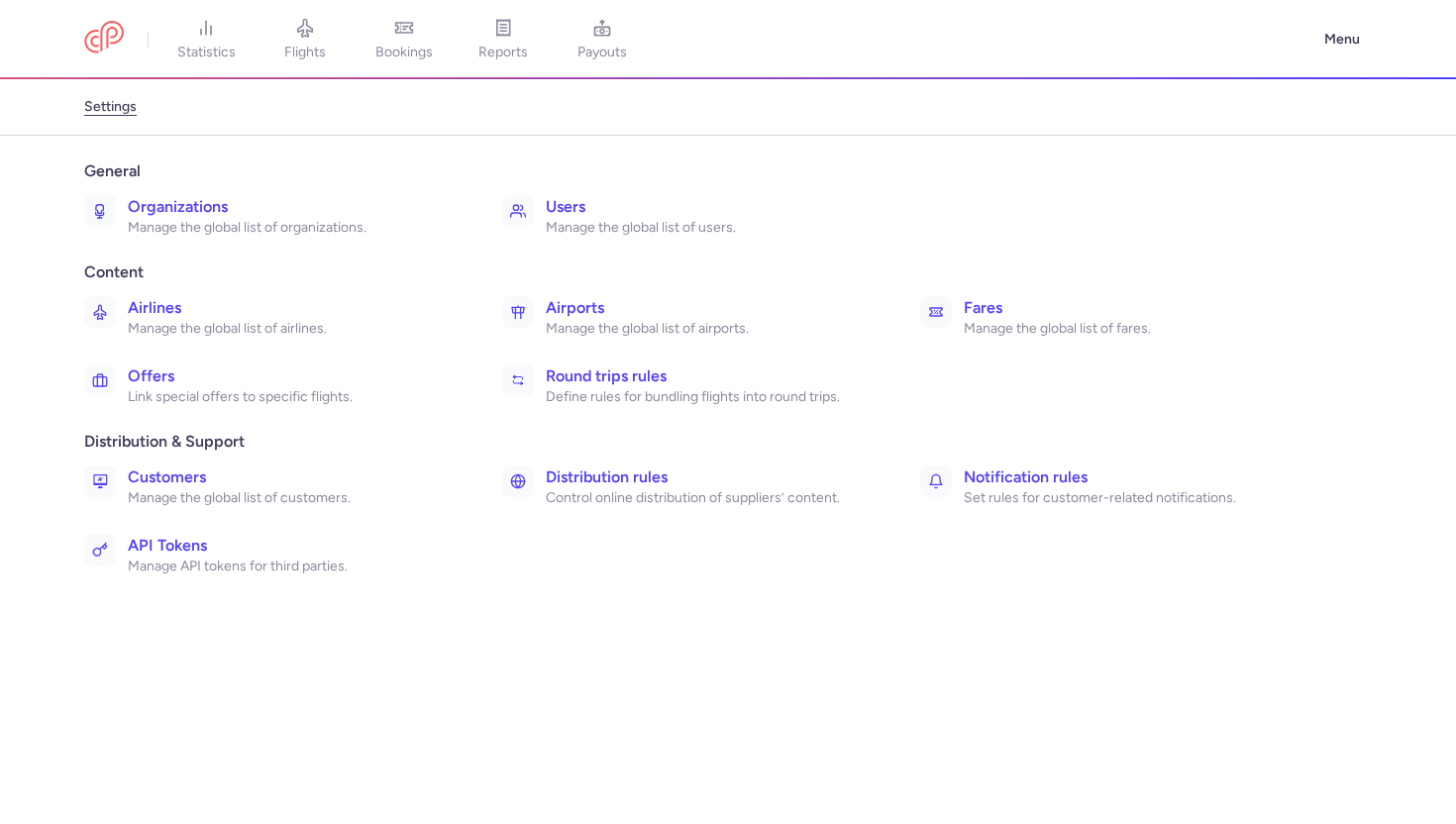 click on "Organizations" at bounding box center (293, 207) 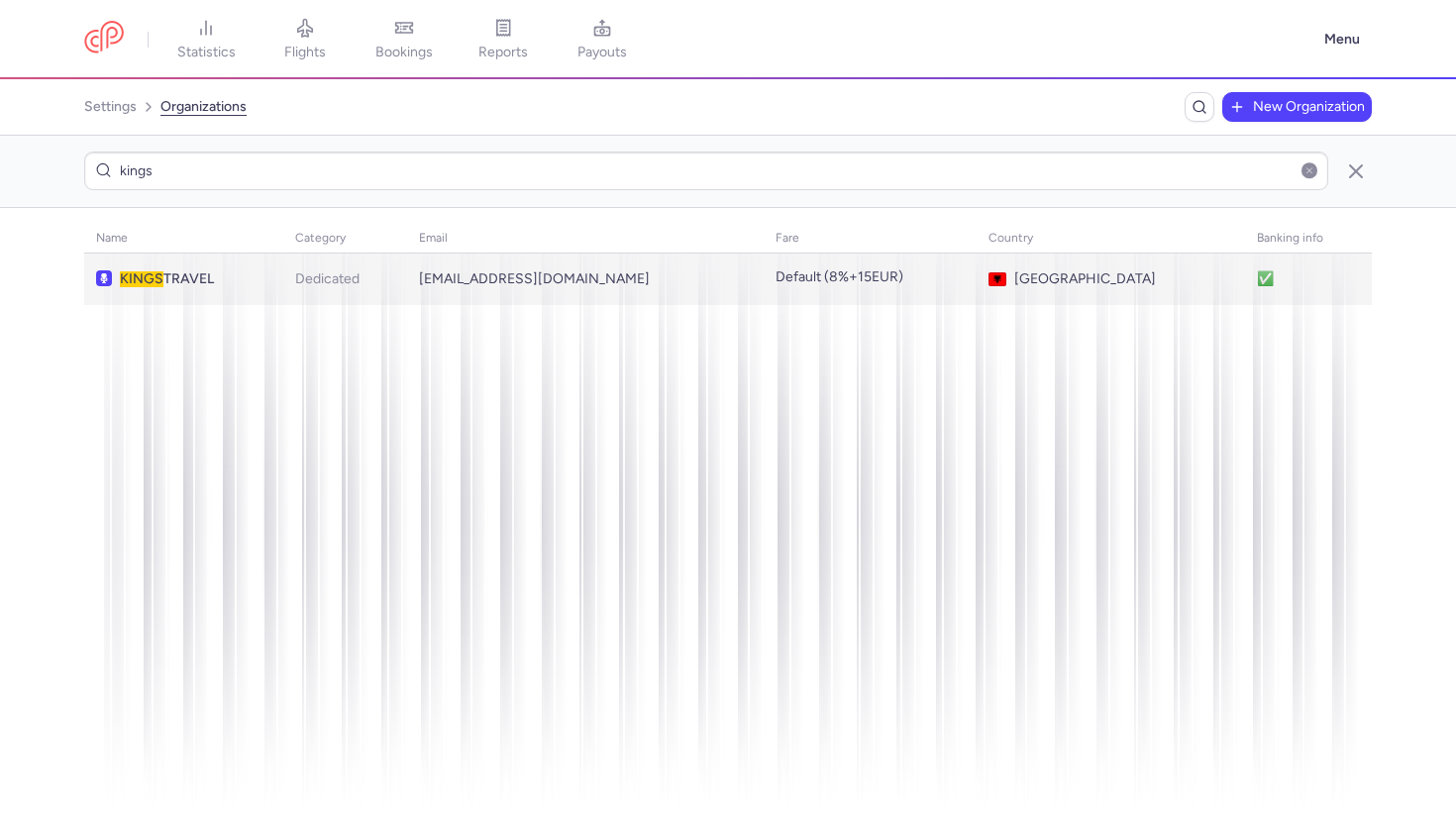 type on "kings" 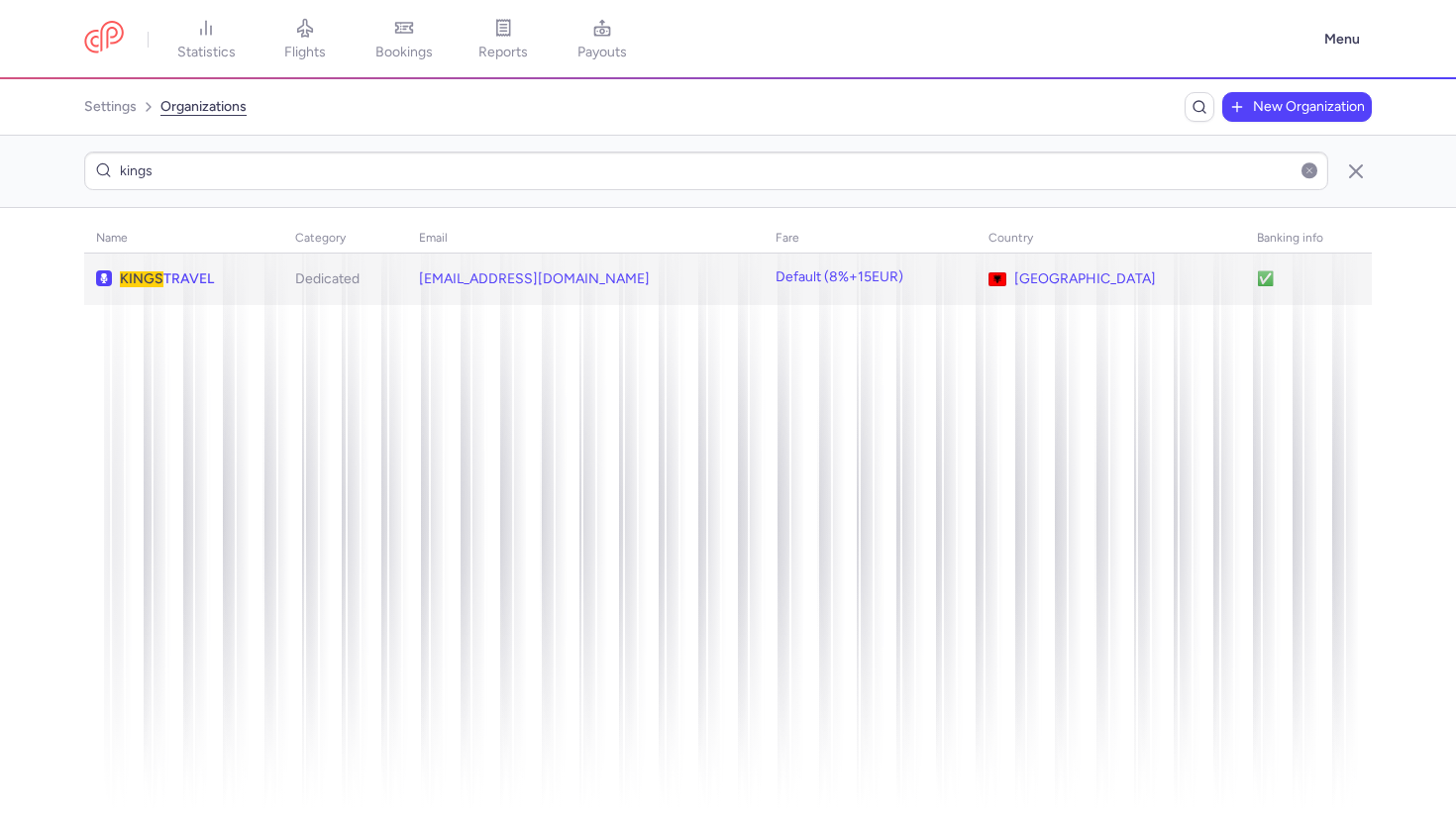 click on "KINGS  TRAVEL" 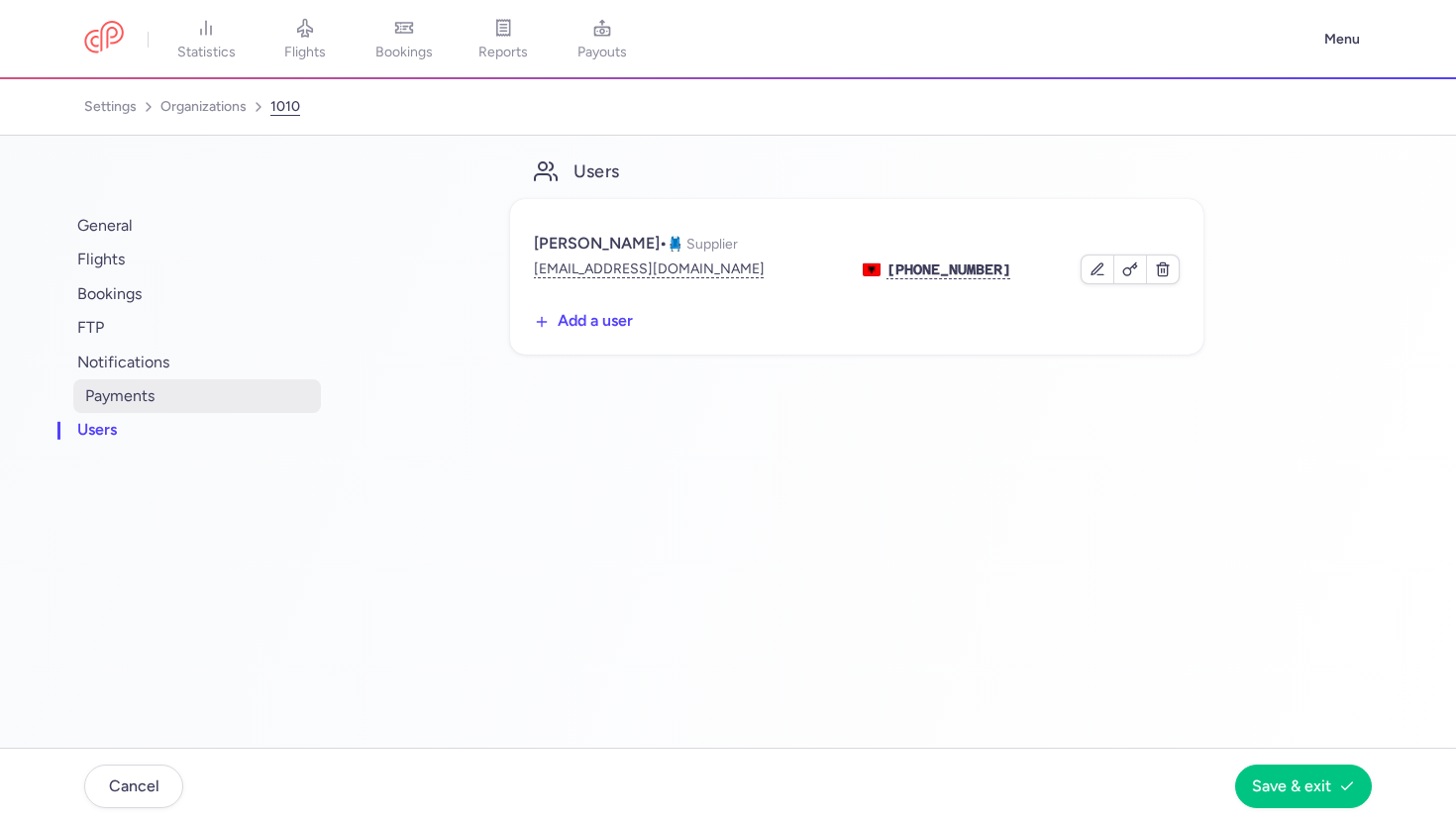 click on "payments" at bounding box center [197, 396] 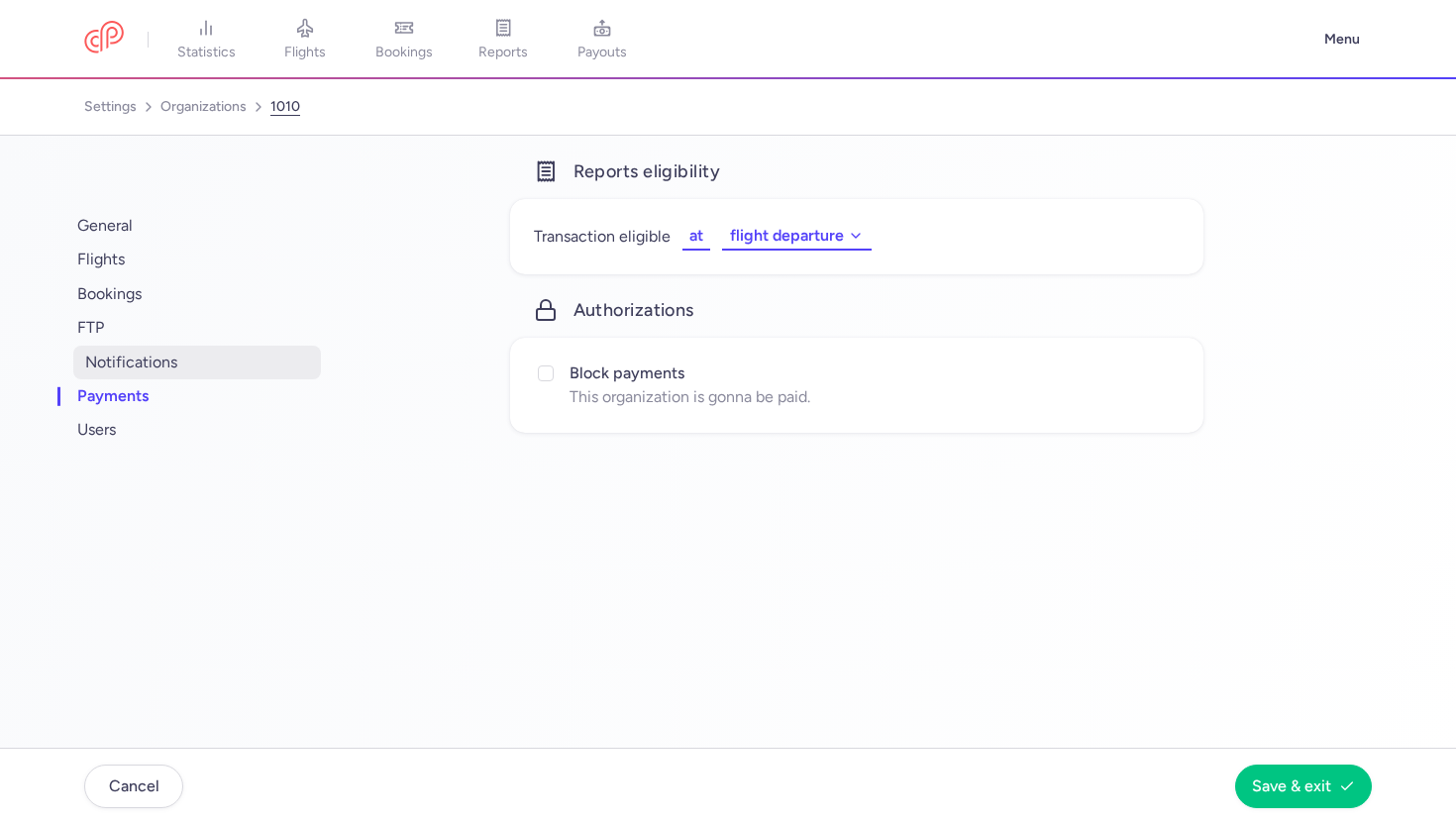 click on "notifications" at bounding box center (197, 362) 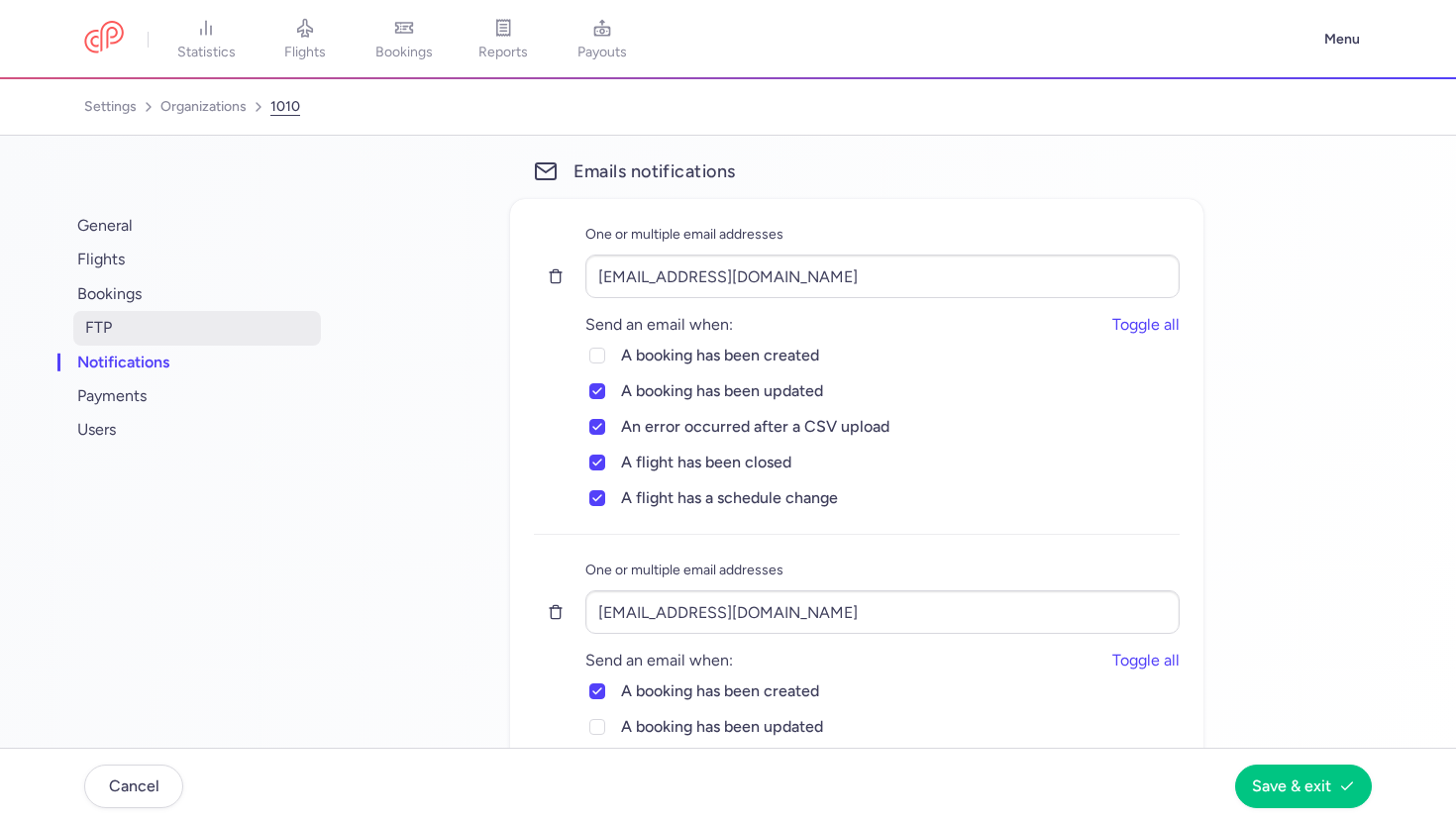 click on "FTP" at bounding box center [197, 328] 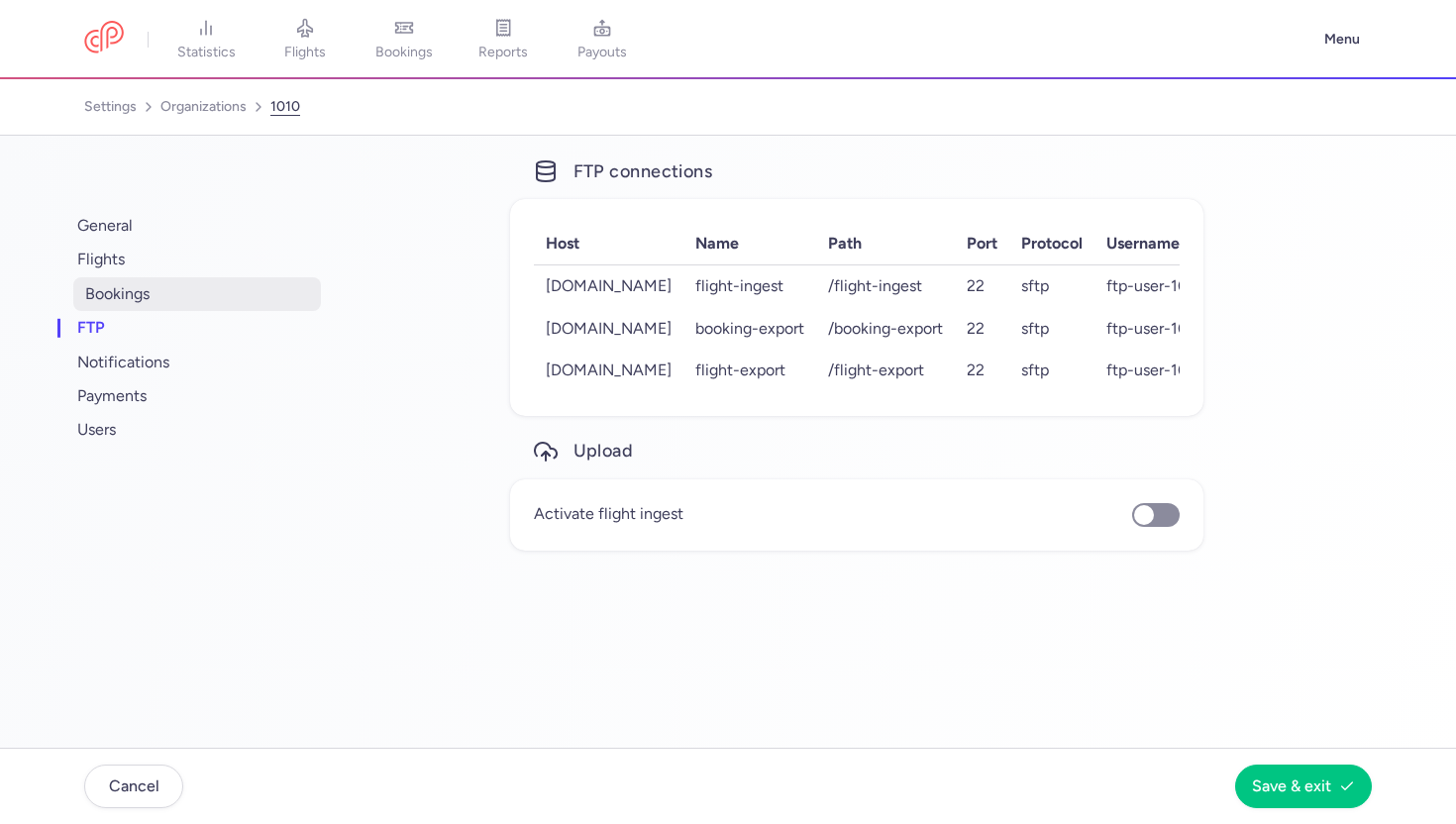 click on "bookings" at bounding box center [197, 294] 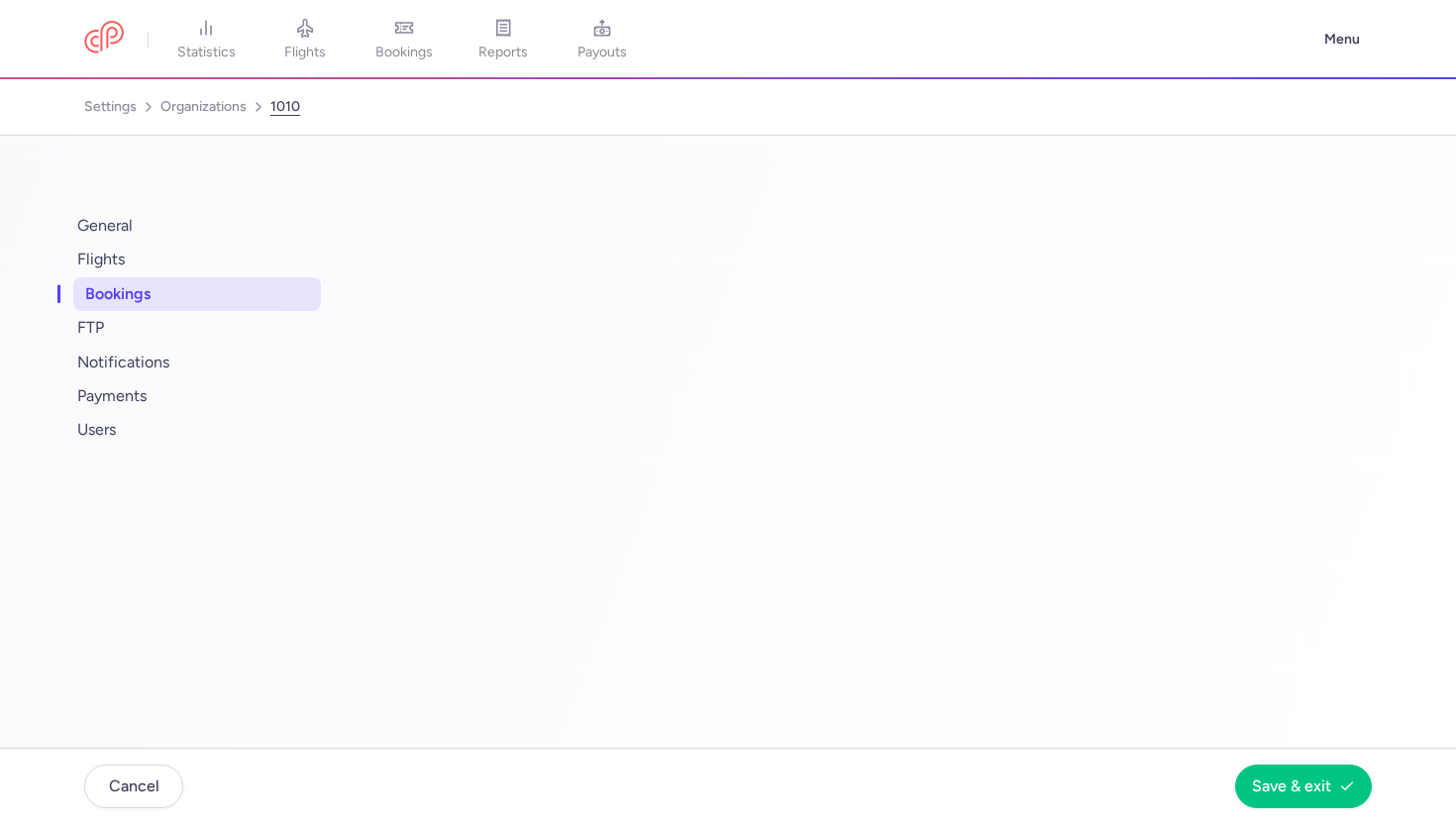 select on "2" 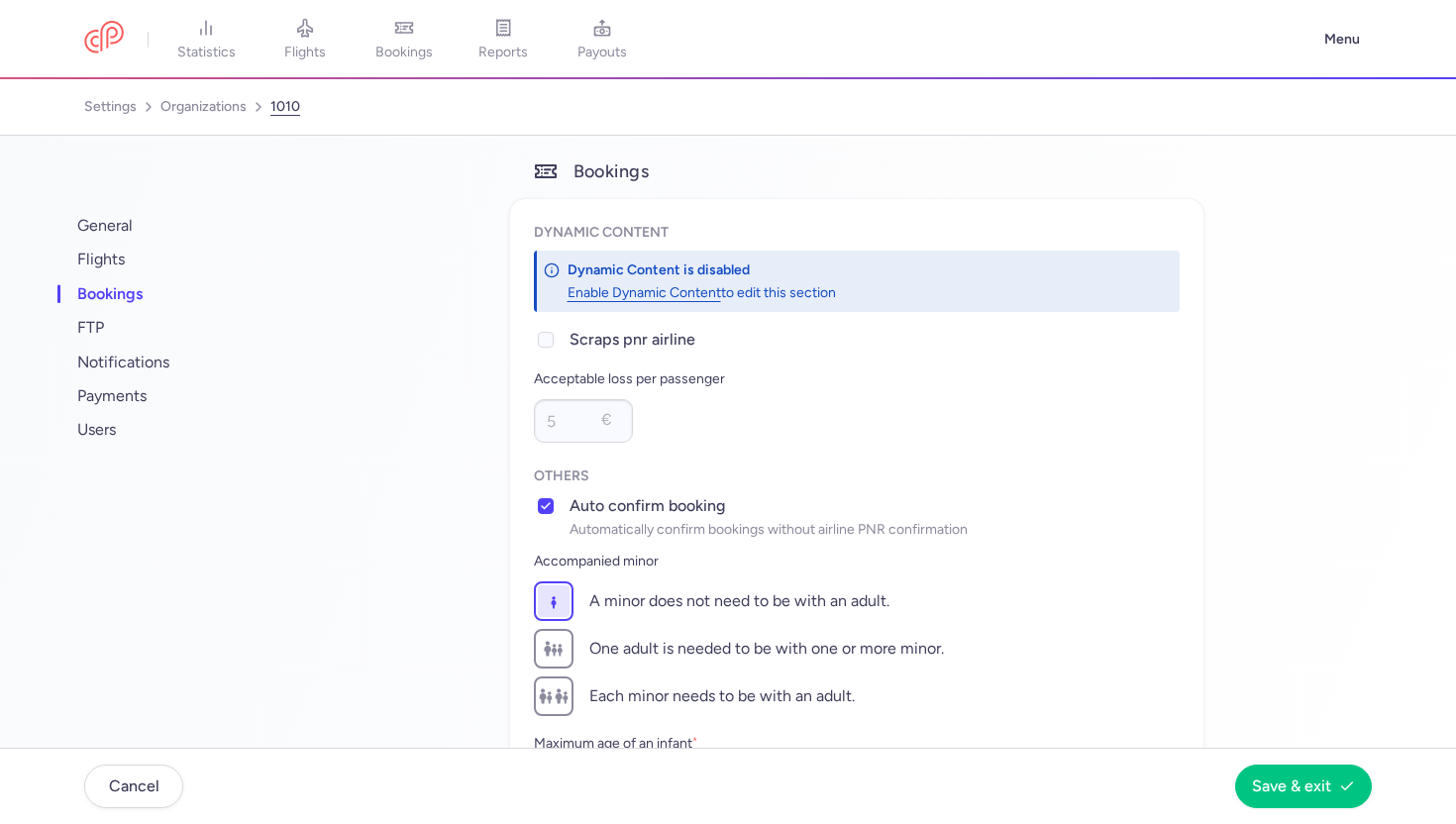 scroll, scrollTop: 250, scrollLeft: 0, axis: vertical 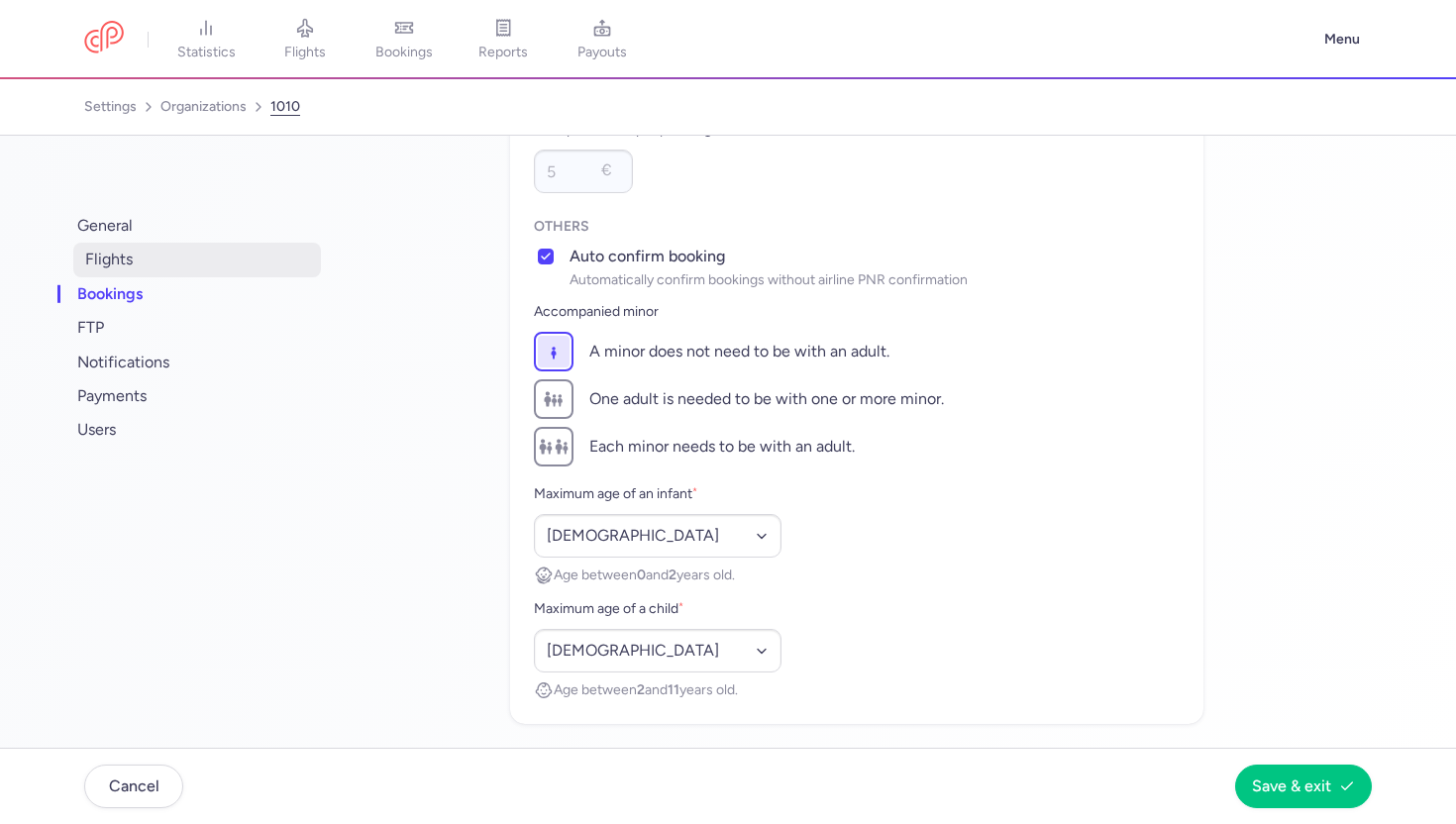 click on "flights" at bounding box center (197, 259) 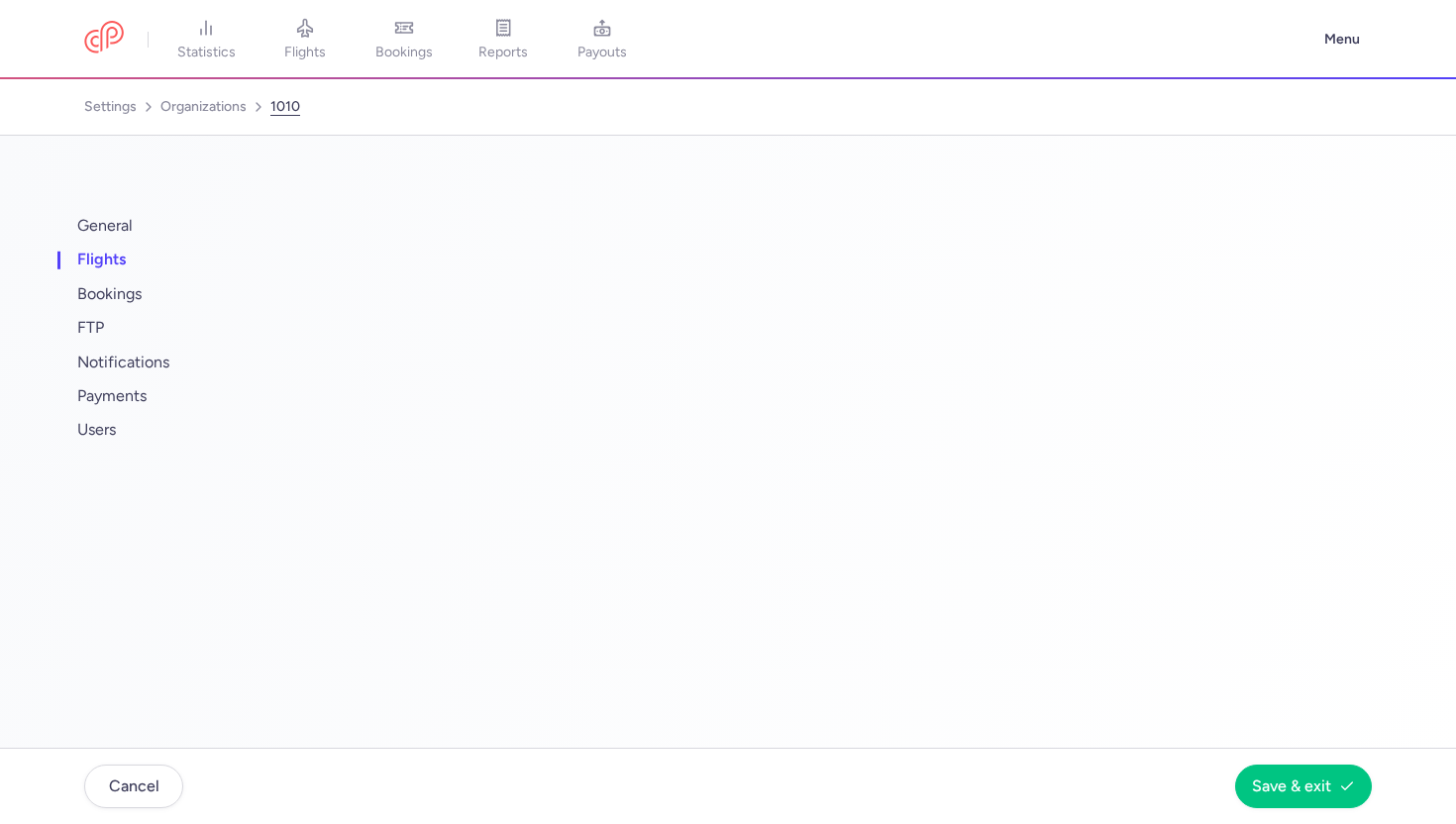 scroll, scrollTop: 243, scrollLeft: 0, axis: vertical 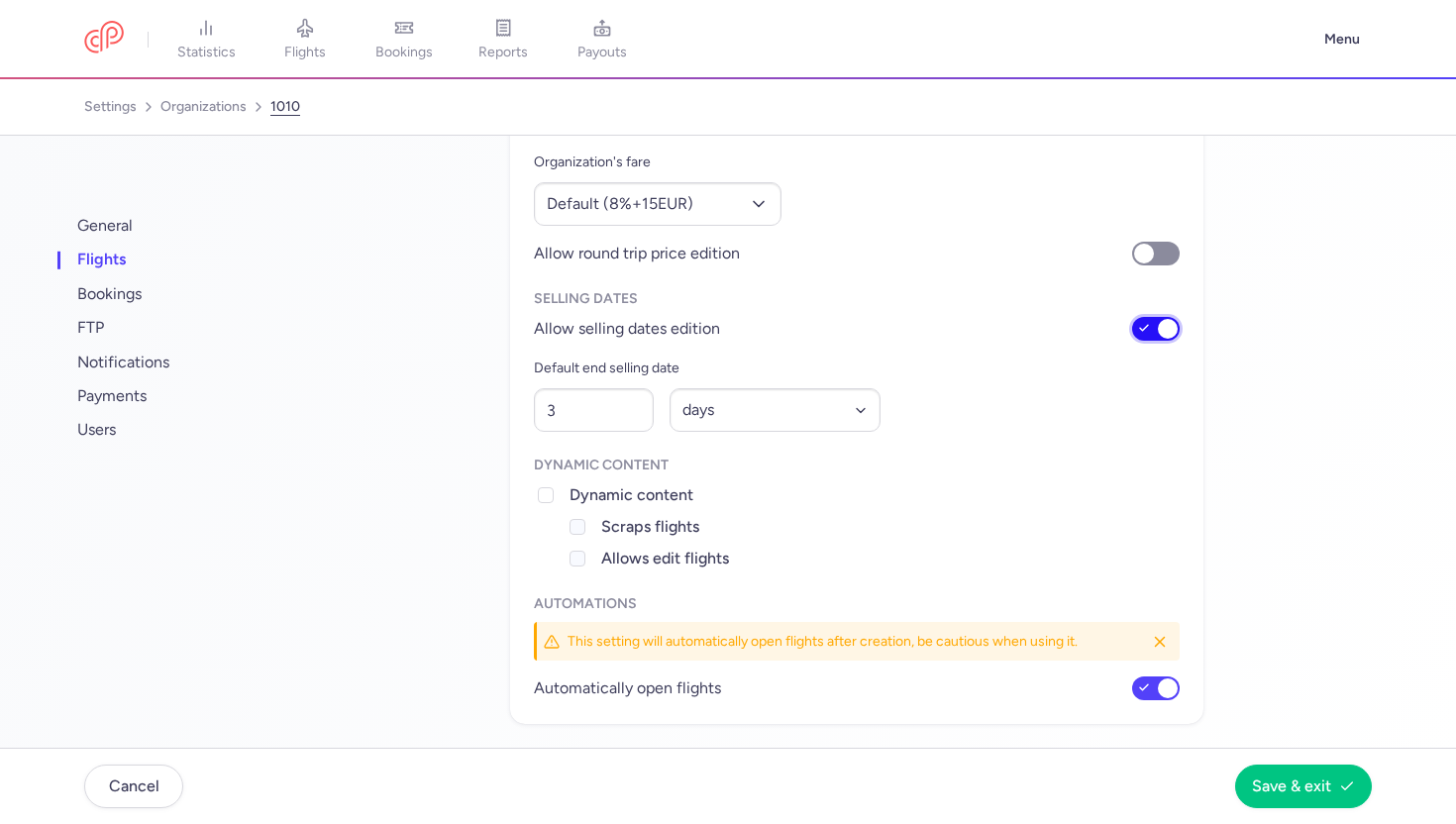click on "Allow selling dates edition" at bounding box center [1156, 329] 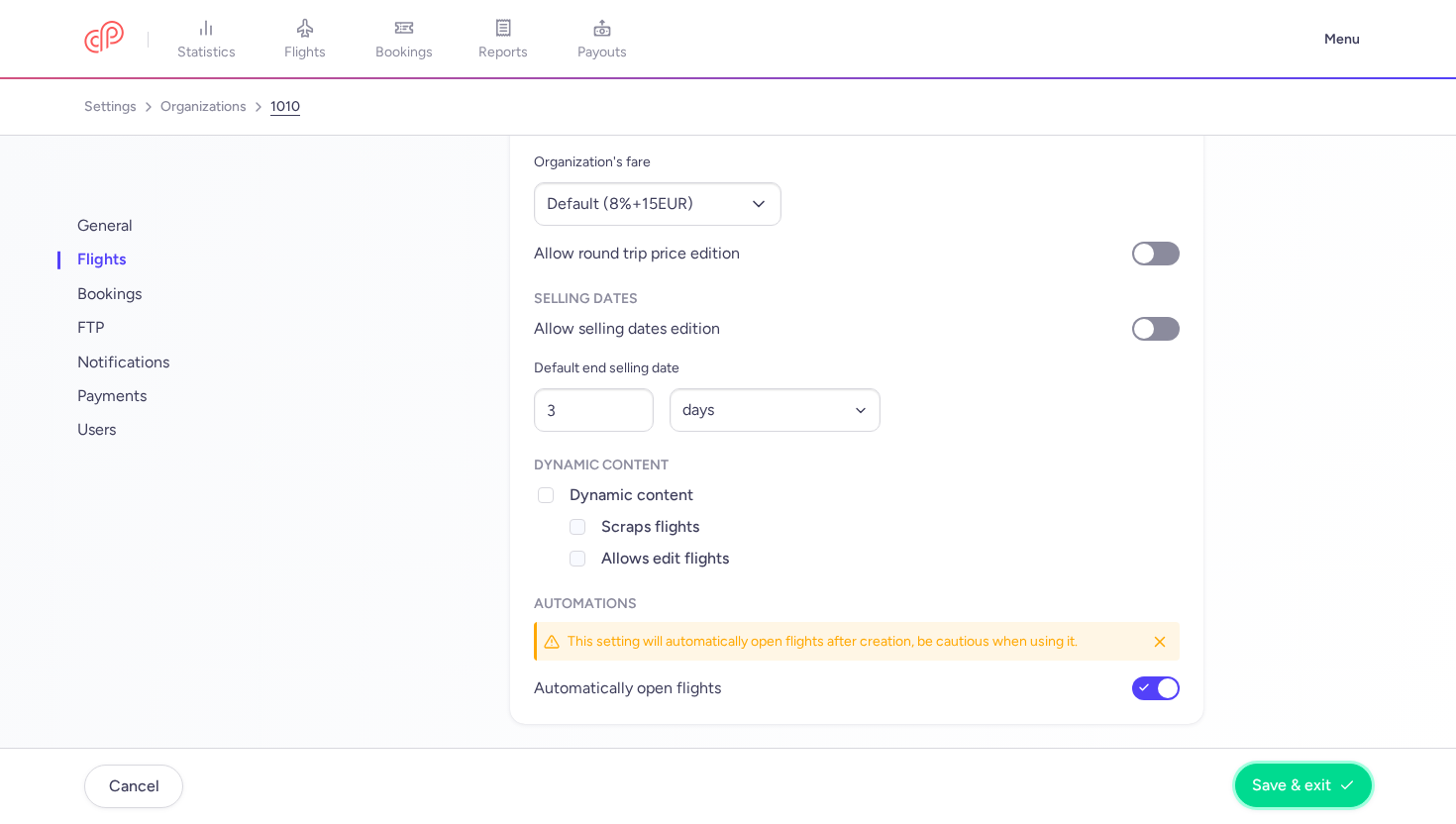 click on "Save & exit" 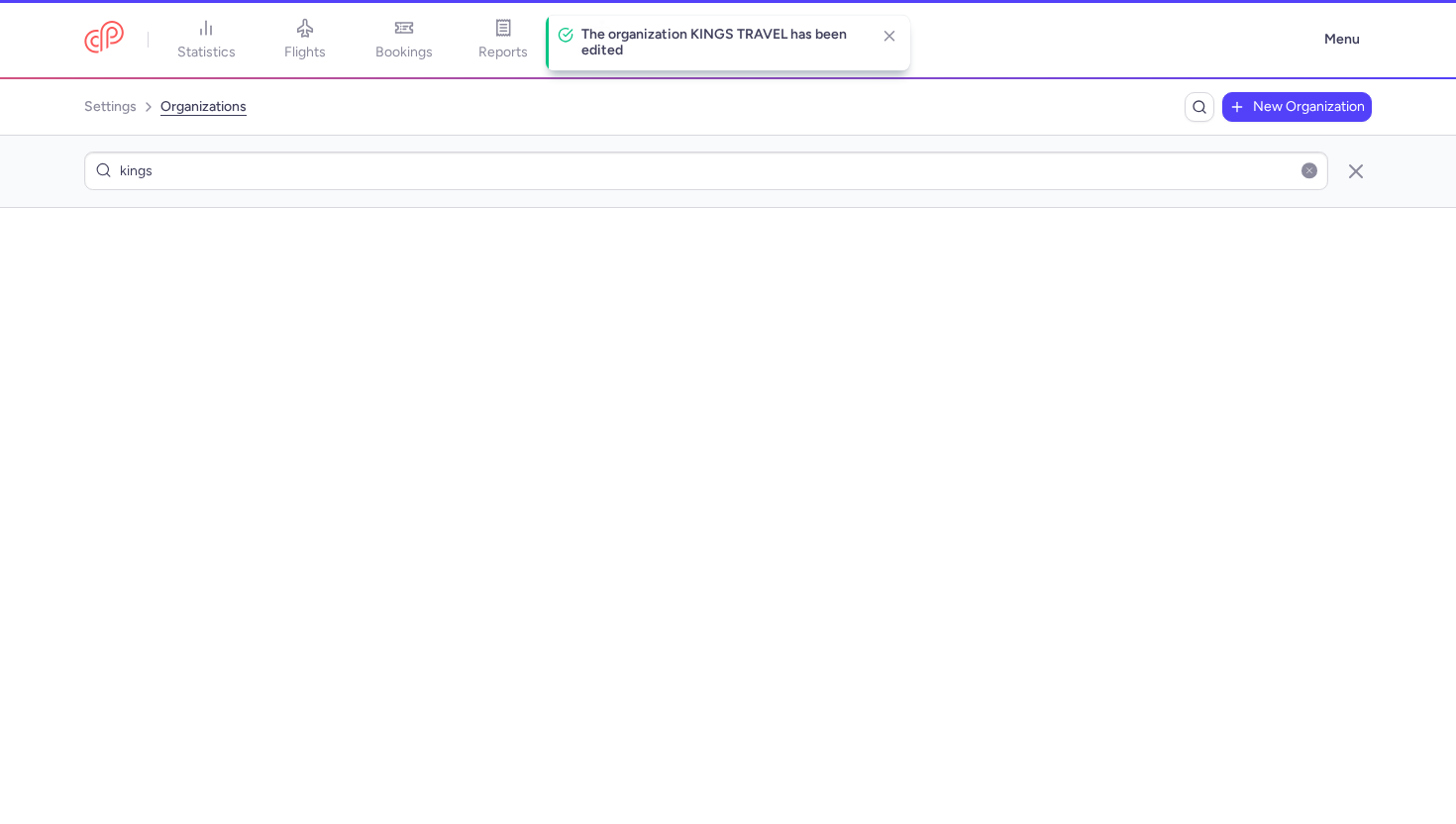 scroll, scrollTop: 0, scrollLeft: 0, axis: both 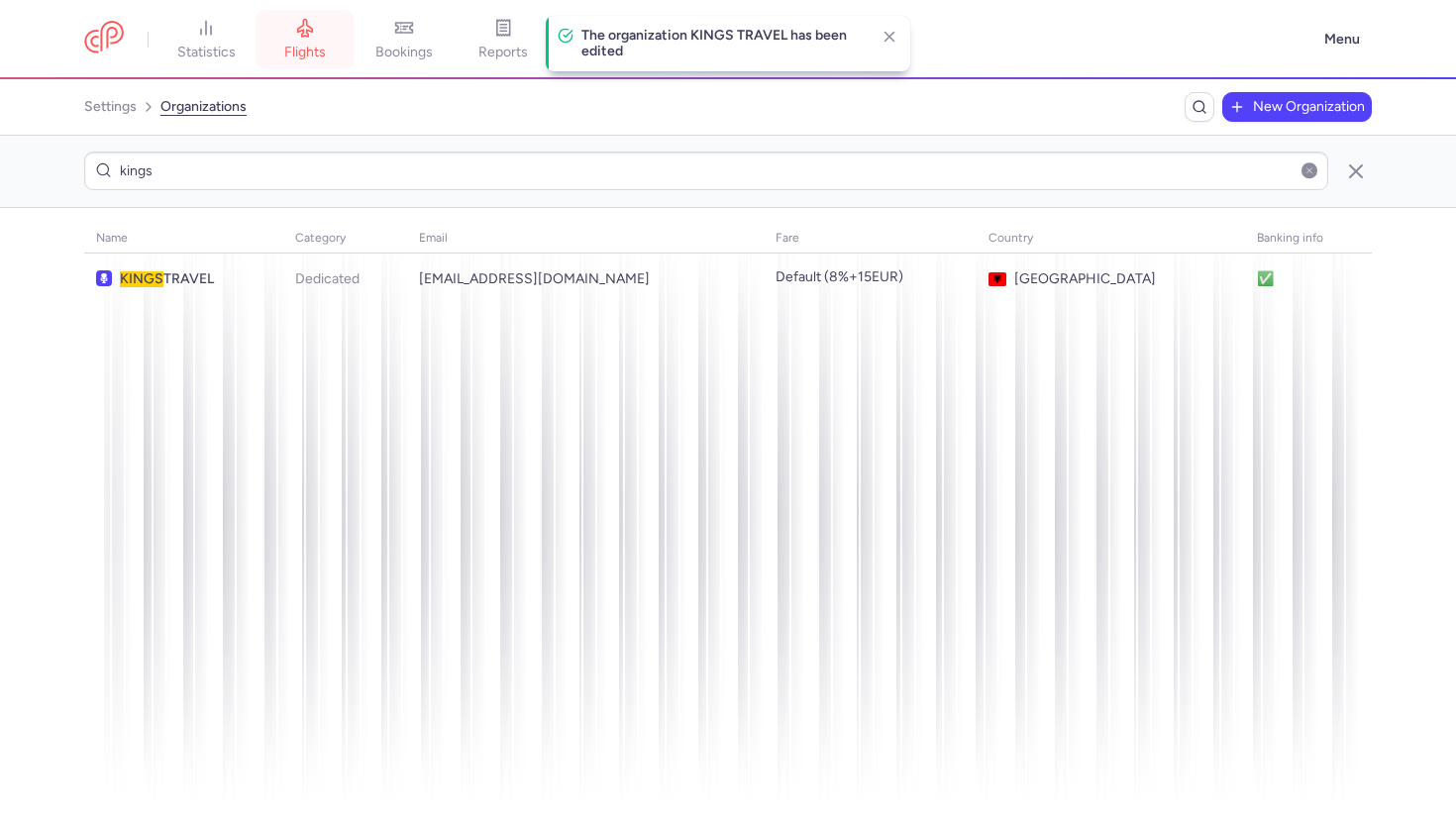 click 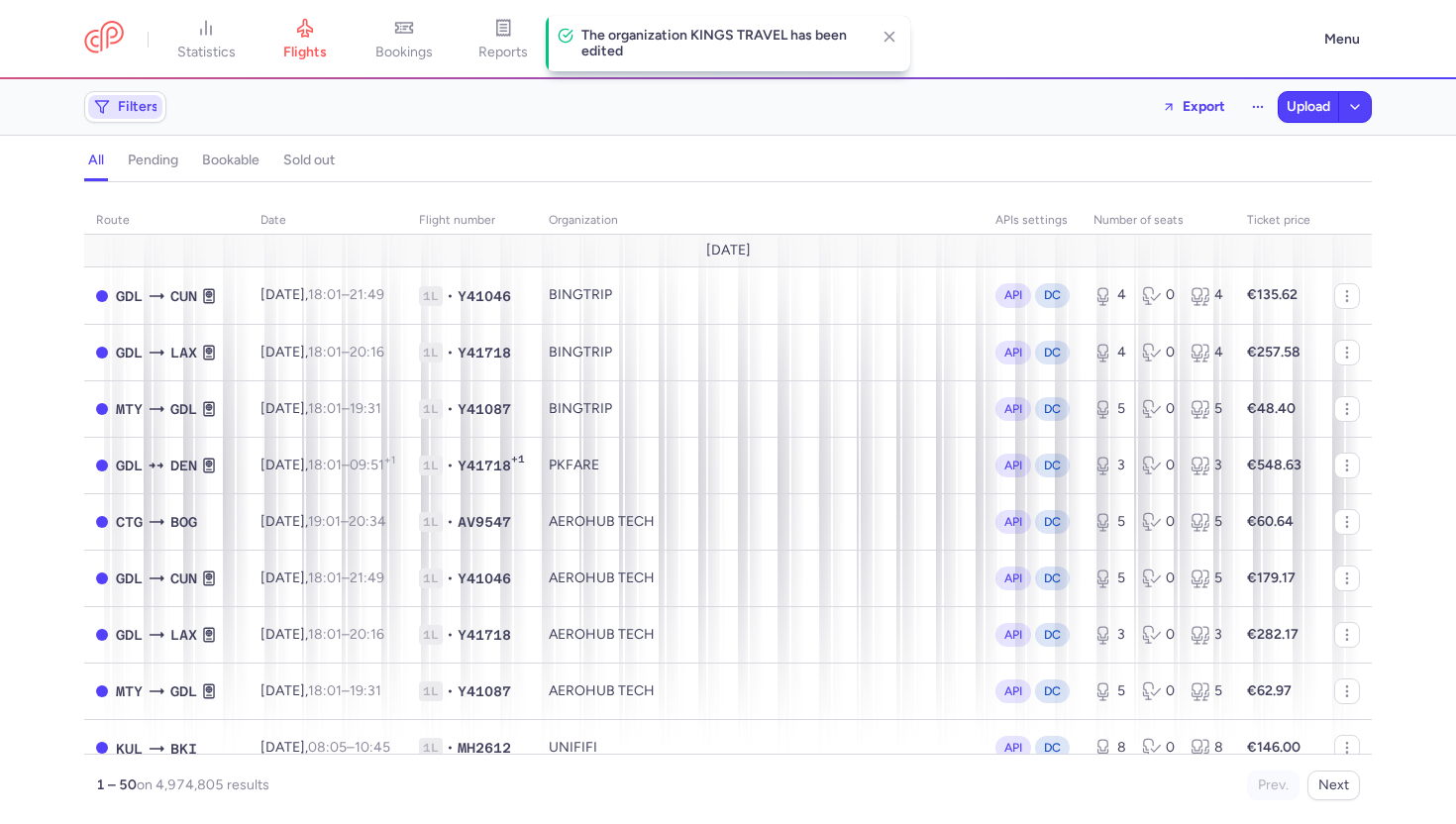 click on "Filters" 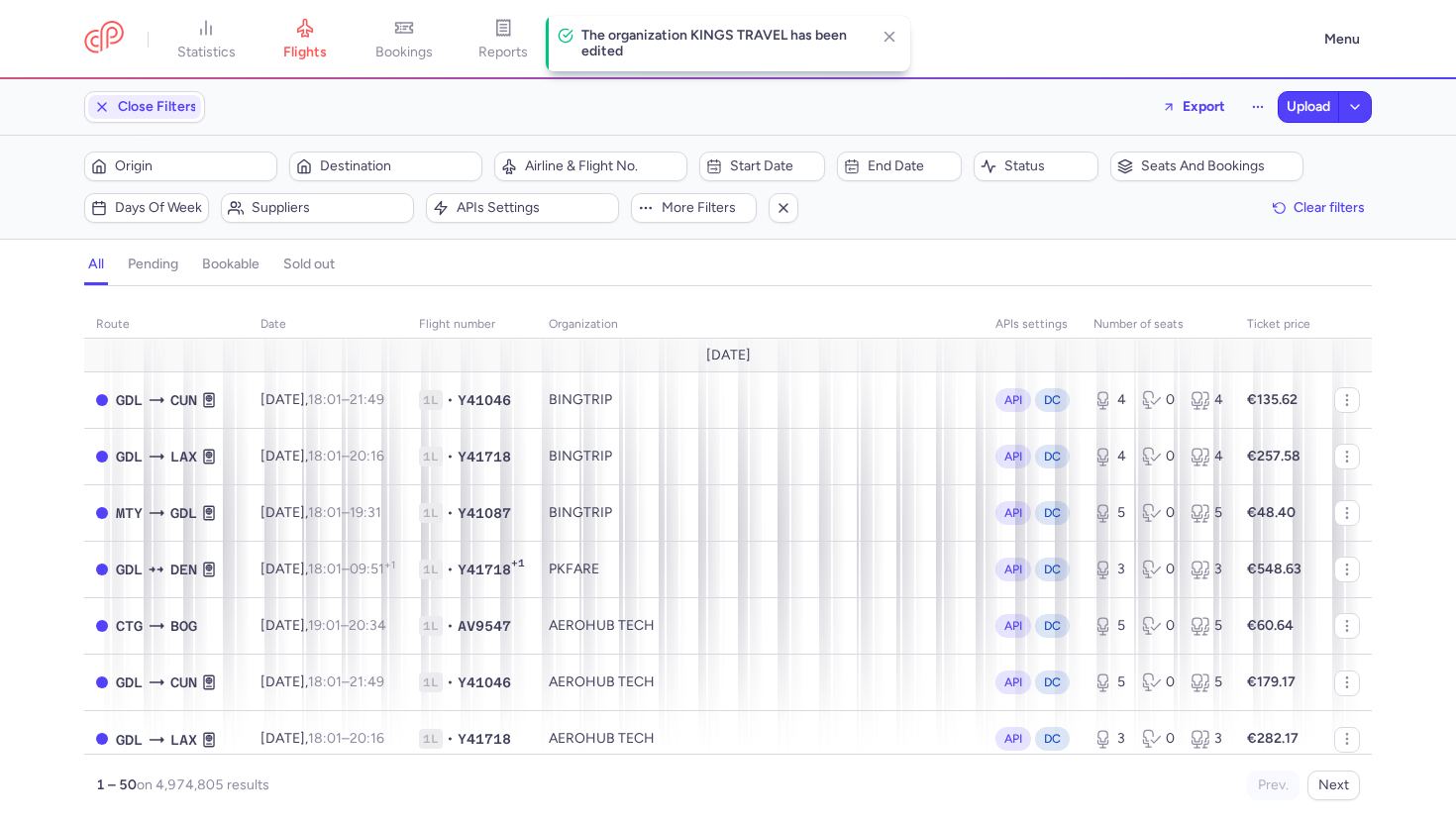 scroll, scrollTop: 0, scrollLeft: 0, axis: both 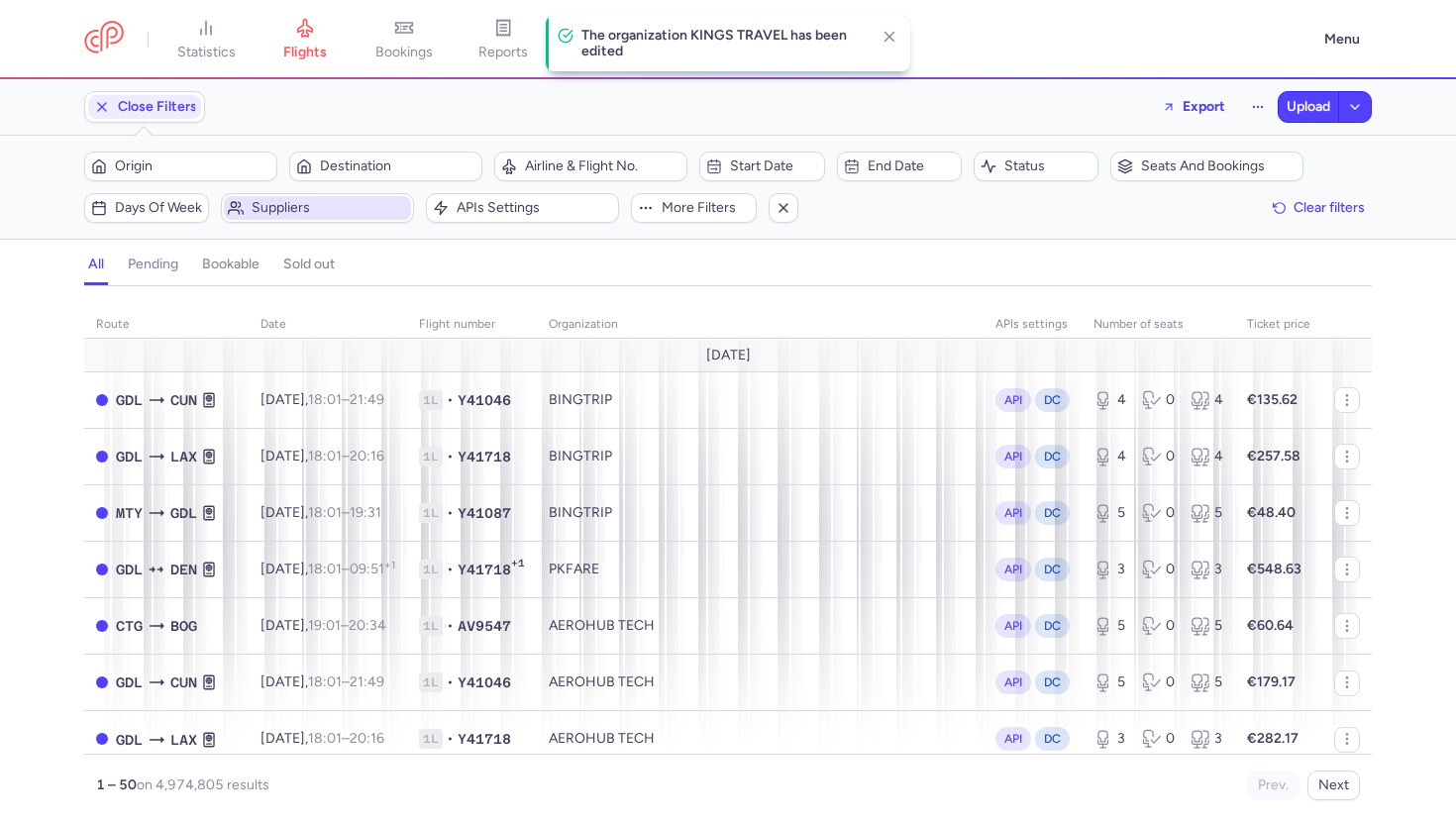 click on "Suppliers" at bounding box center [329, 208] 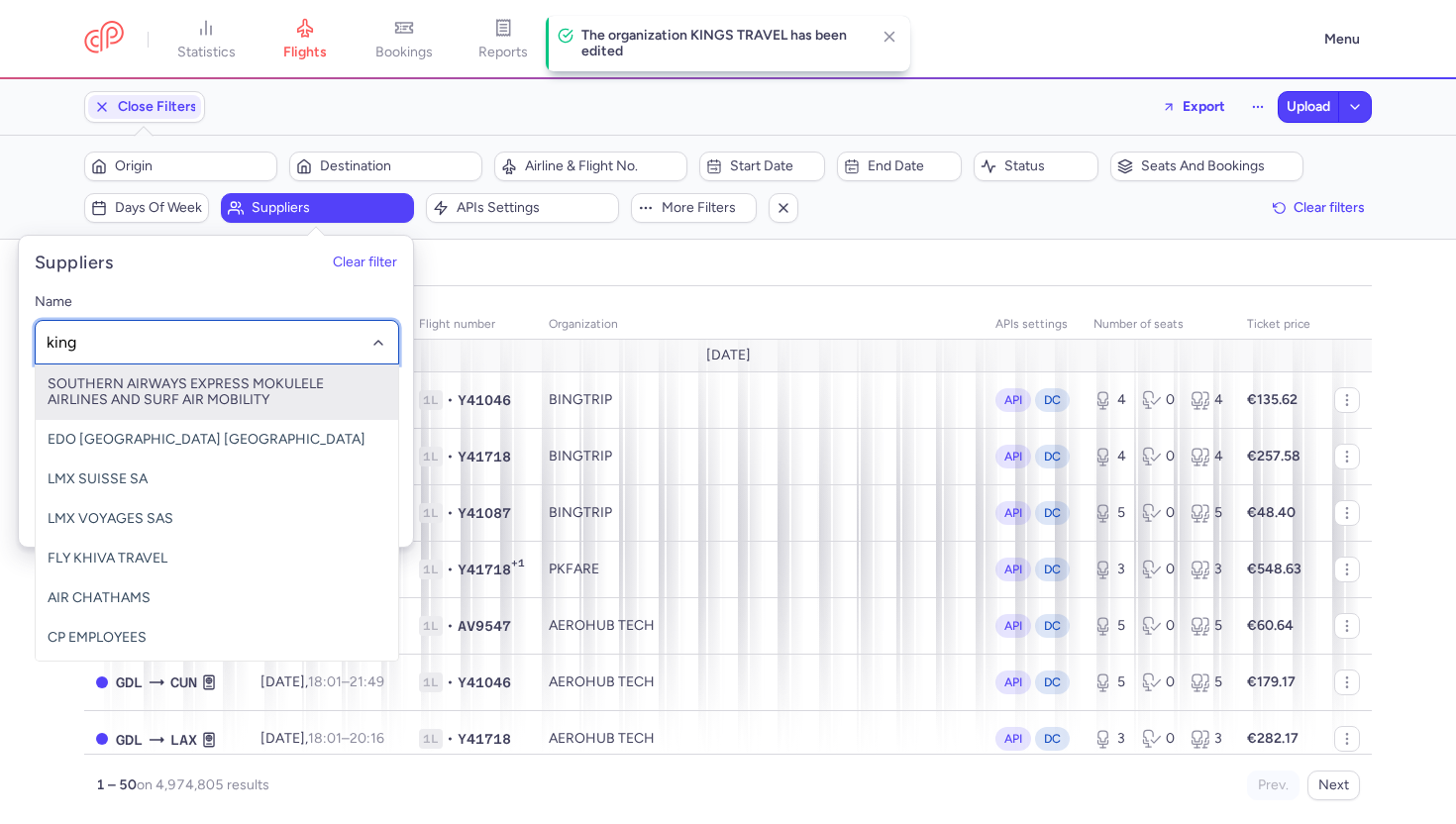 type on "kings" 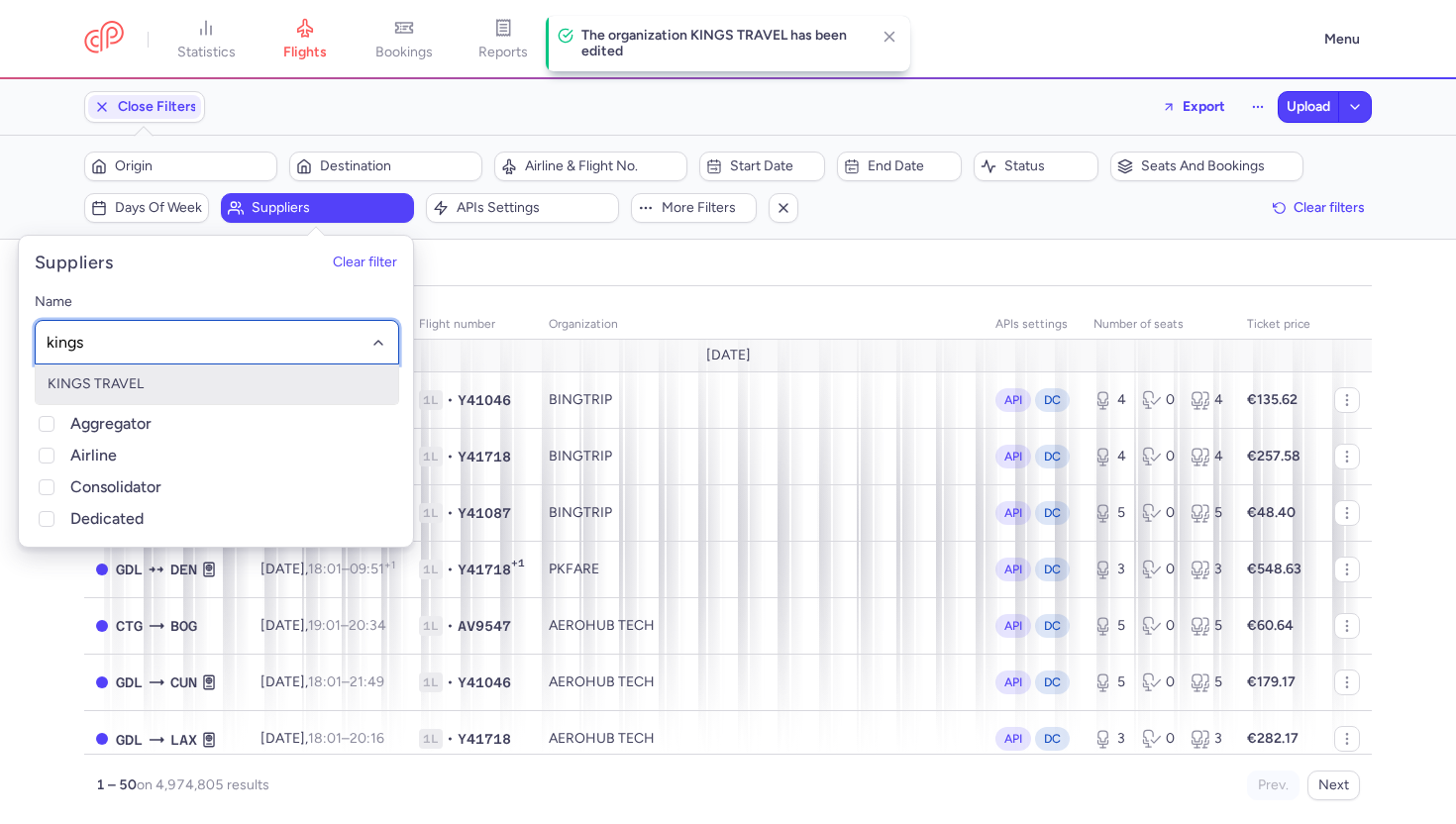 click on "KINGS TRAVEL" at bounding box center (217, 384) 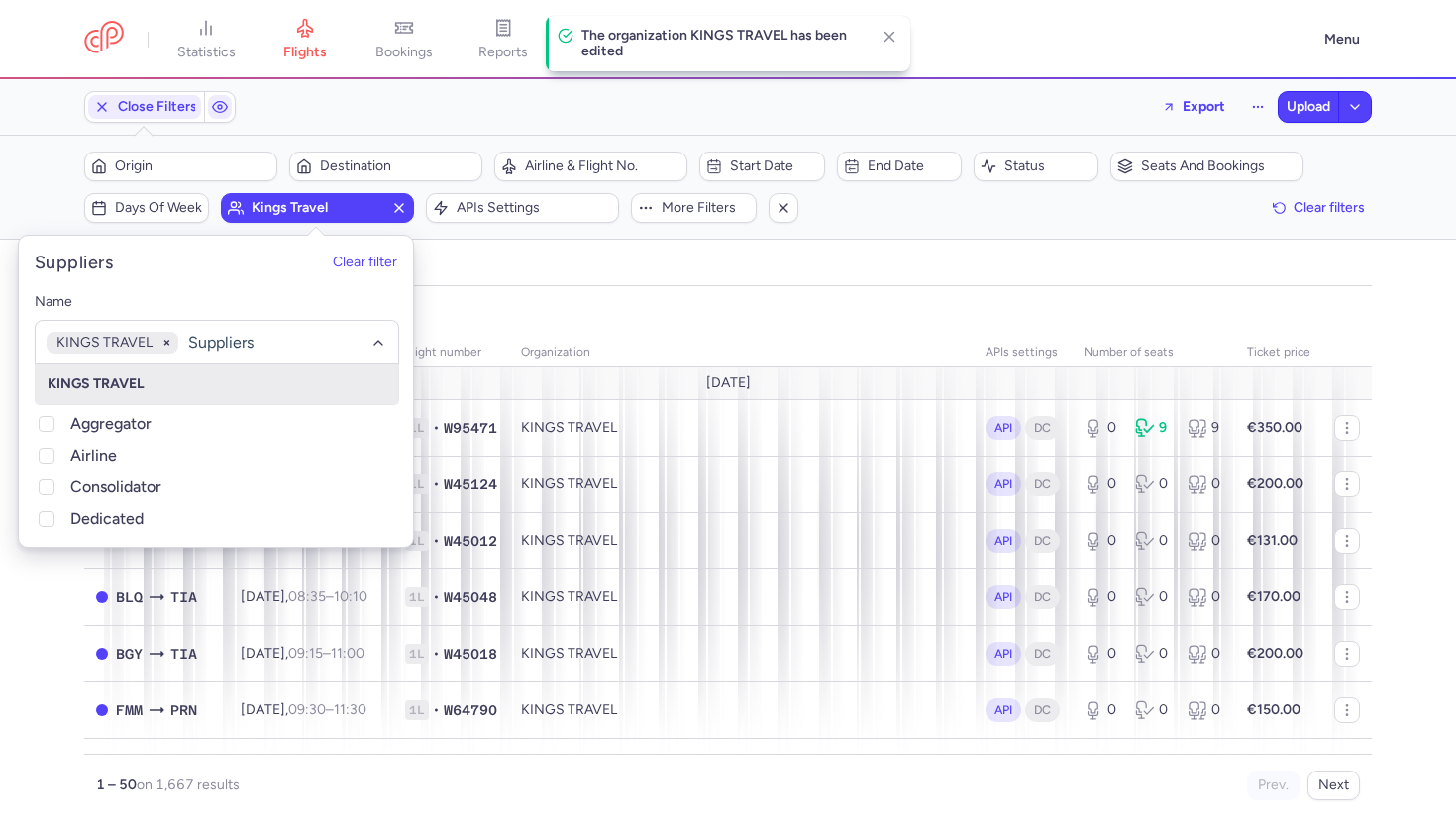 click on "all pending bookable sold out" at bounding box center (728, 268) 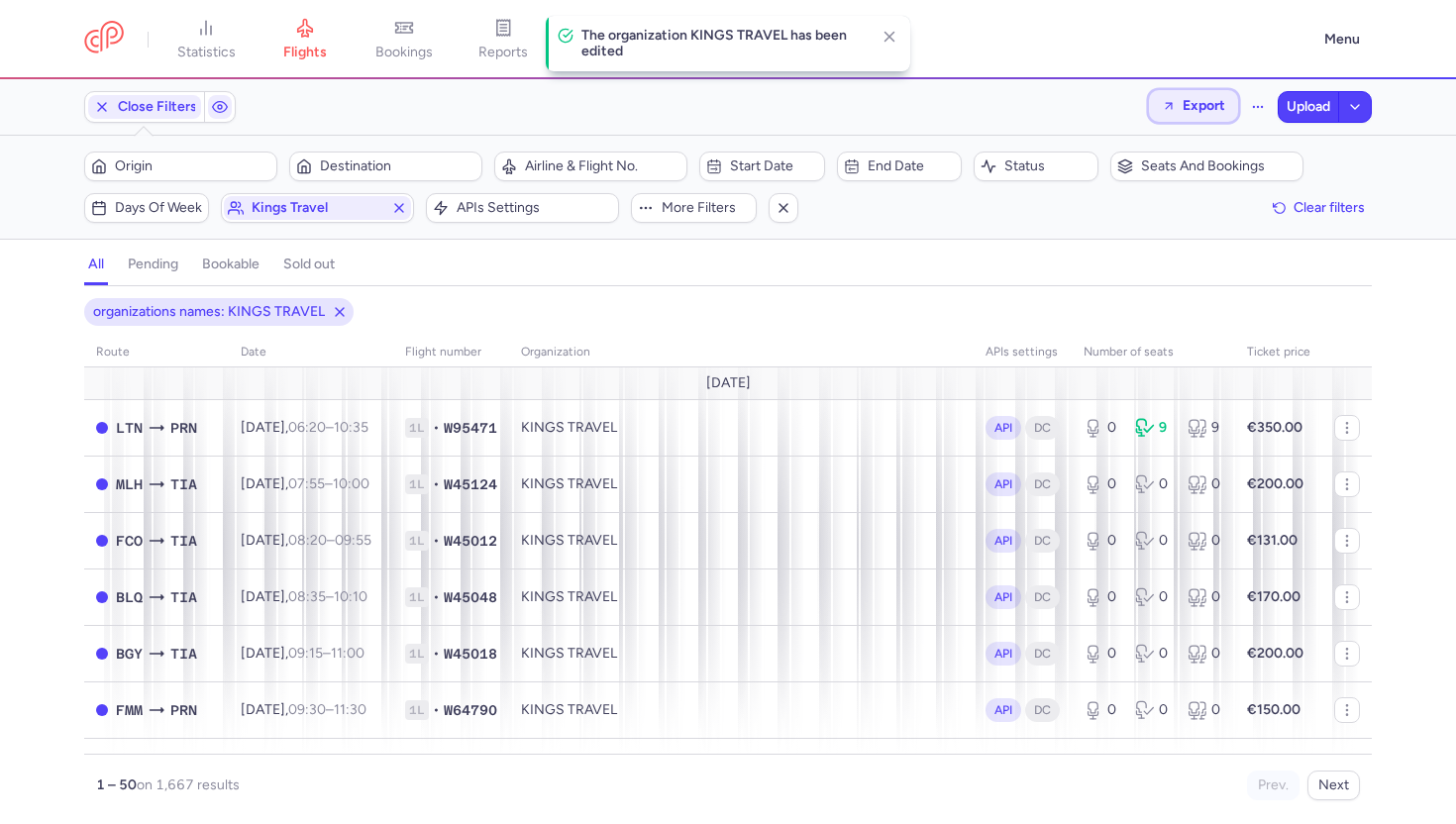 click on "Export" at bounding box center [1203, 105] 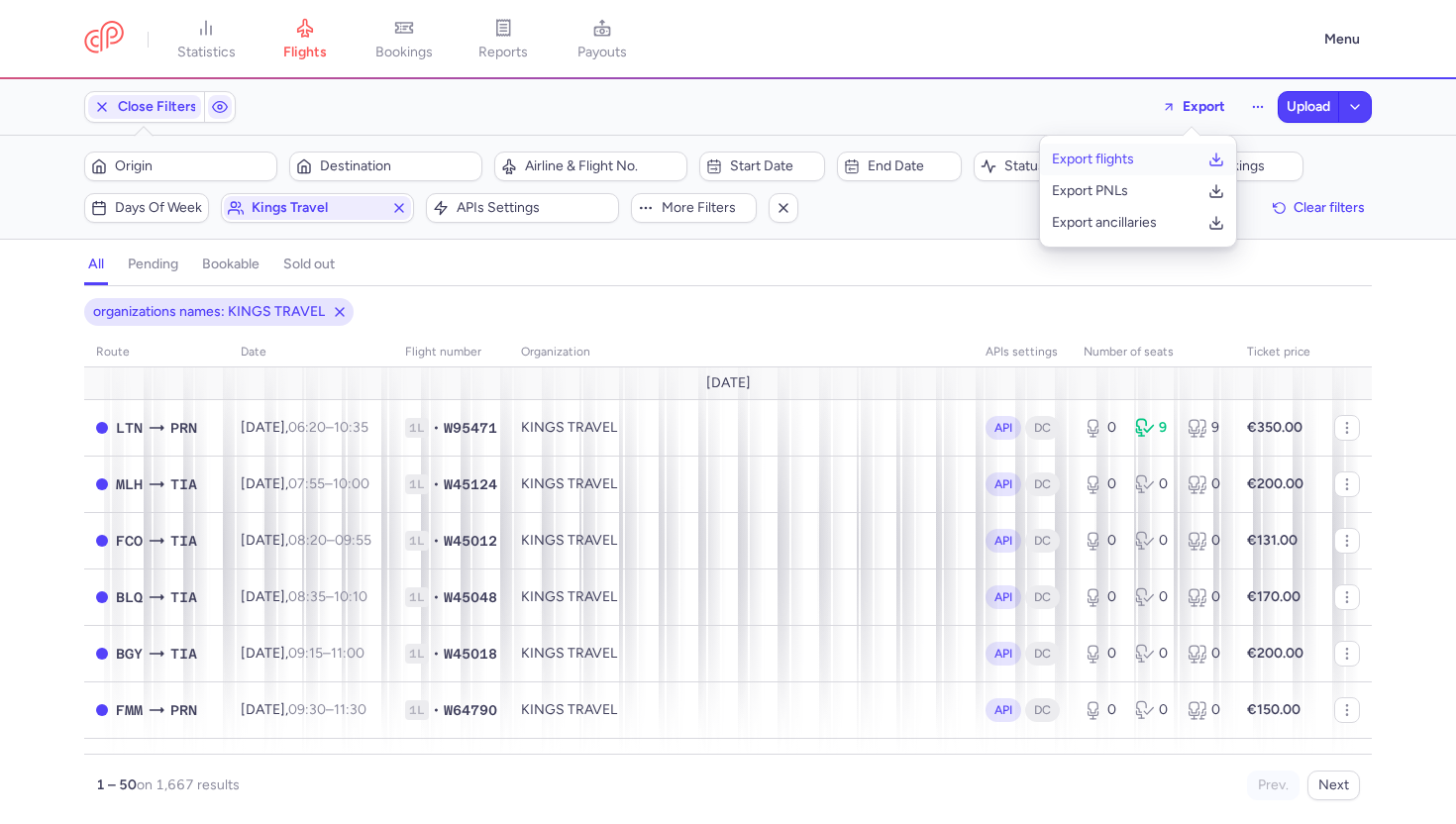 click on "Export flights" at bounding box center [1092, 159] 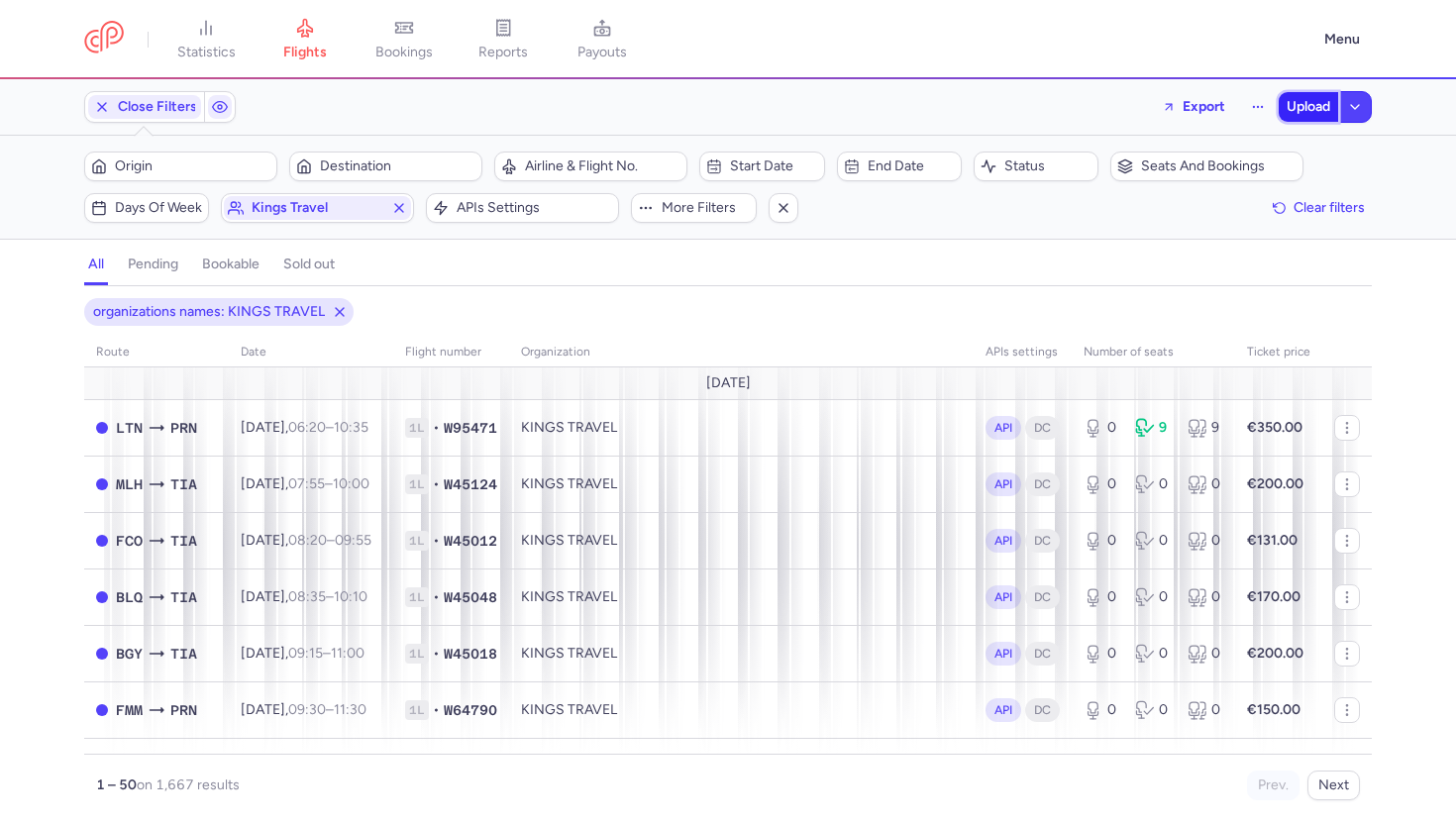 click on "Upload" at bounding box center [1308, 107] 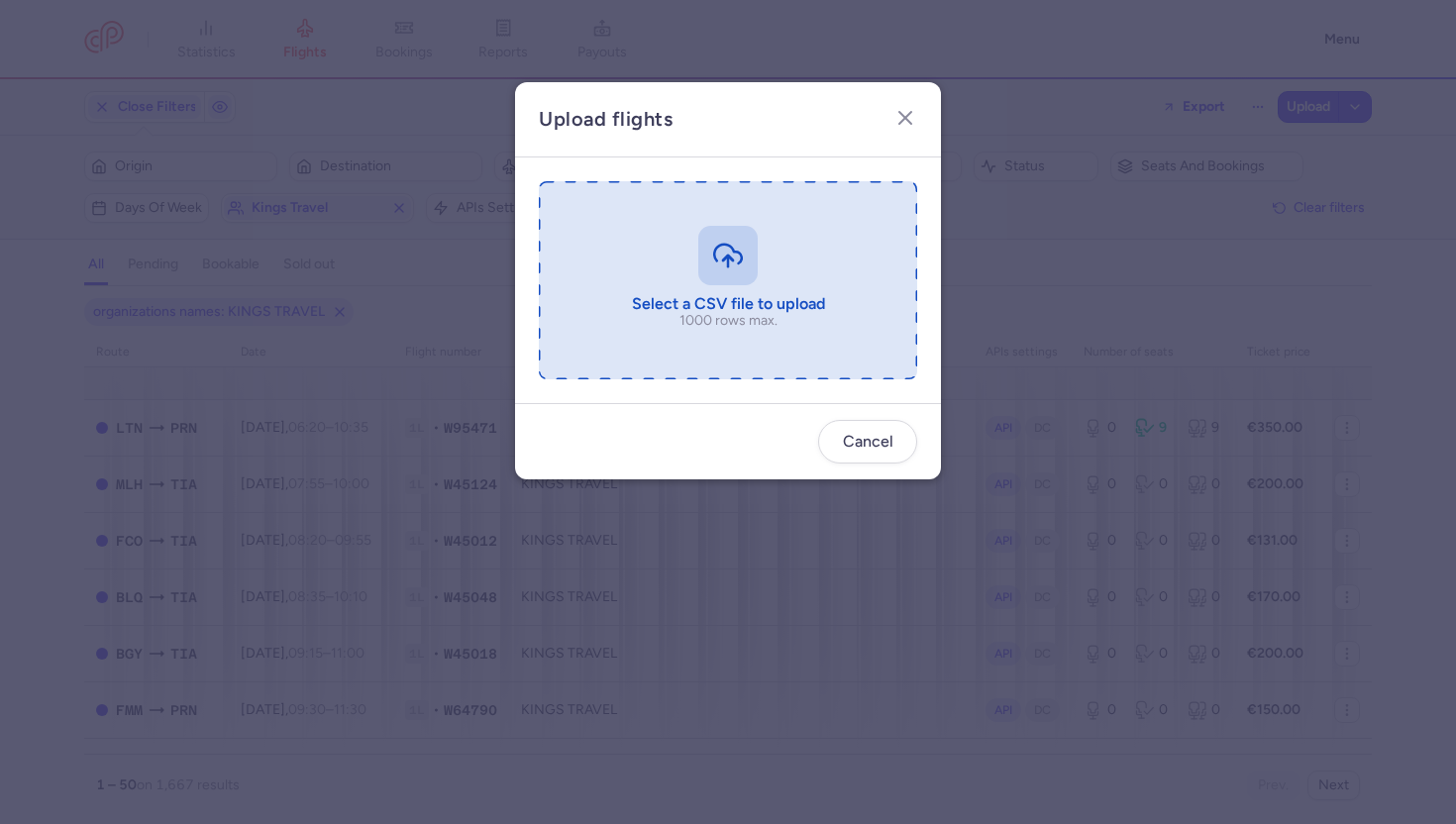 click at bounding box center [728, 280] 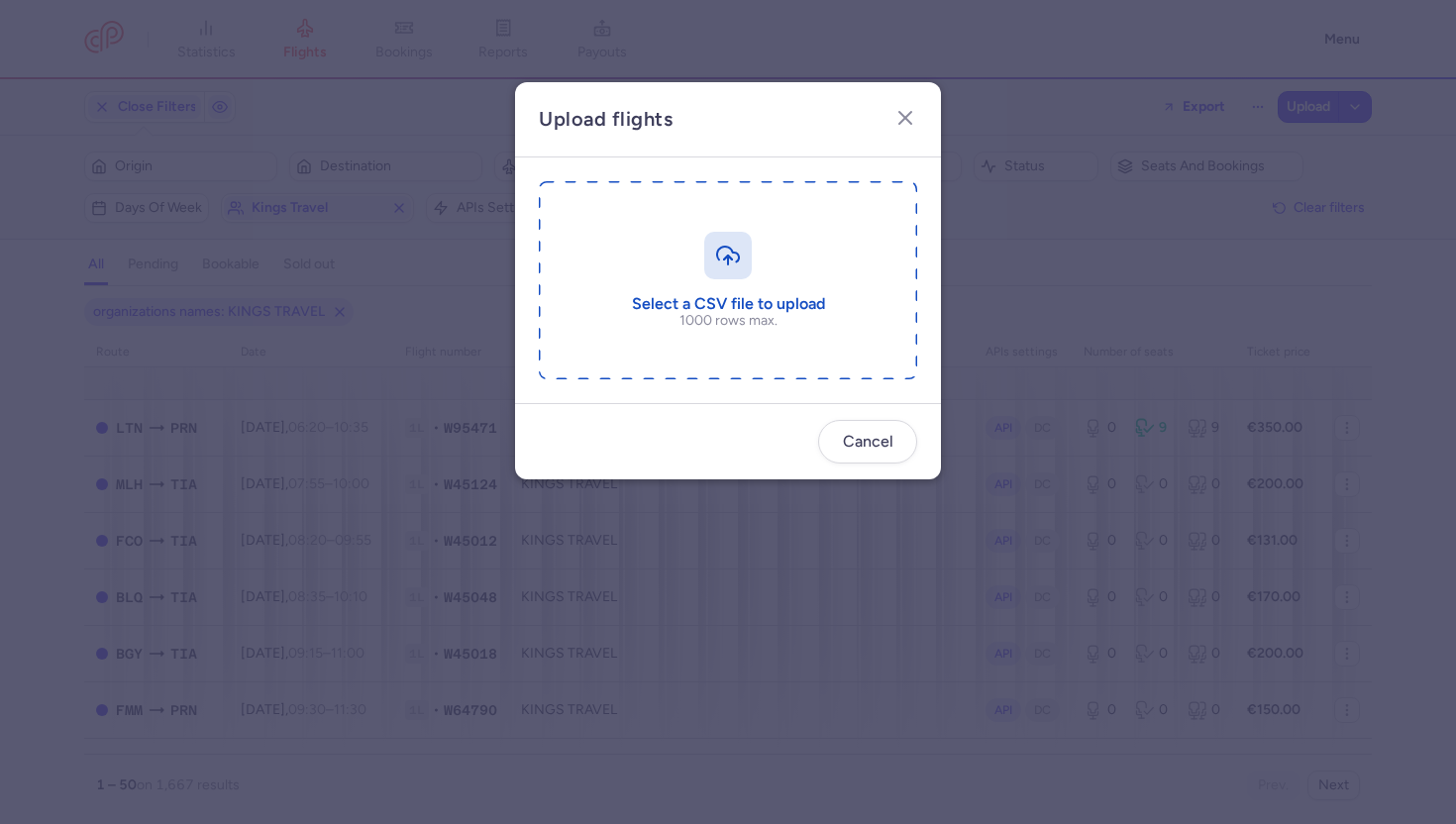 type on "C:\fakepath\export_flights_20250724,1029.csv" 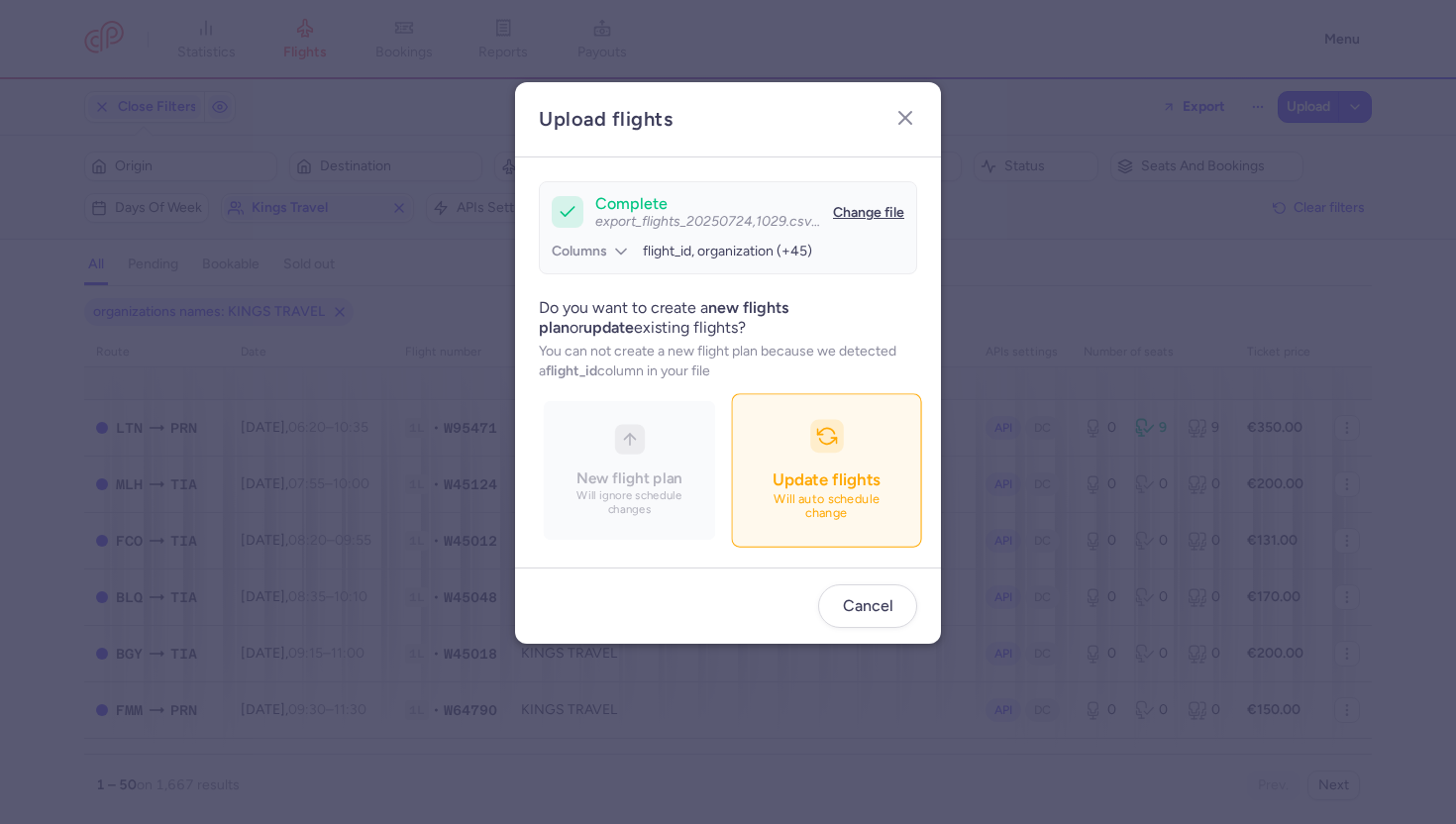 click 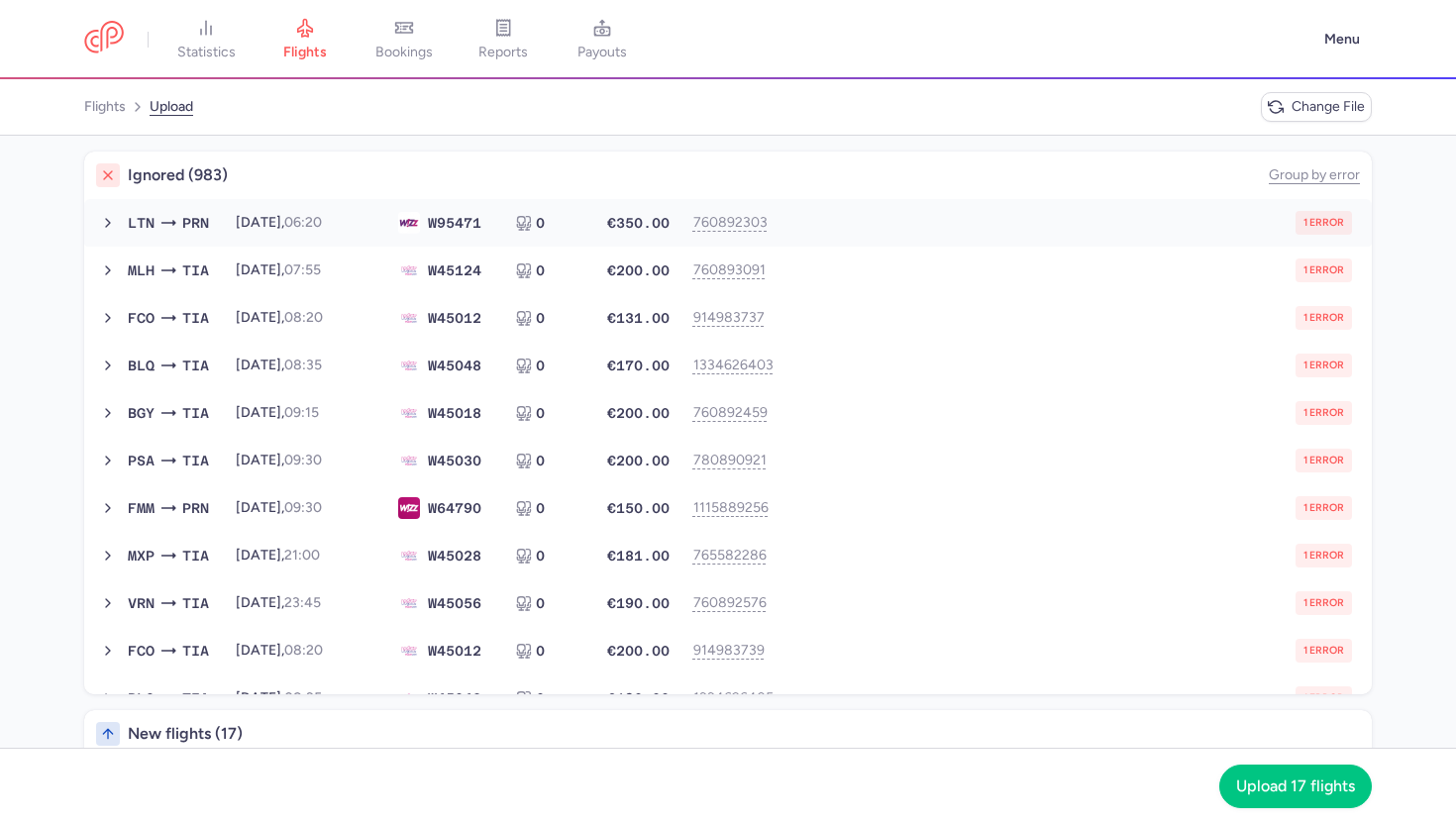 click on "1 error" at bounding box center (1069, 223) 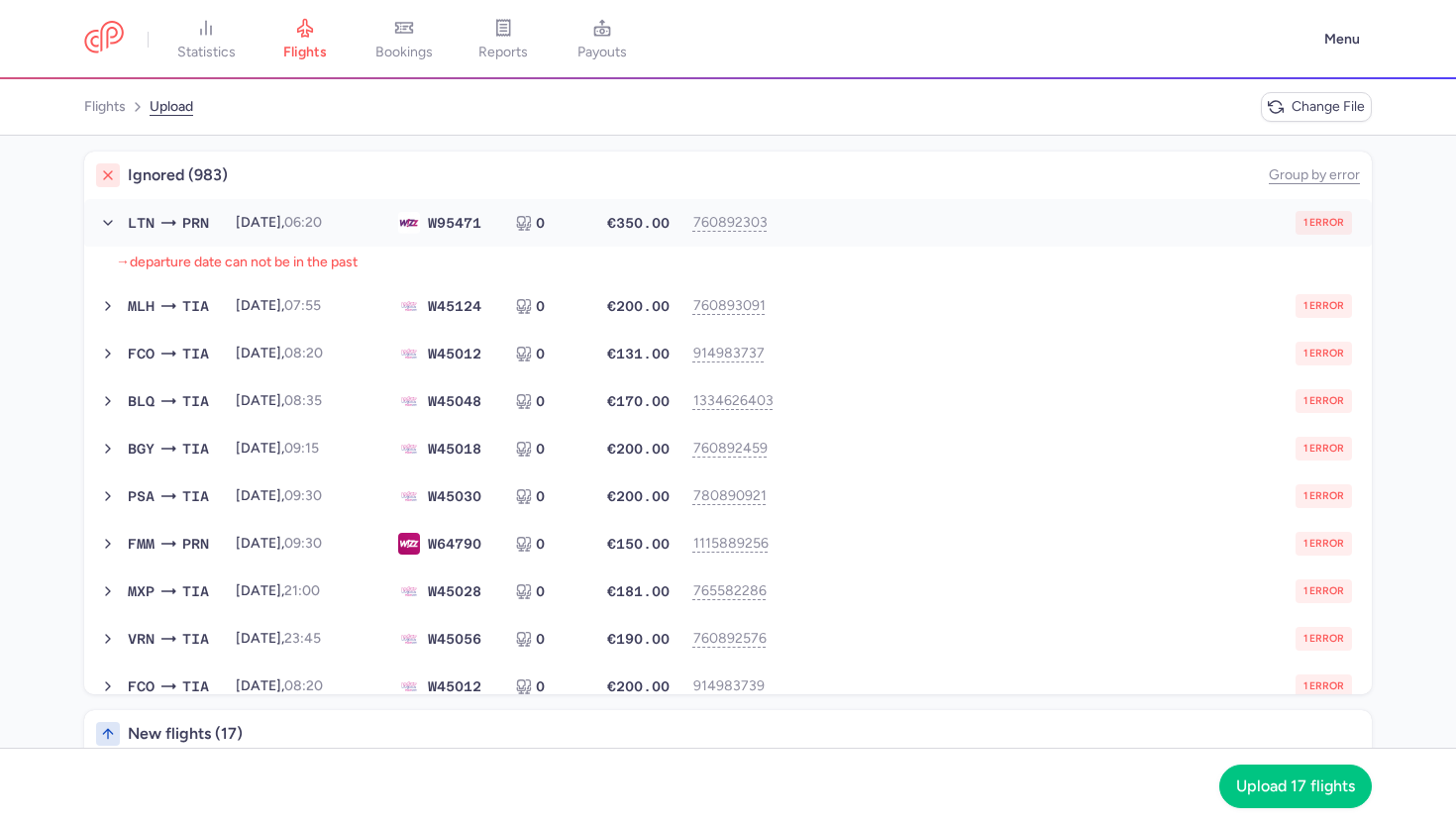 click on "1 error" at bounding box center [1069, 223] 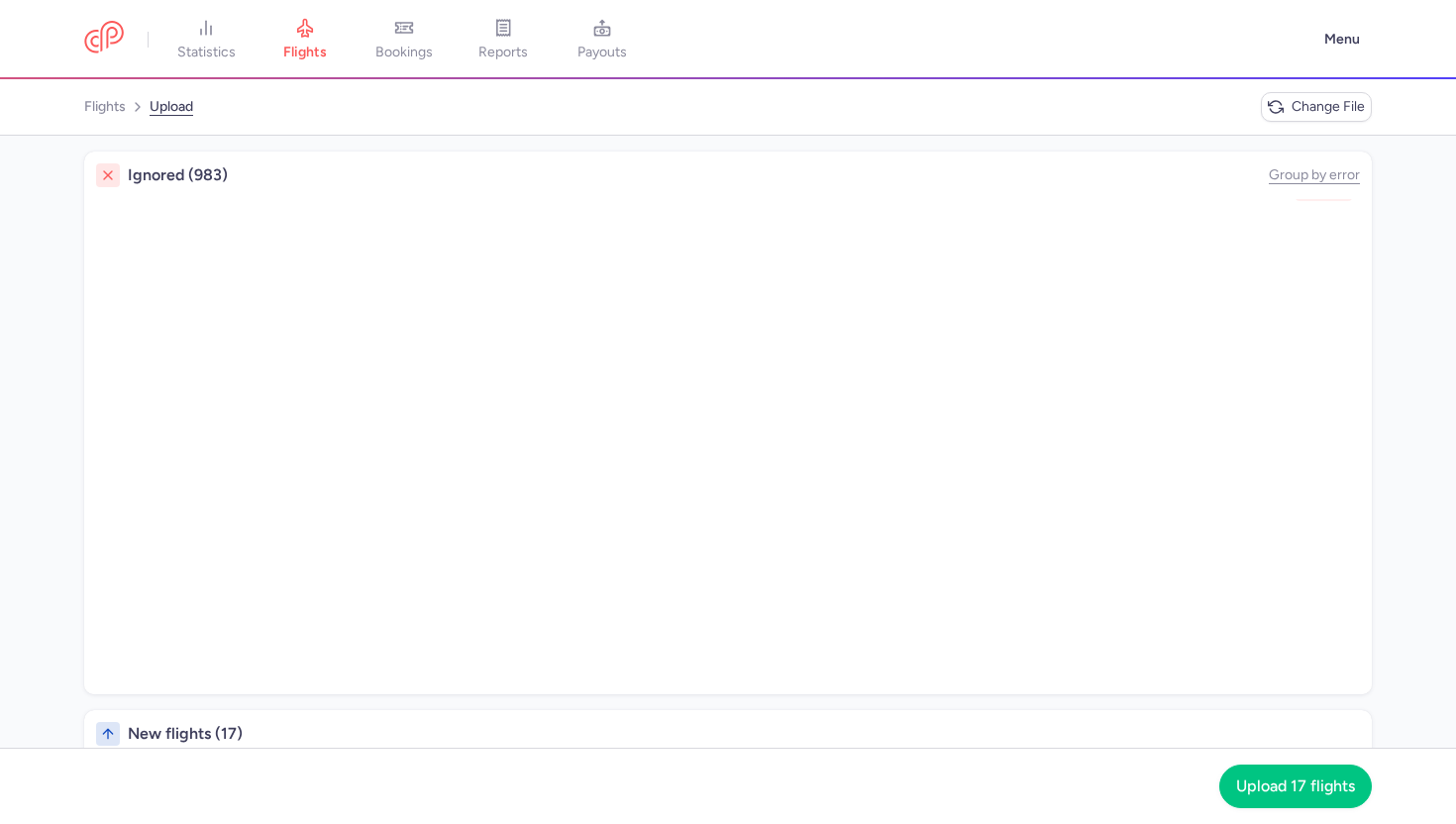 scroll, scrollTop: 8165, scrollLeft: 0, axis: vertical 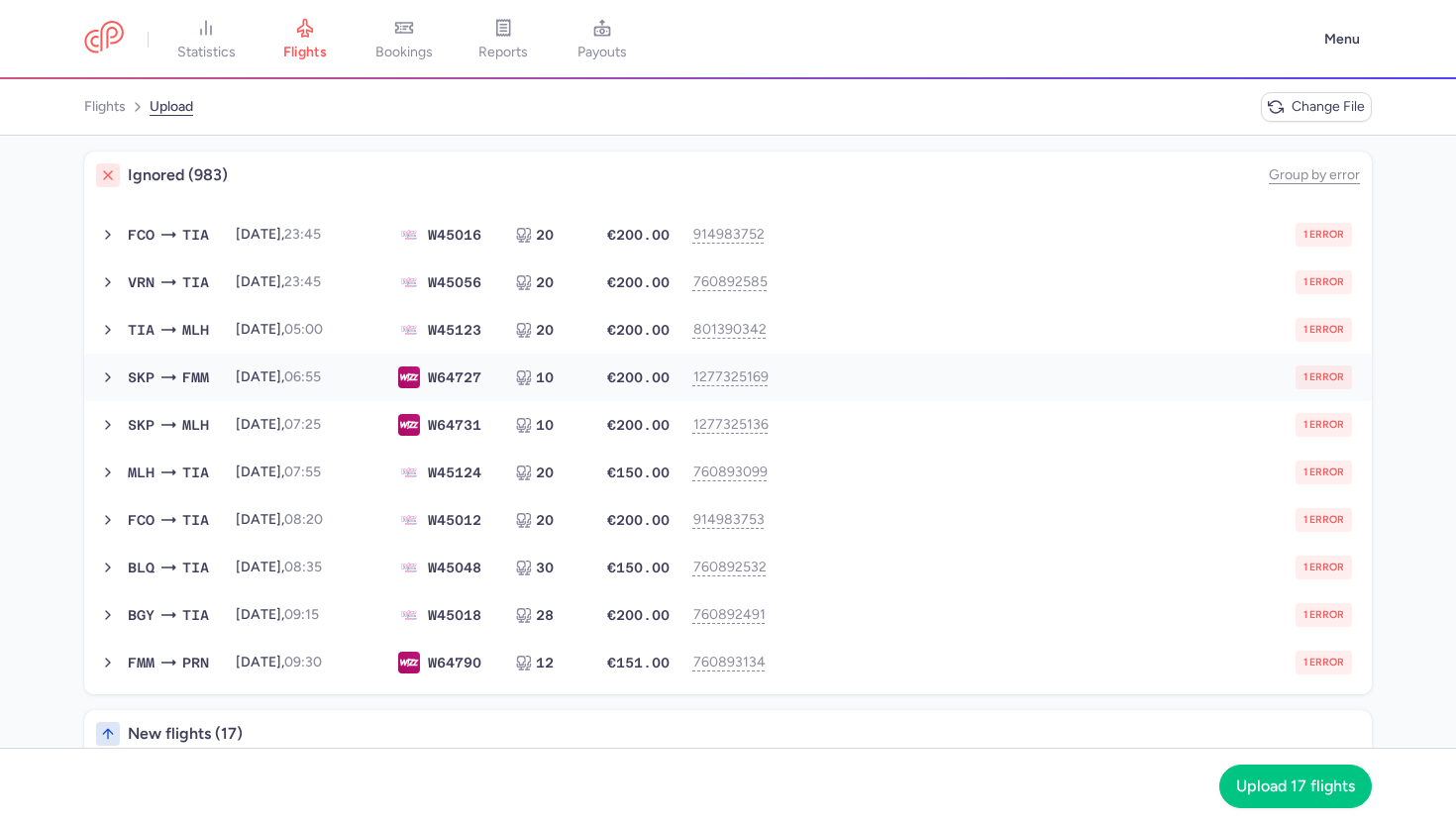 click on "SKP  FMM [DATE]  06:55 W6  4727 10 €200.00 1277325169 1 error [DATE] 06:55 W64727 10 seats €200.00" at bounding box center (728, 377) 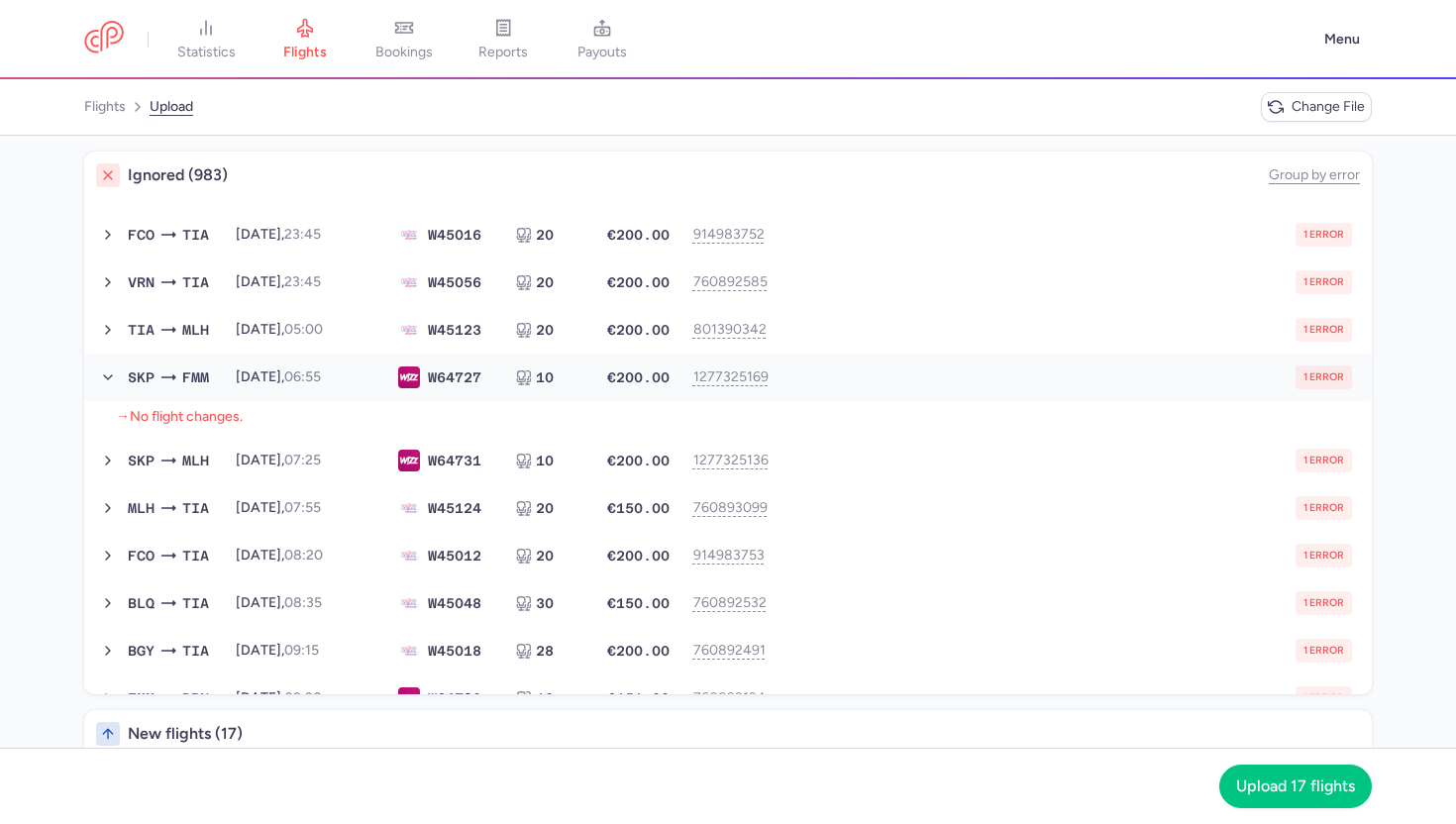 click on "SKP  FMM [DATE]  06:55 W6  4727 10 €200.00 1277325169 1 error [DATE] 06:55 W64727 10 seats €200.00" at bounding box center (728, 377) 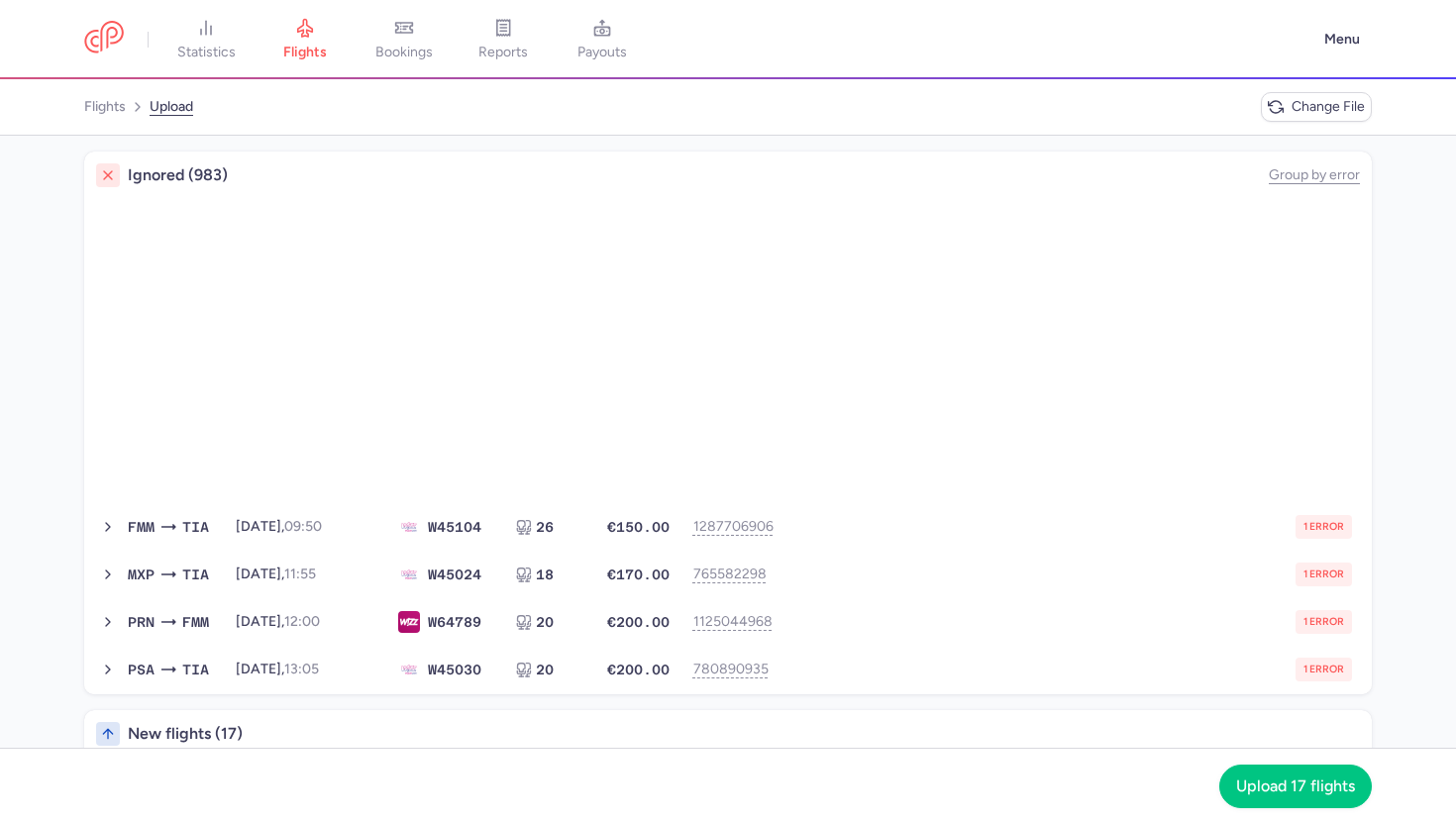 scroll, scrollTop: 10736, scrollLeft: 0, axis: vertical 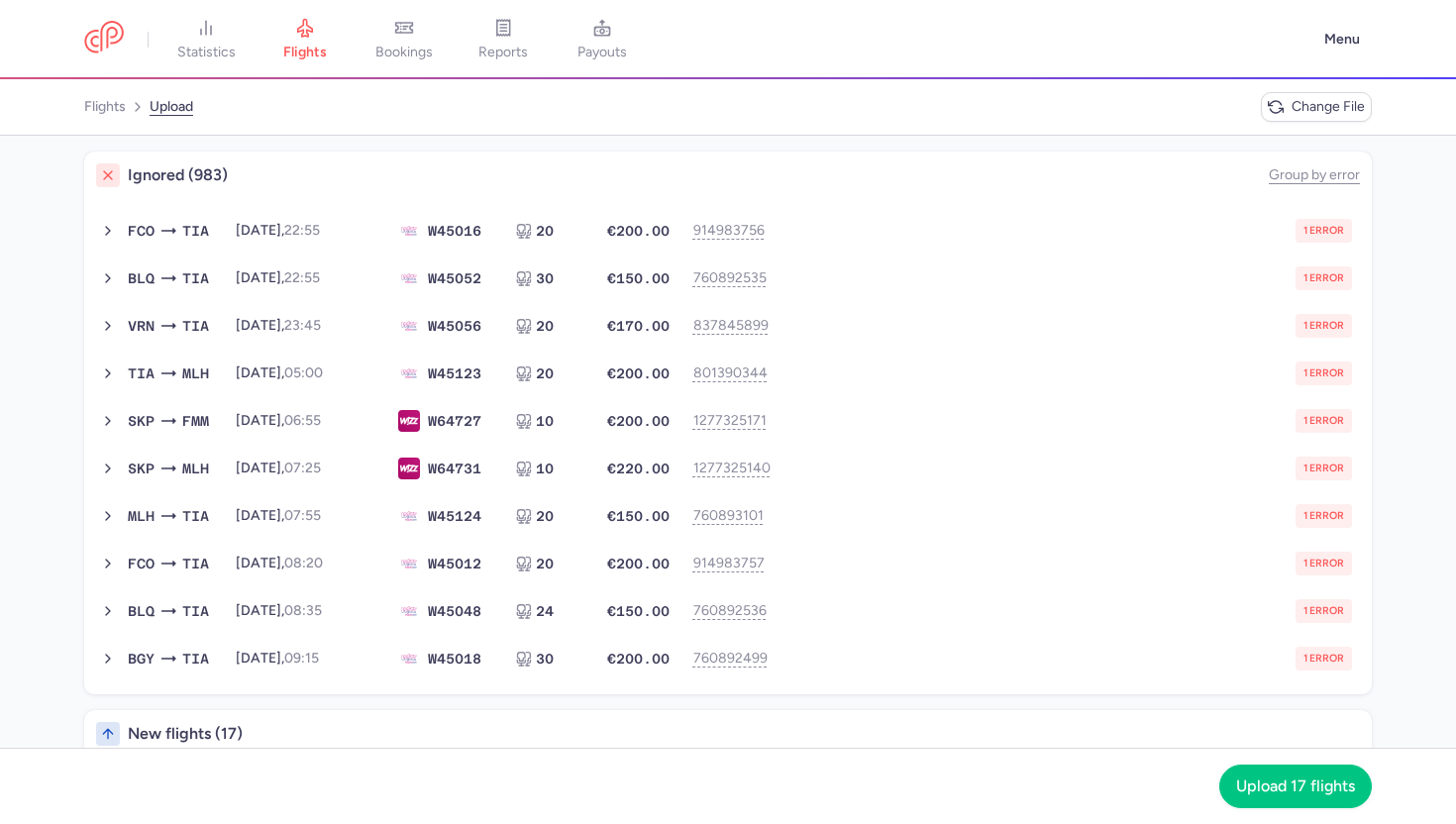 click on "SKP  FMM [DATE]  06:55 W6  4727 10 €200.00 1277325171 1 error [DATE] 06:55 W64727 10 seats €200.00" at bounding box center (728, 421) 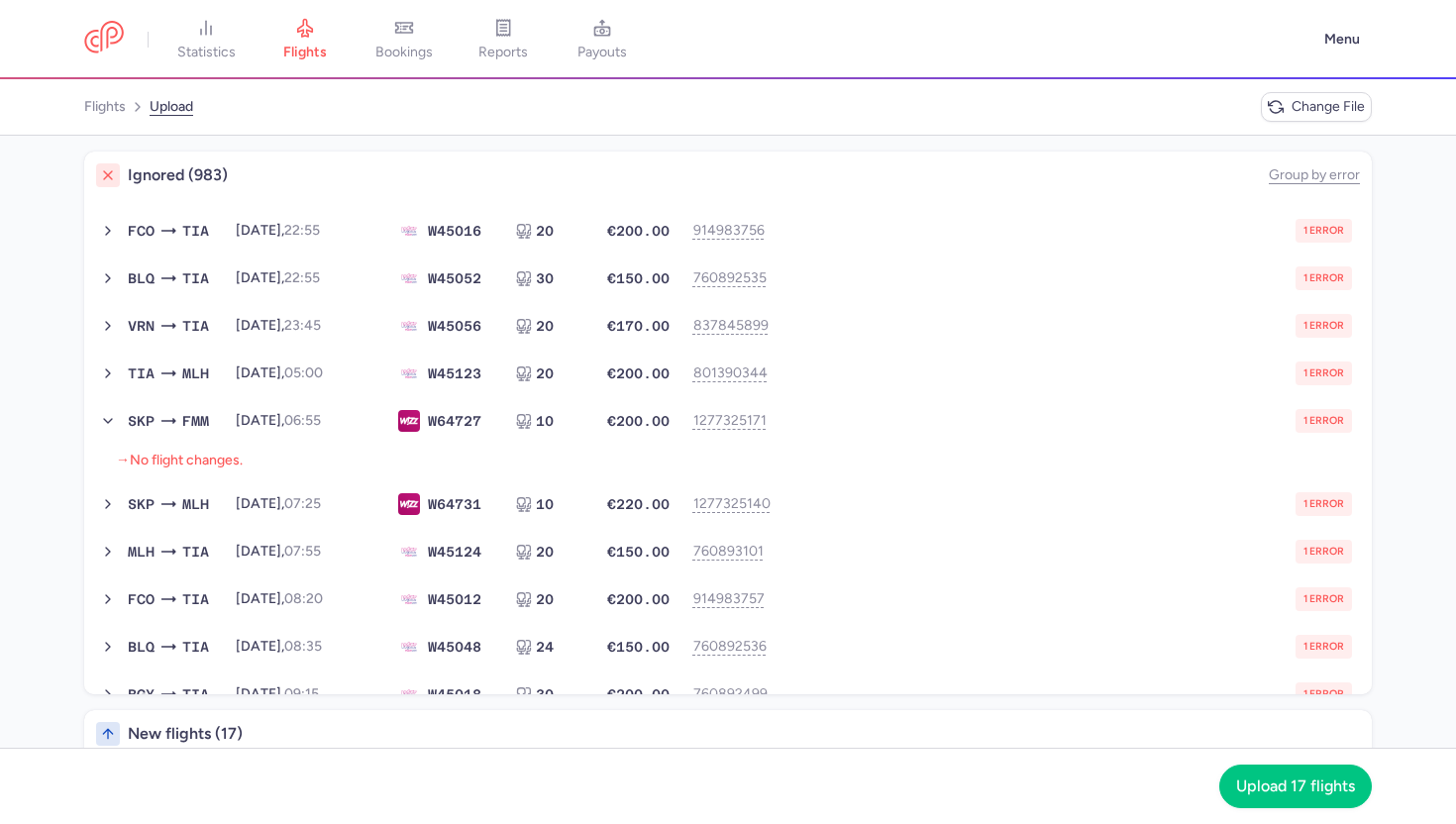 click on "SKP  FMM [DATE]  06:55 W6  4727 10 €200.00 1277325171 1 error [DATE] 06:55 W64727 10 seats €200.00" at bounding box center (728, 421) 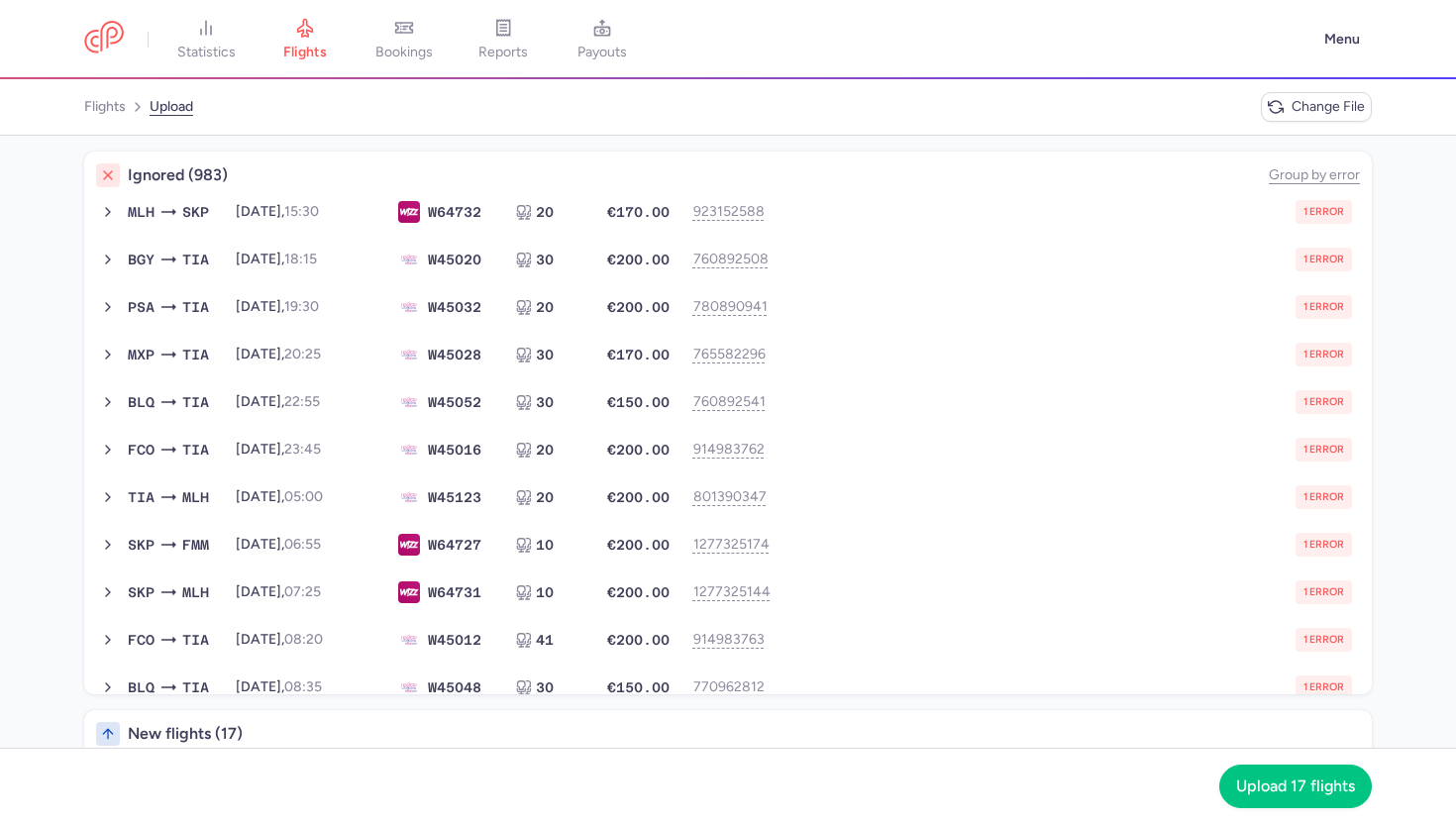 click on "1 error" at bounding box center [1069, 402] 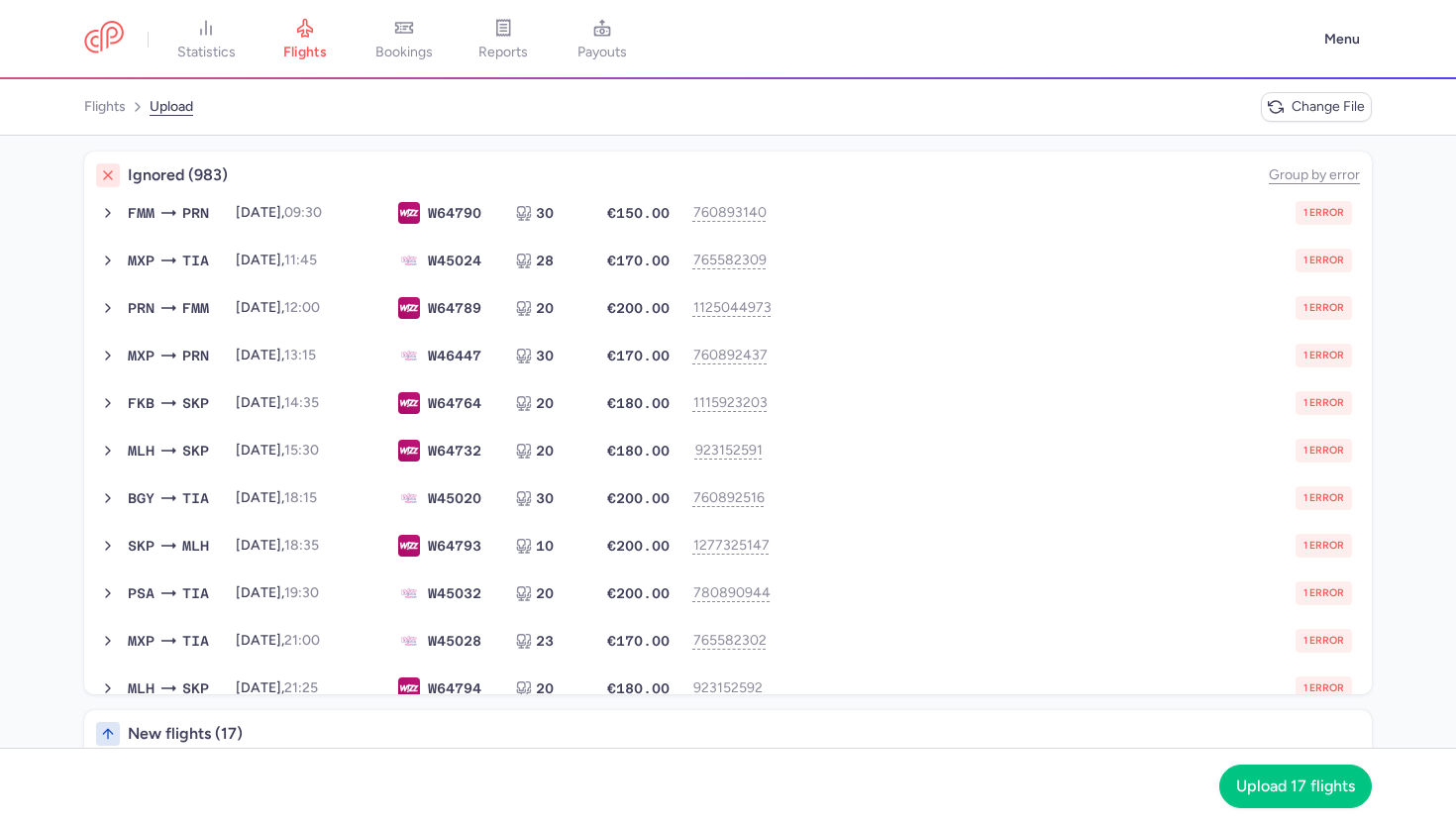click on "1 error" at bounding box center [1069, 403] 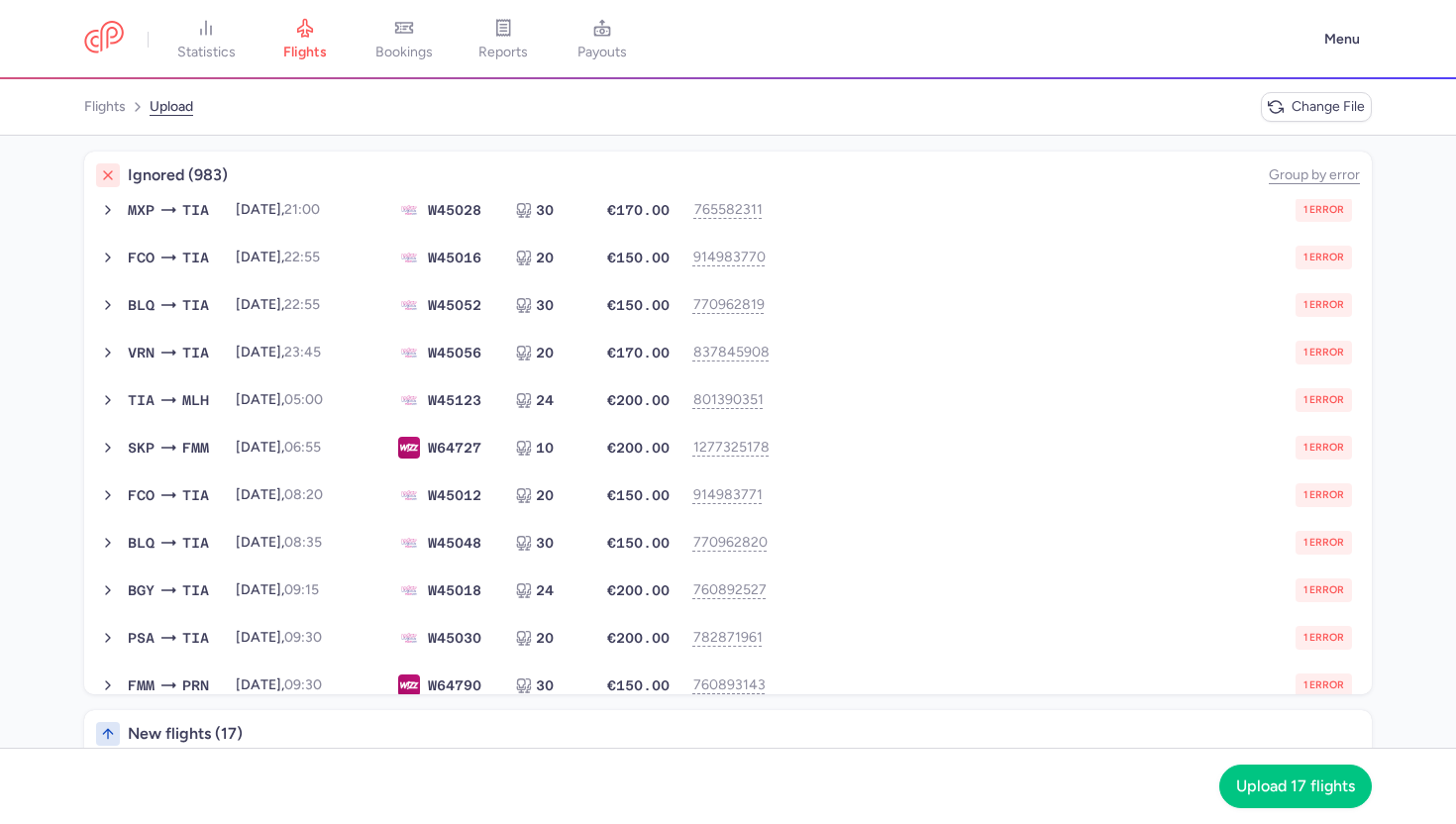 click on "1 error" at bounding box center (1069, 400) 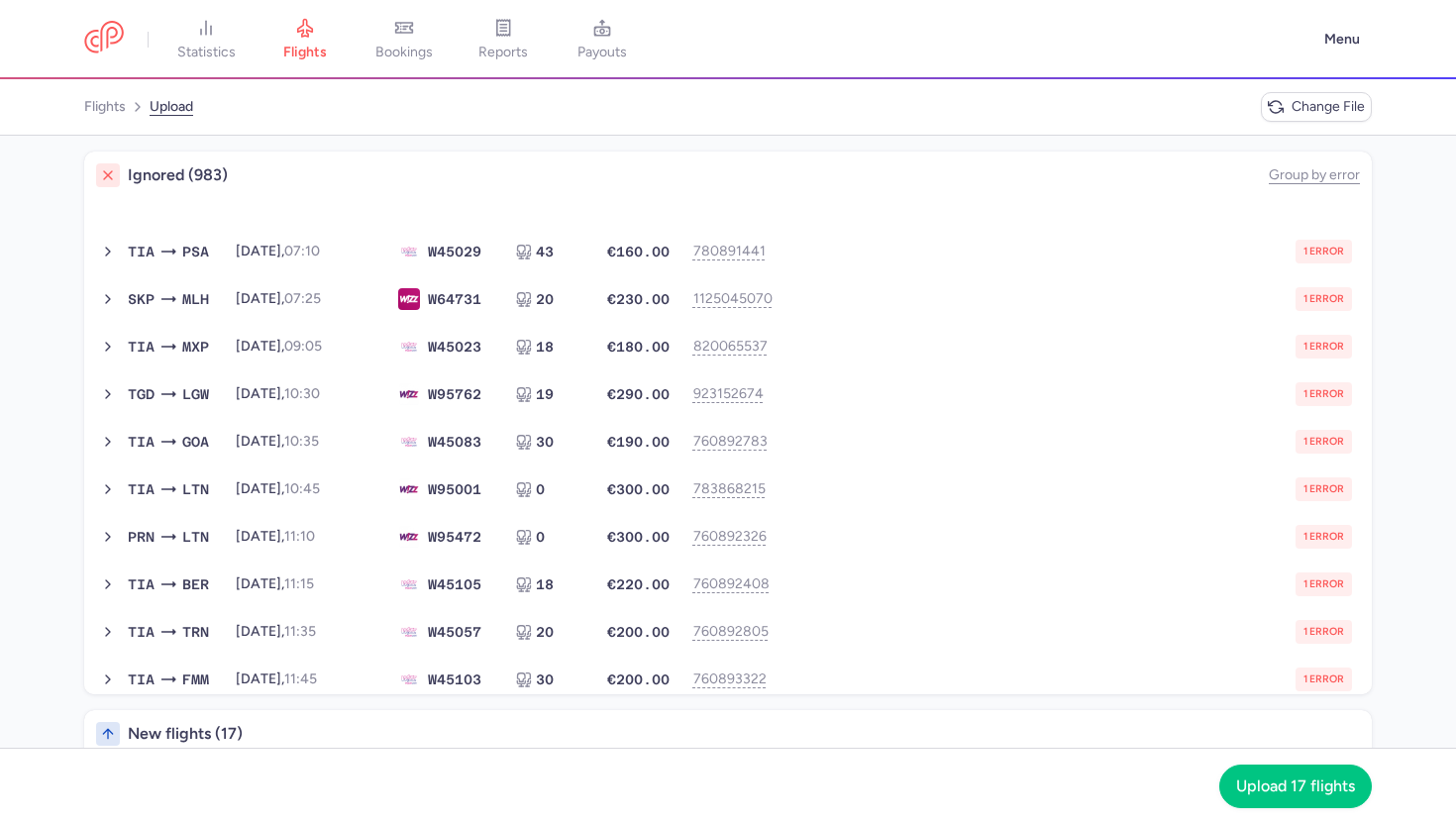 scroll, scrollTop: 46342, scrollLeft: 0, axis: vertical 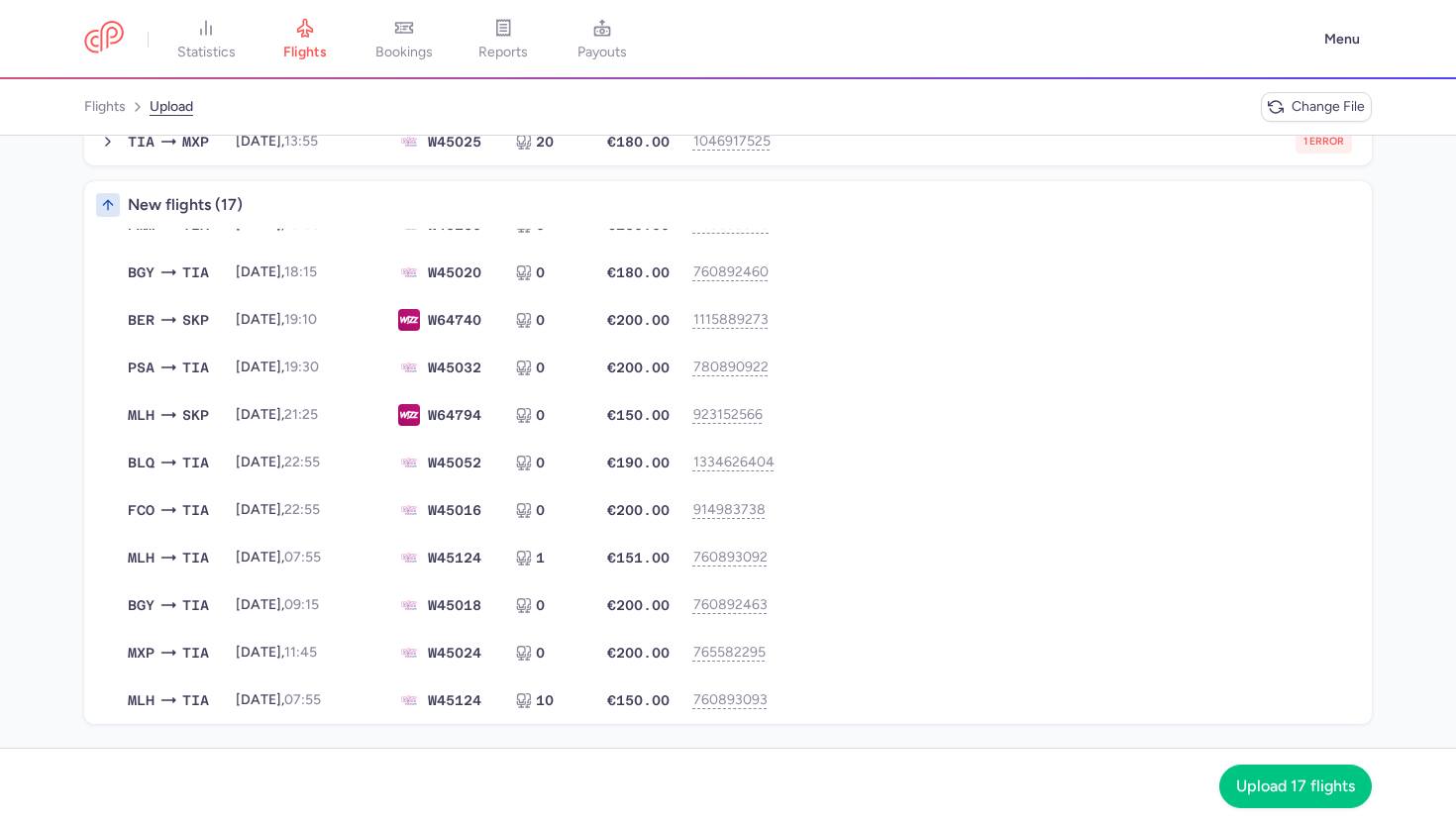 click on "BGY  TIA [DATE]  09:15 W4  5018 0 €200.00 760892463 [DATE] 09:15 W45018 0 seats €200.00" at bounding box center (728, 605) 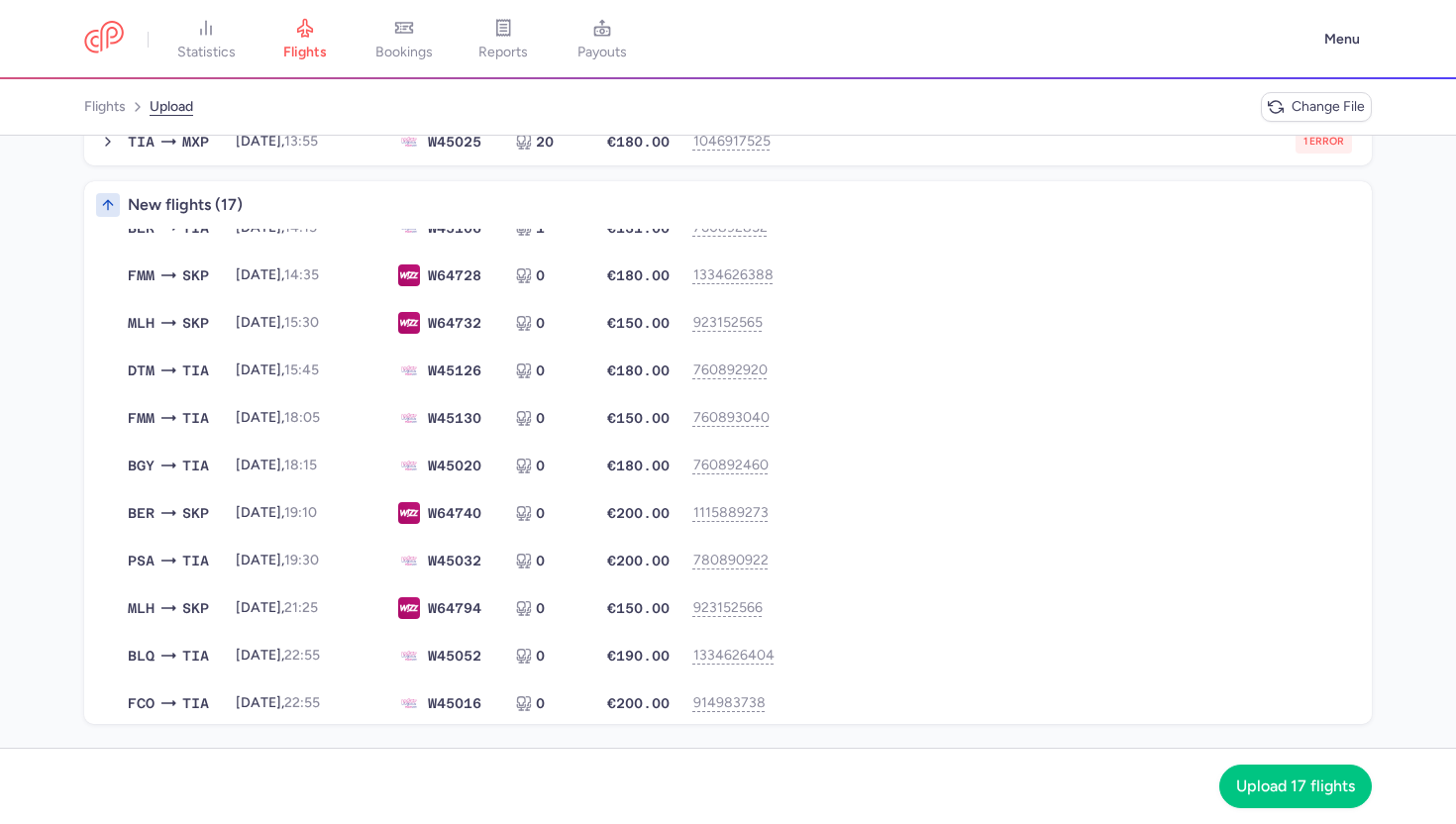scroll, scrollTop: 0, scrollLeft: 0, axis: both 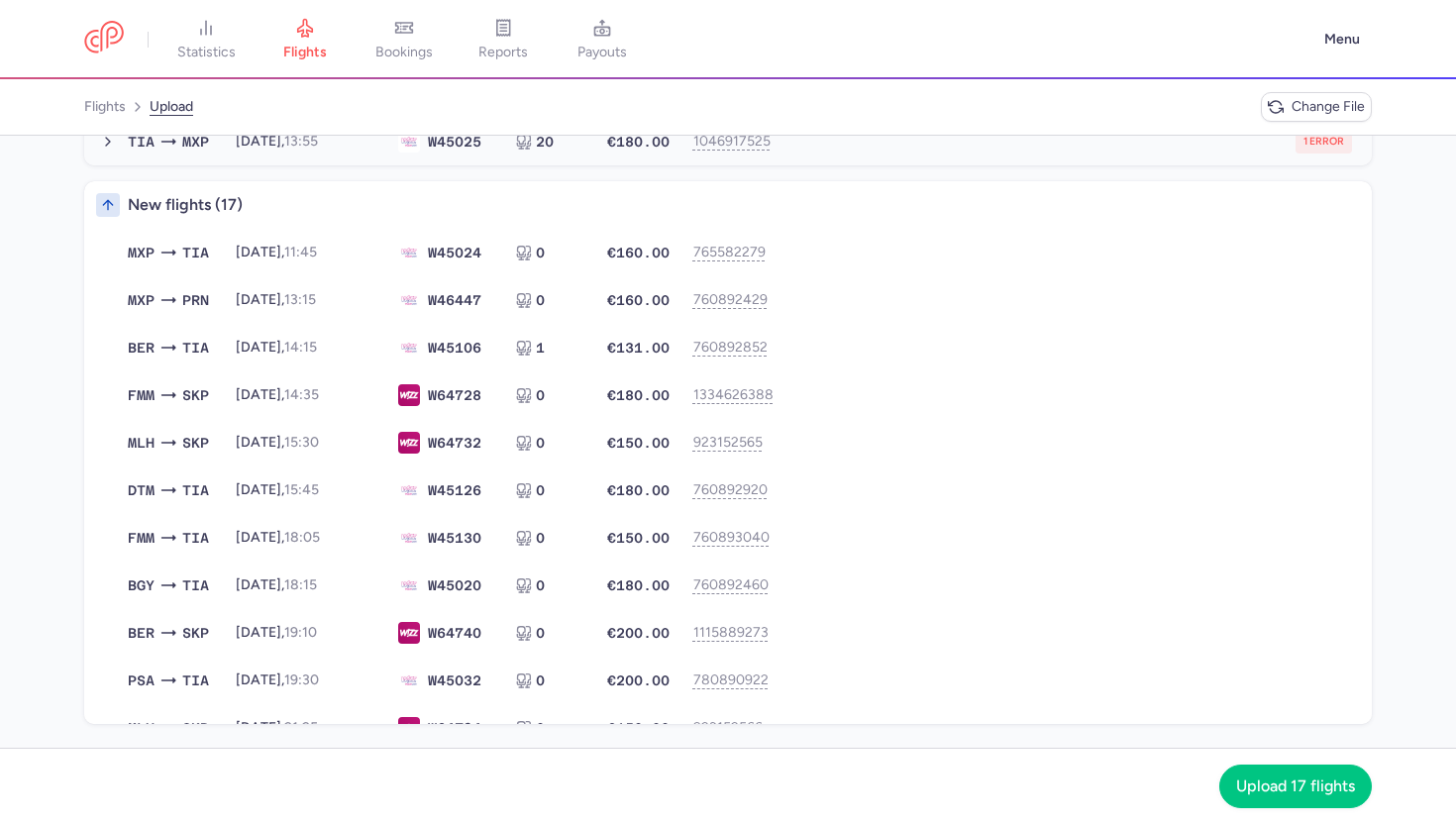 click on "1 error" at bounding box center (1069, 142) 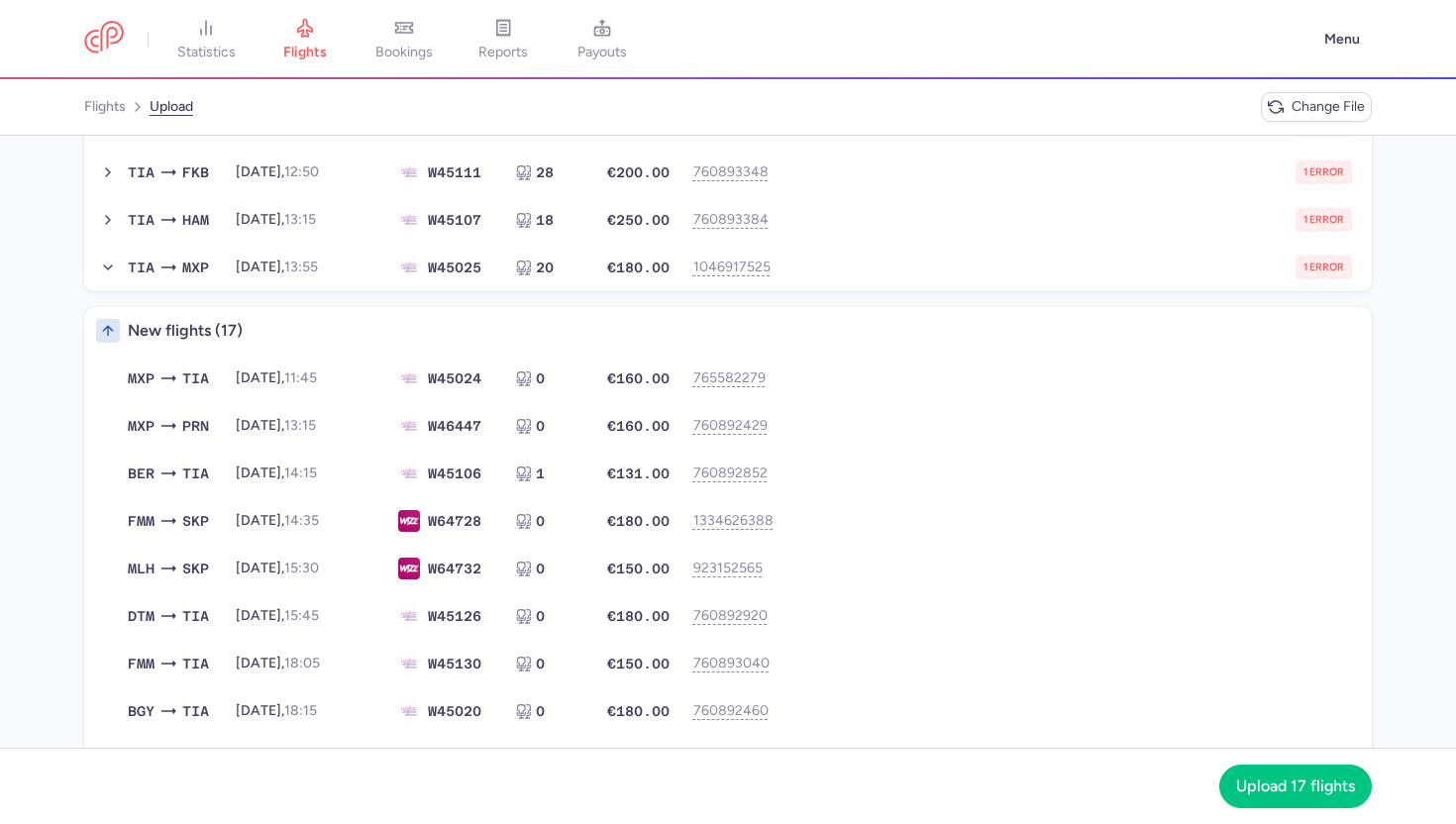 scroll, scrollTop: 383, scrollLeft: 0, axis: vertical 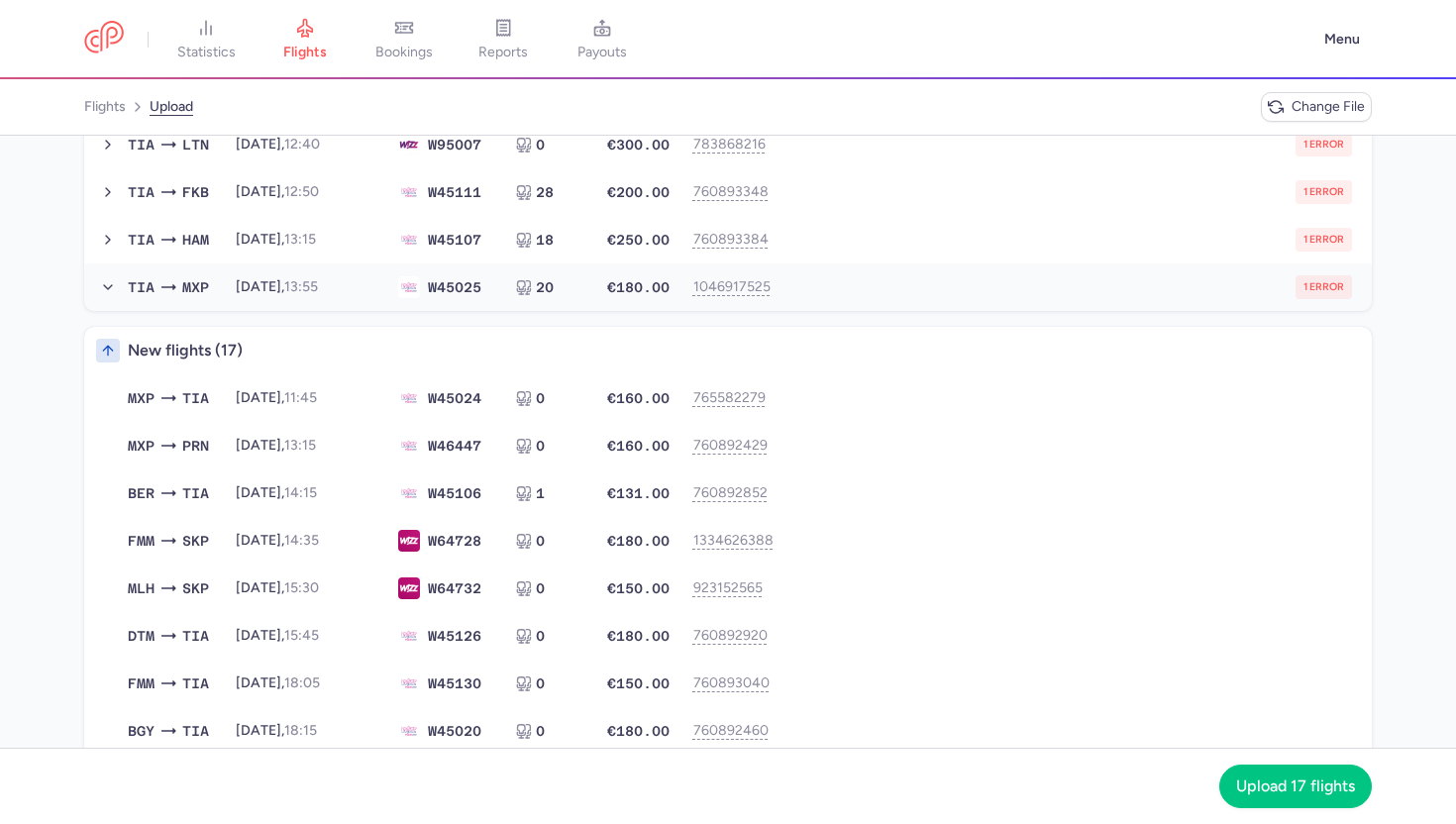 click on "1 error" at bounding box center (1069, 287) 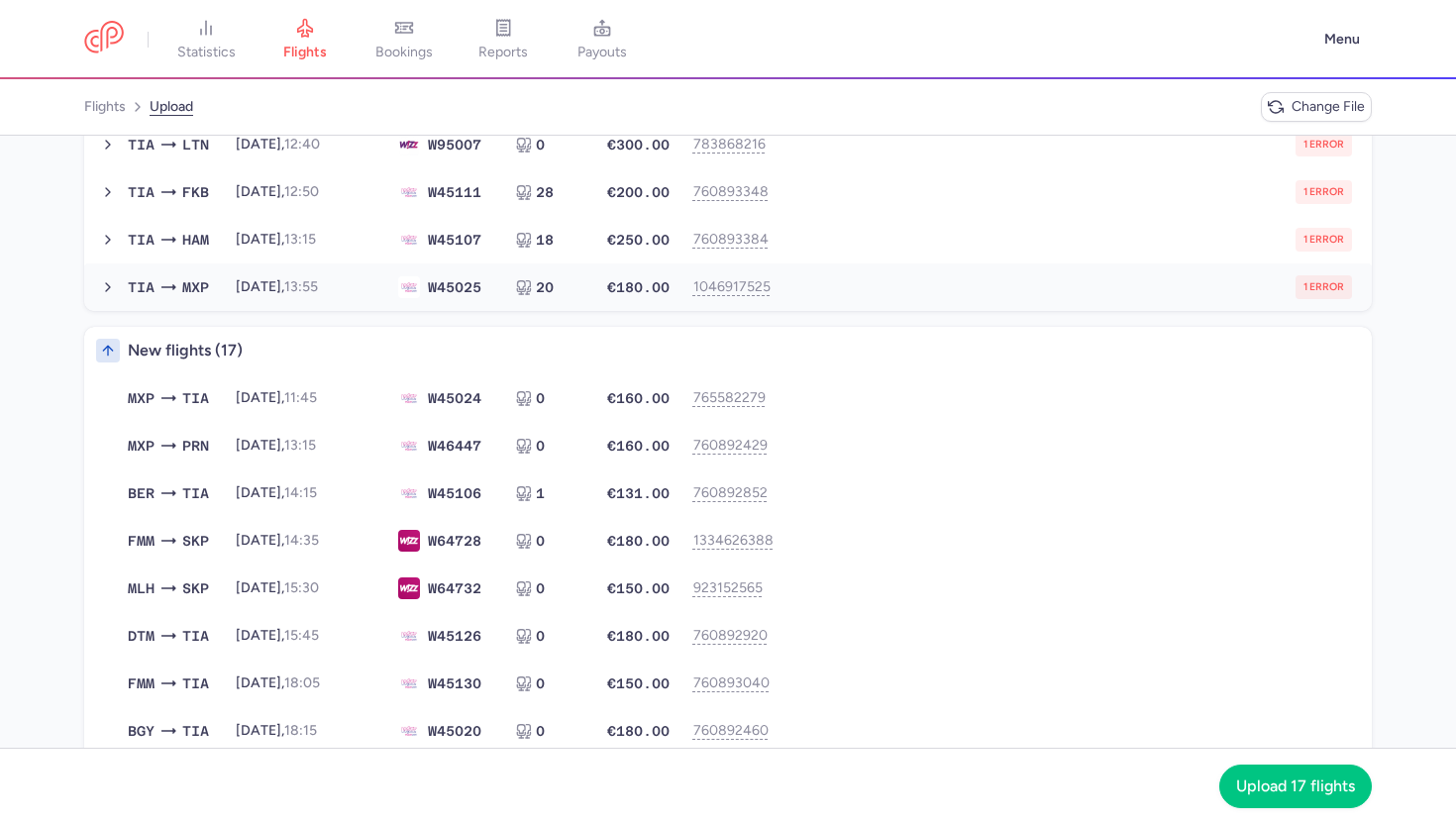 click on "1 error" at bounding box center [1069, 287] 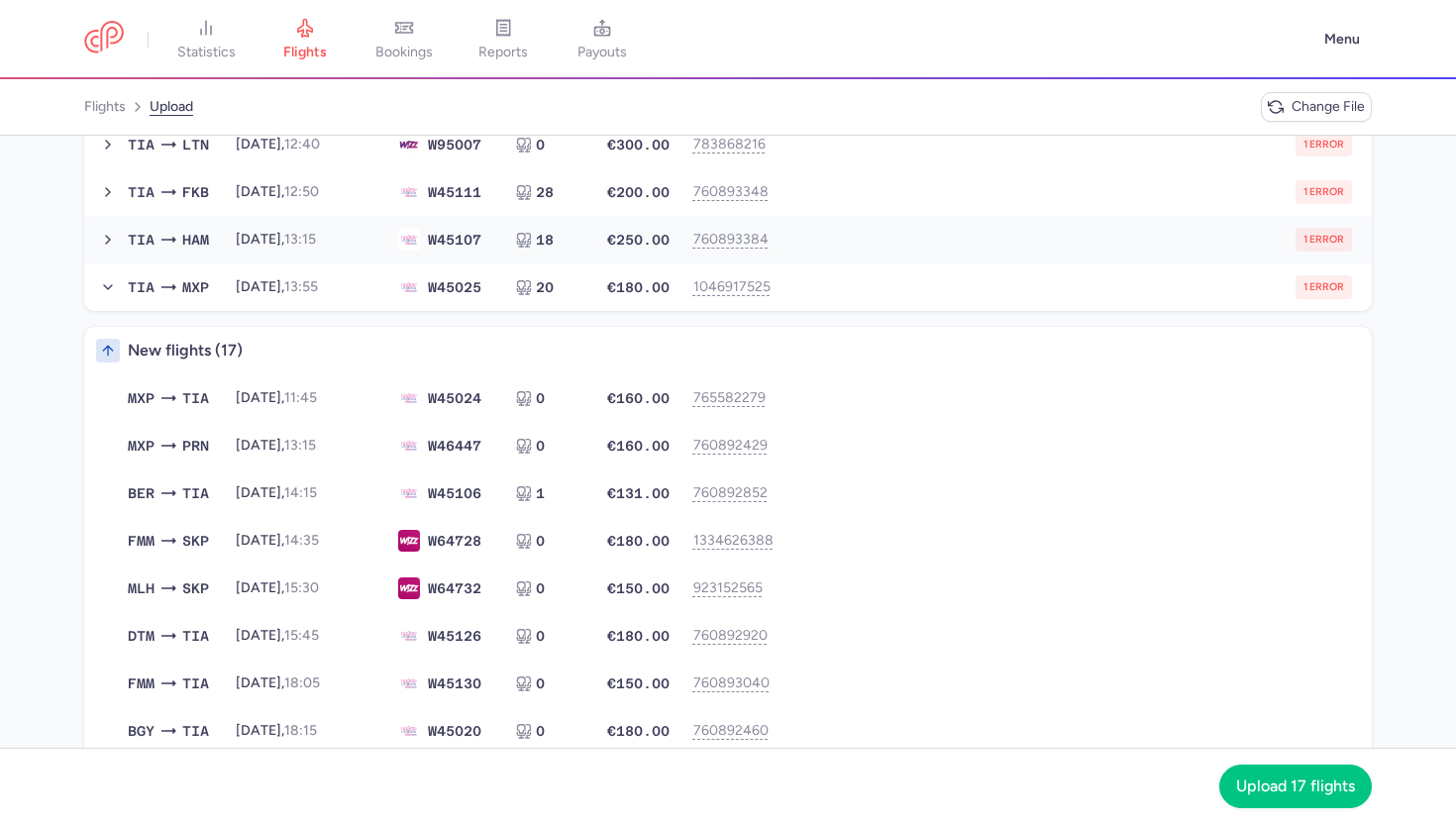 click on "[PERSON_NAME] [DATE]  13:15 W4  5107 18 €250.00 760893384 1 error [DATE] 13:15 W45107 18 seats €250.00" at bounding box center (740, 240) 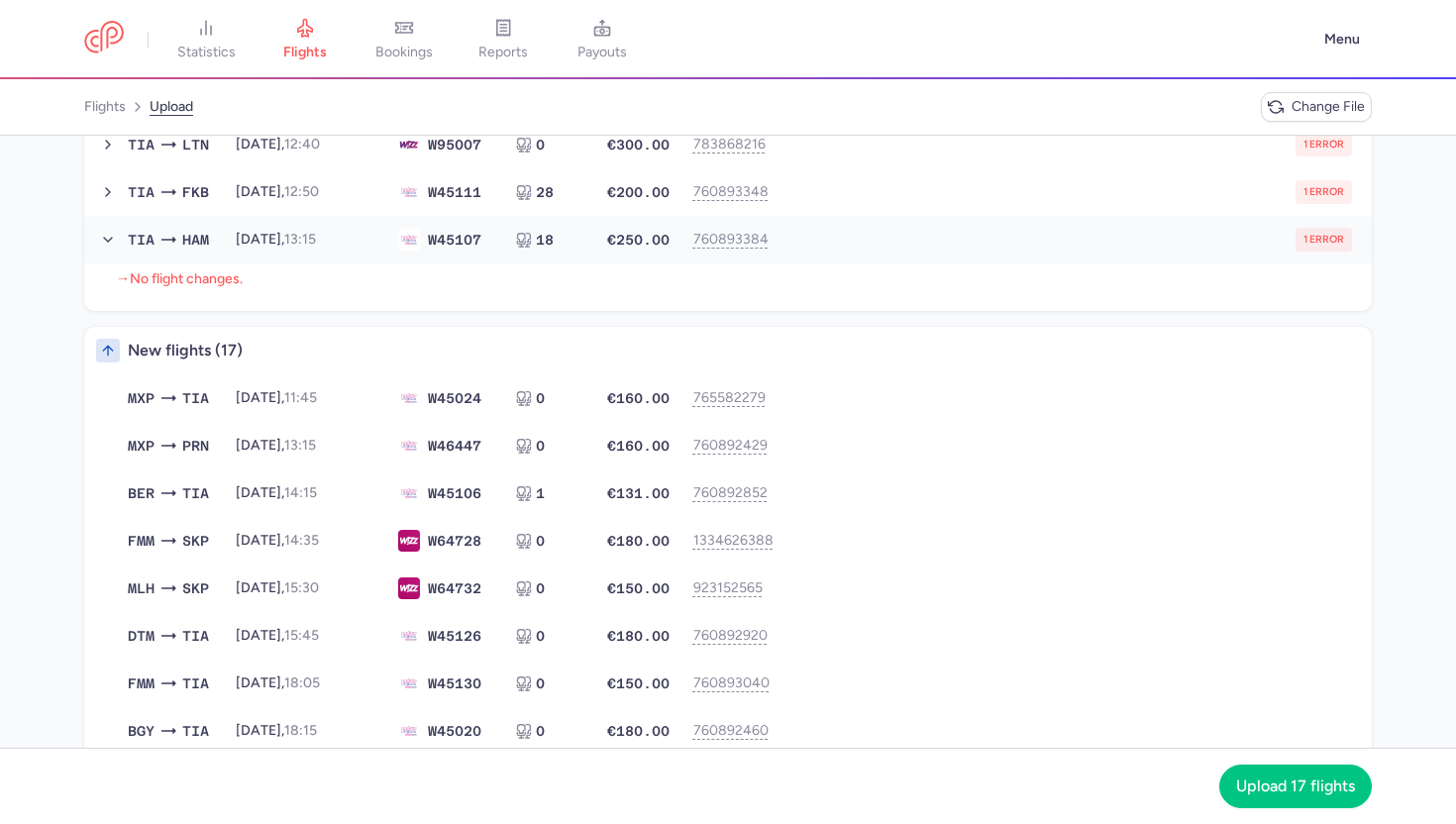 click on "[PERSON_NAME] [DATE]  13:15 W4  5107 18 €250.00 760893384 1 error [DATE] 13:15 W45107 18 seats €250.00" at bounding box center (740, 240) 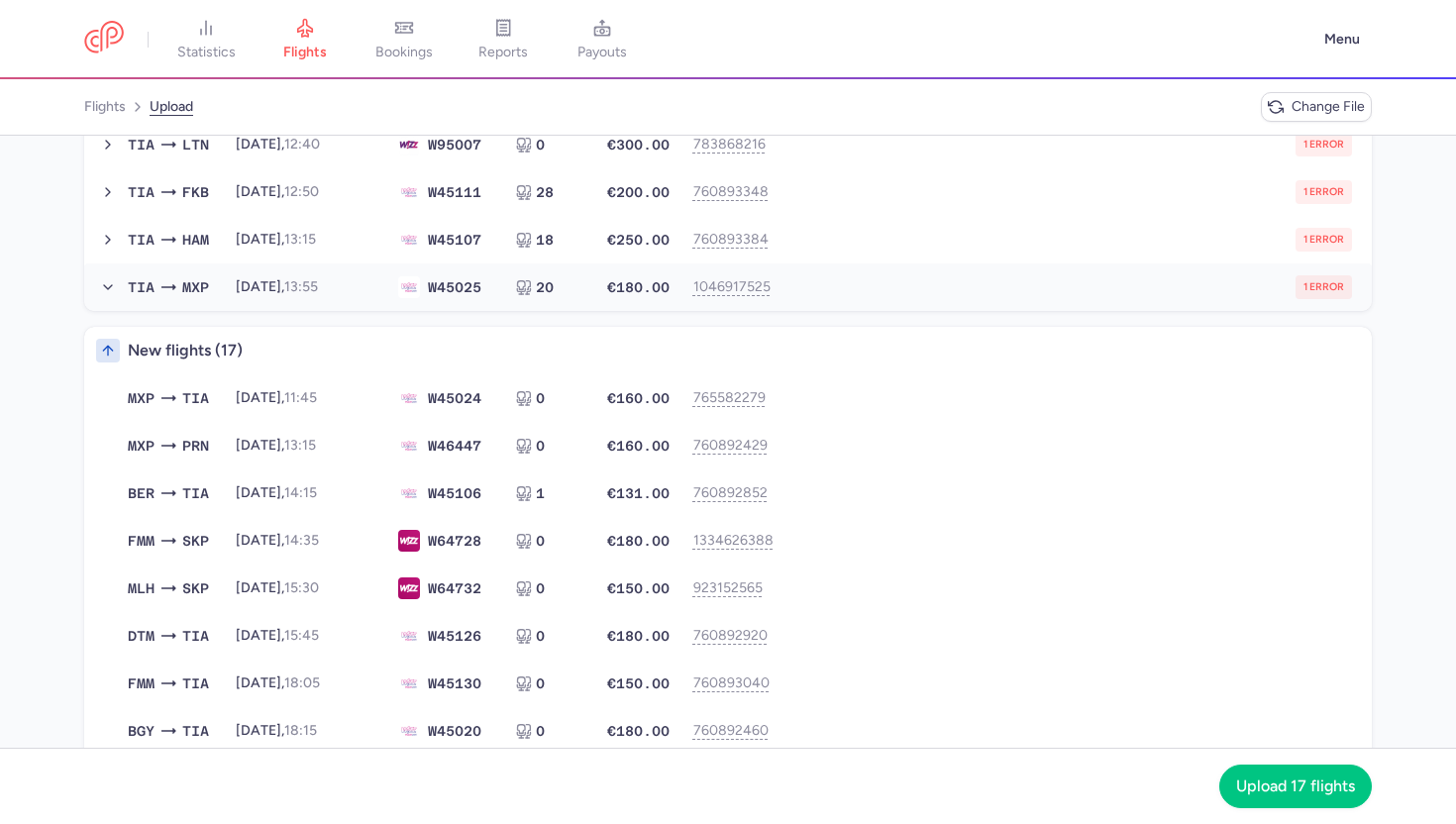 click on "1 error" at bounding box center [1069, 287] 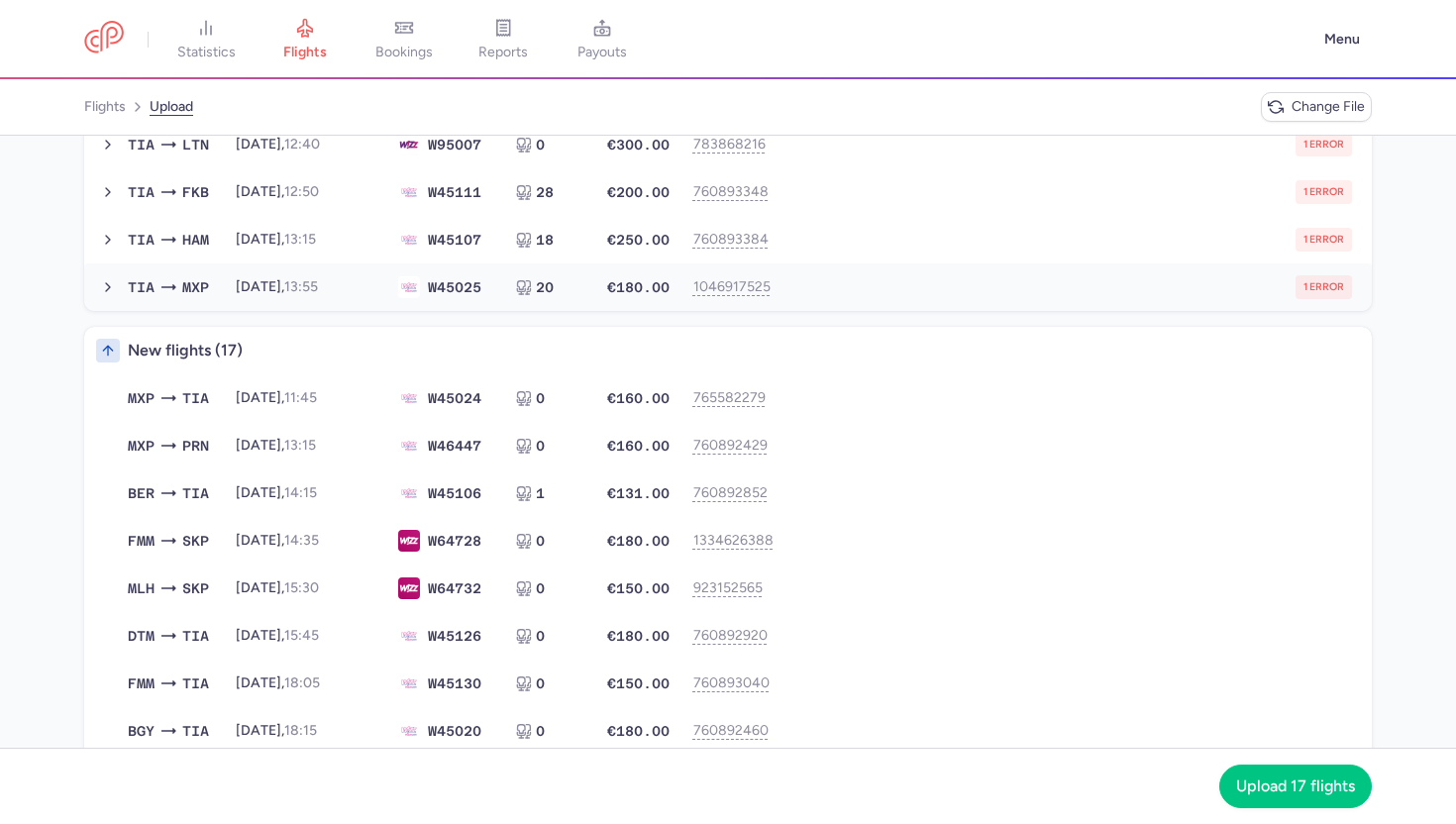 click on "1 error" at bounding box center [1069, 287] 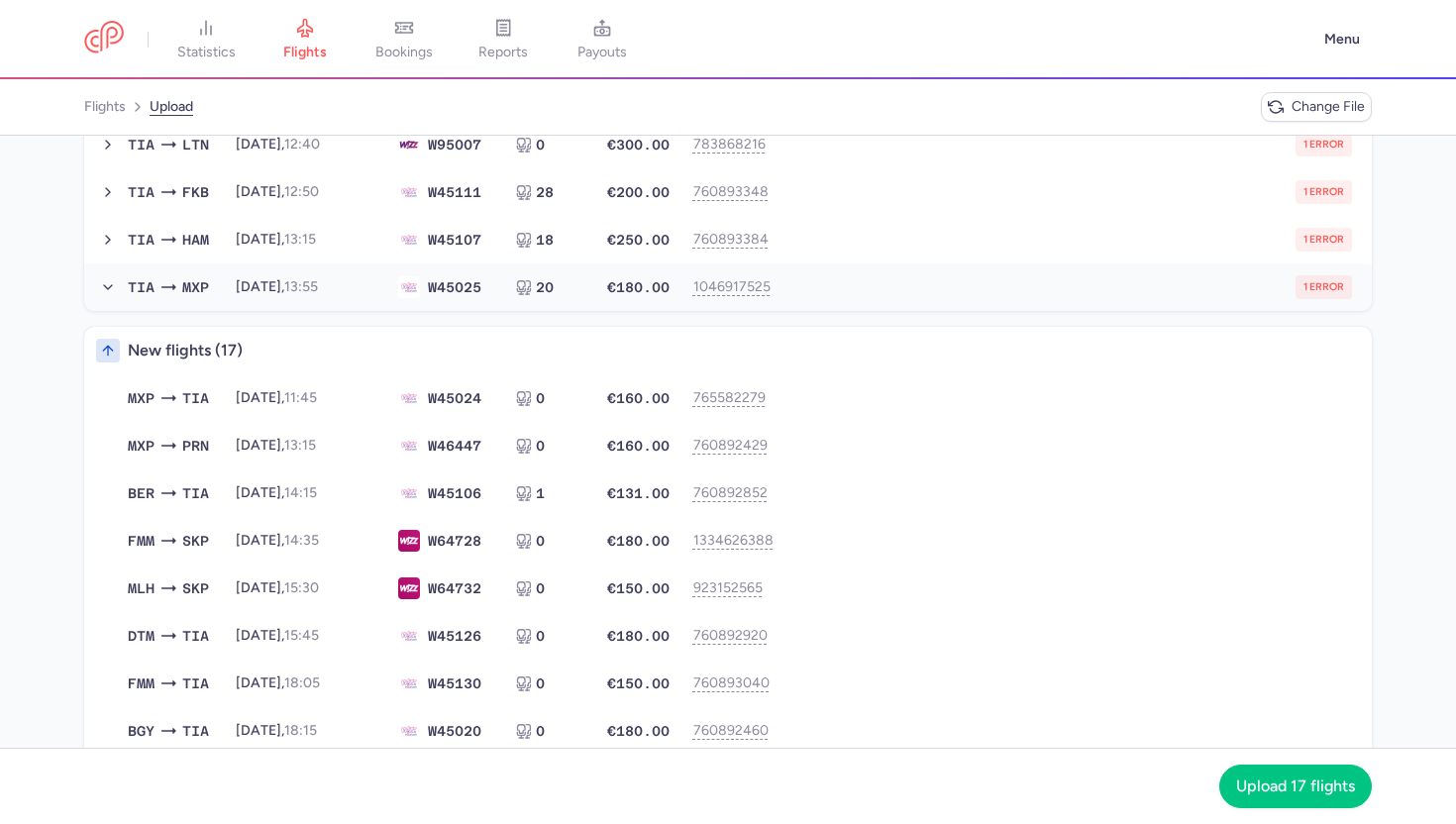 click on "1 error" at bounding box center (1069, 287) 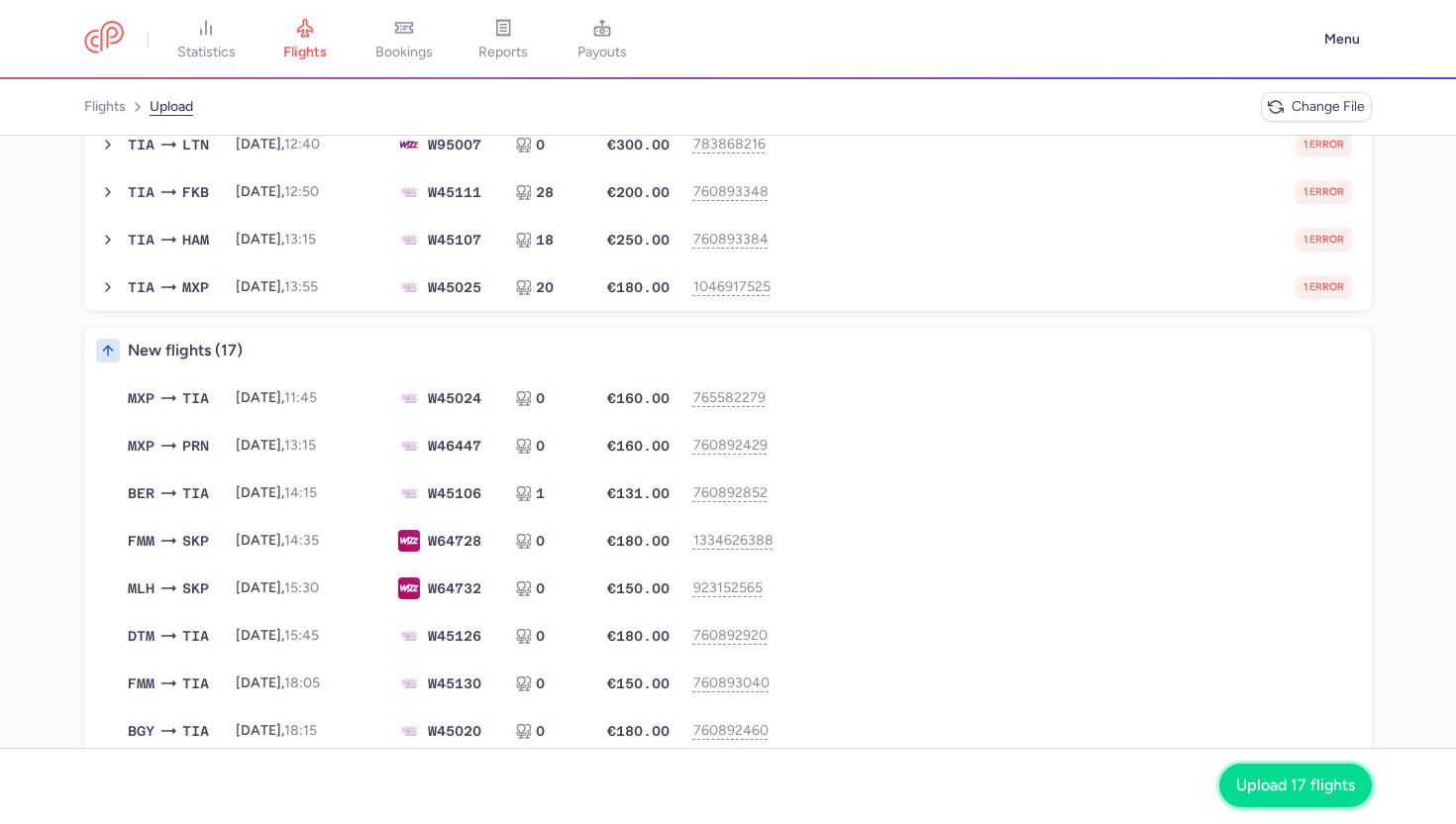 click on "Upload 17 flights" 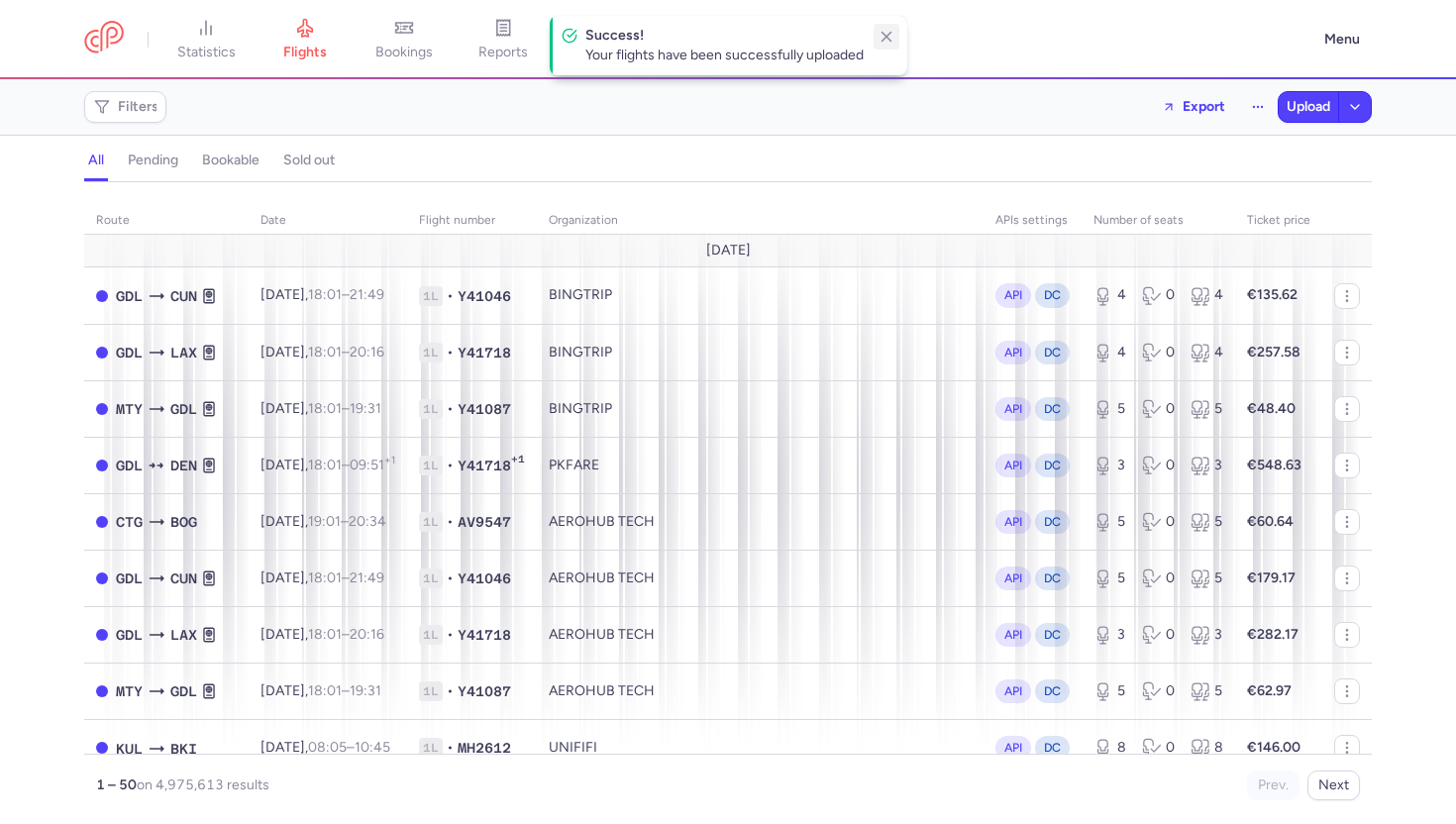 click 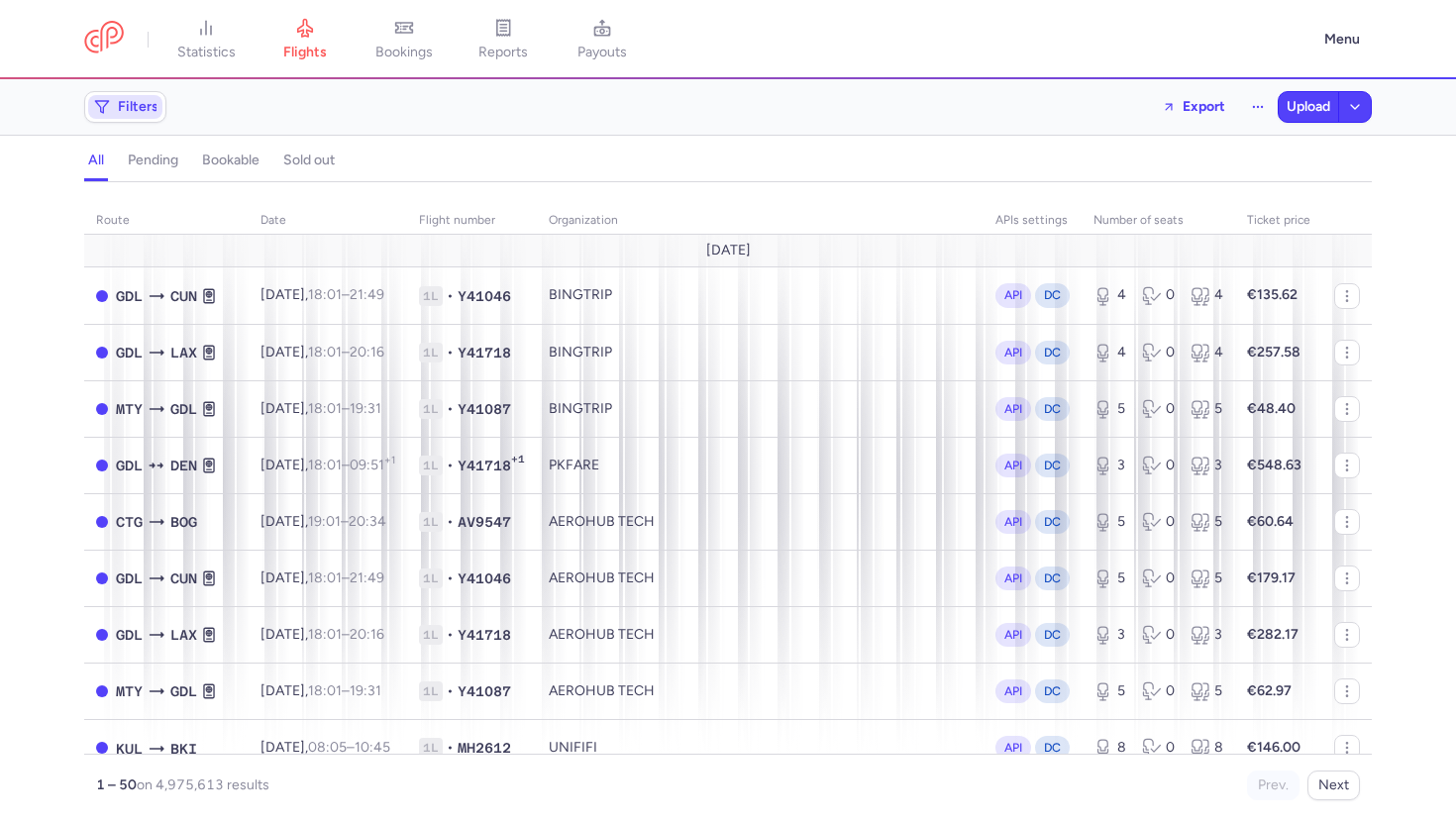 click 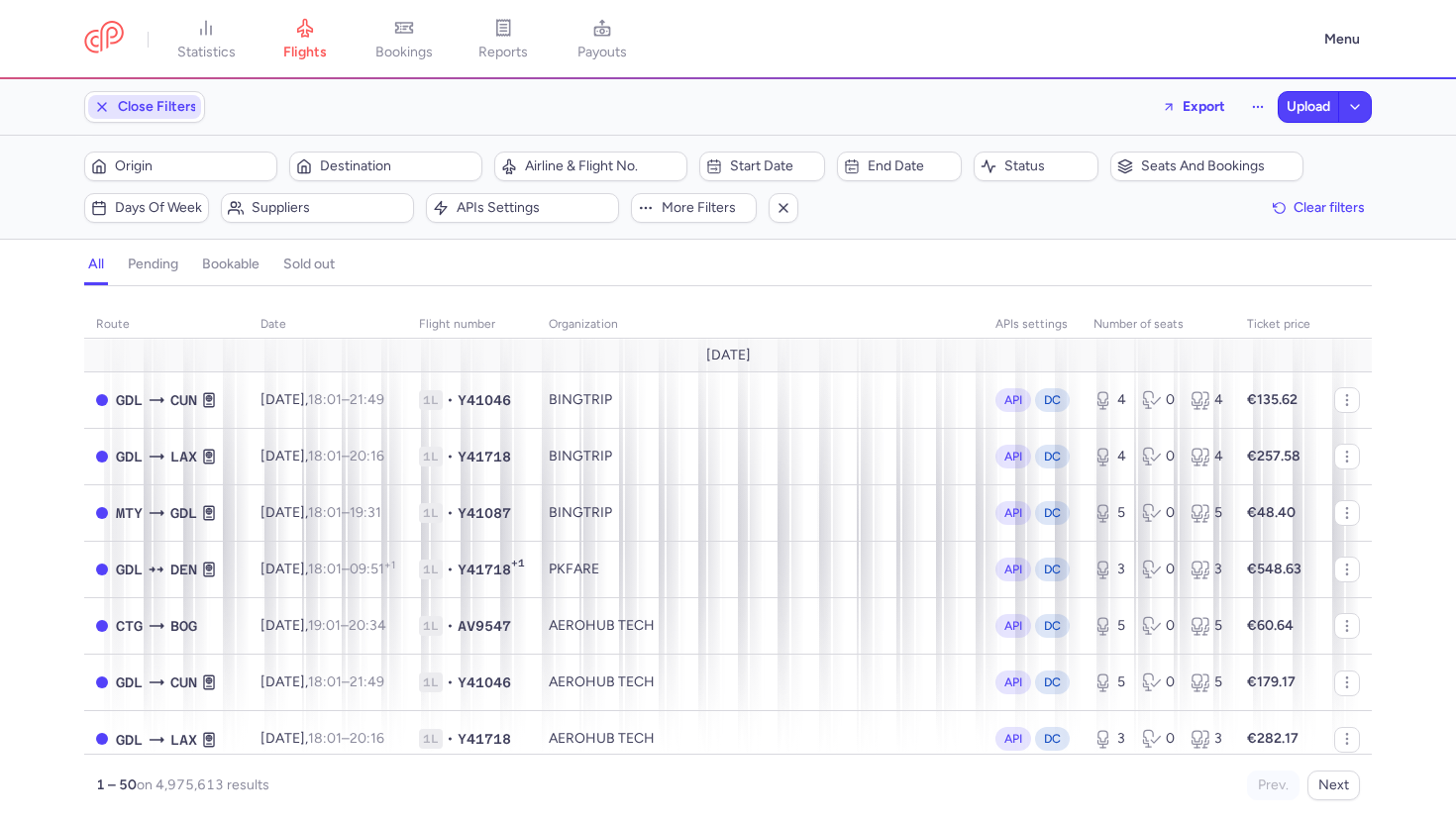 scroll, scrollTop: 0, scrollLeft: 0, axis: both 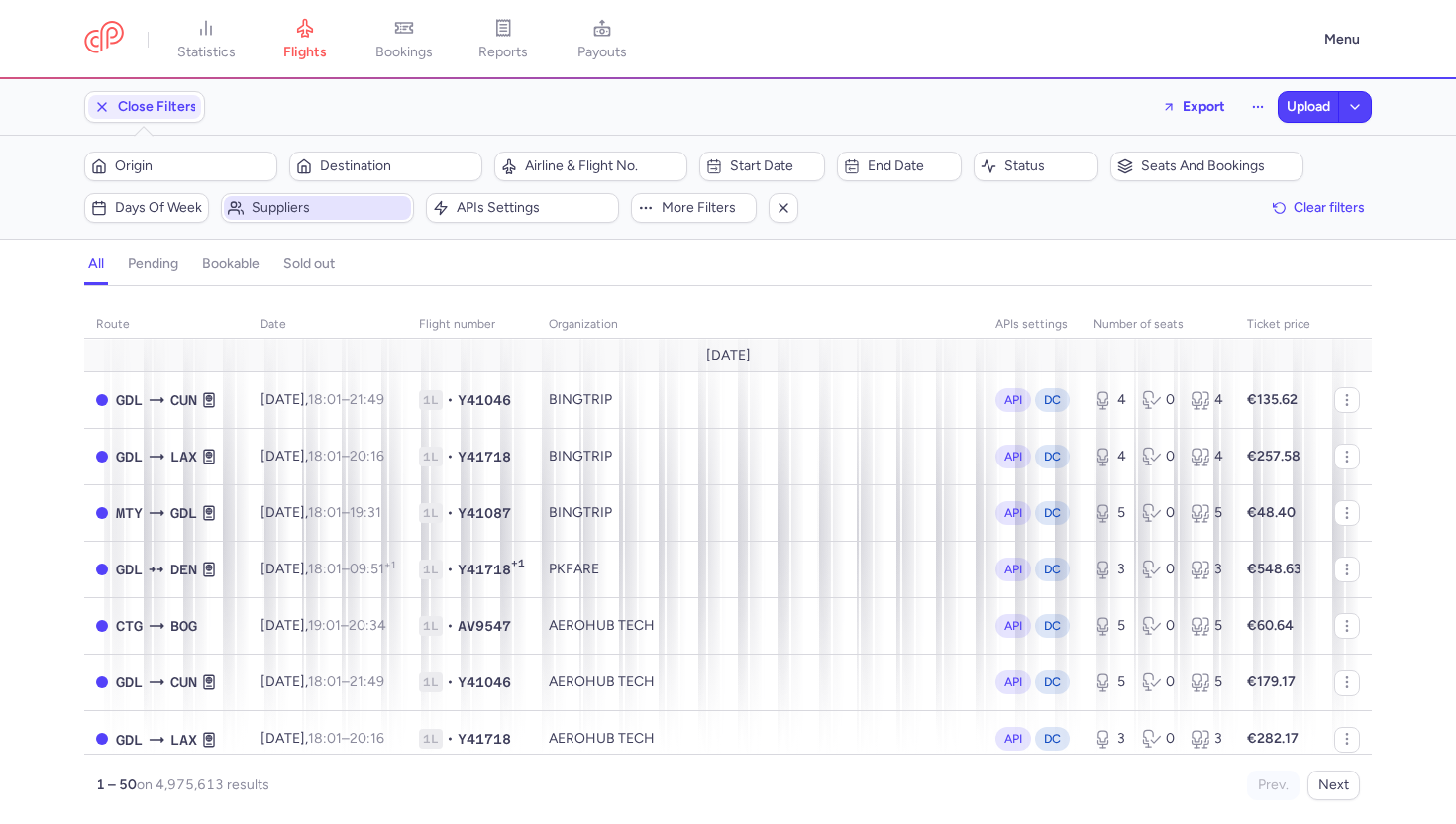click on "Suppliers" at bounding box center [317, 208] 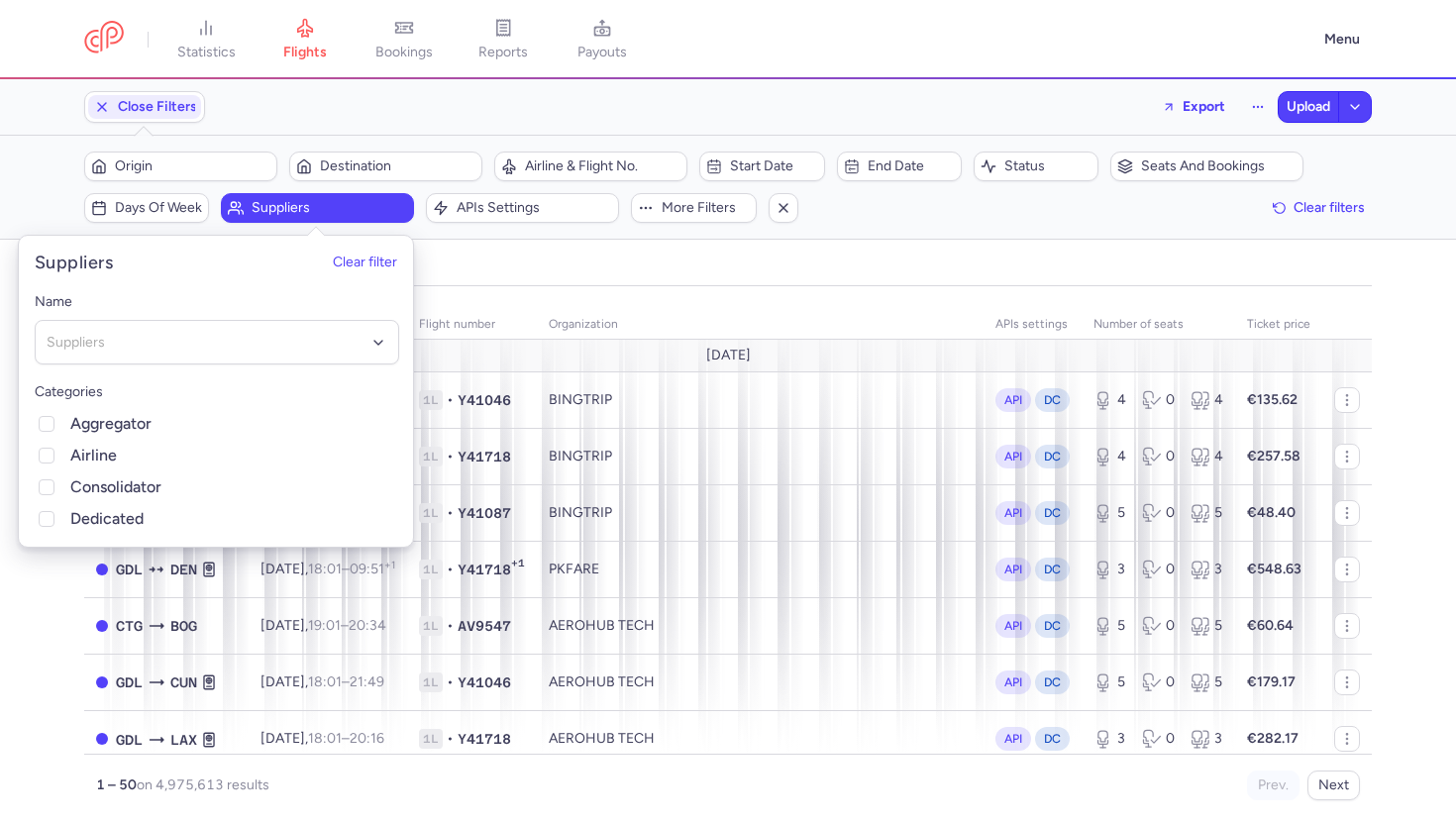 click on "Origin  Destination  Airline & Flight No.  Start date  End date  Status  Seats and bookings  Days of week Suppliers   APIs settings  More filters  Clear filters" 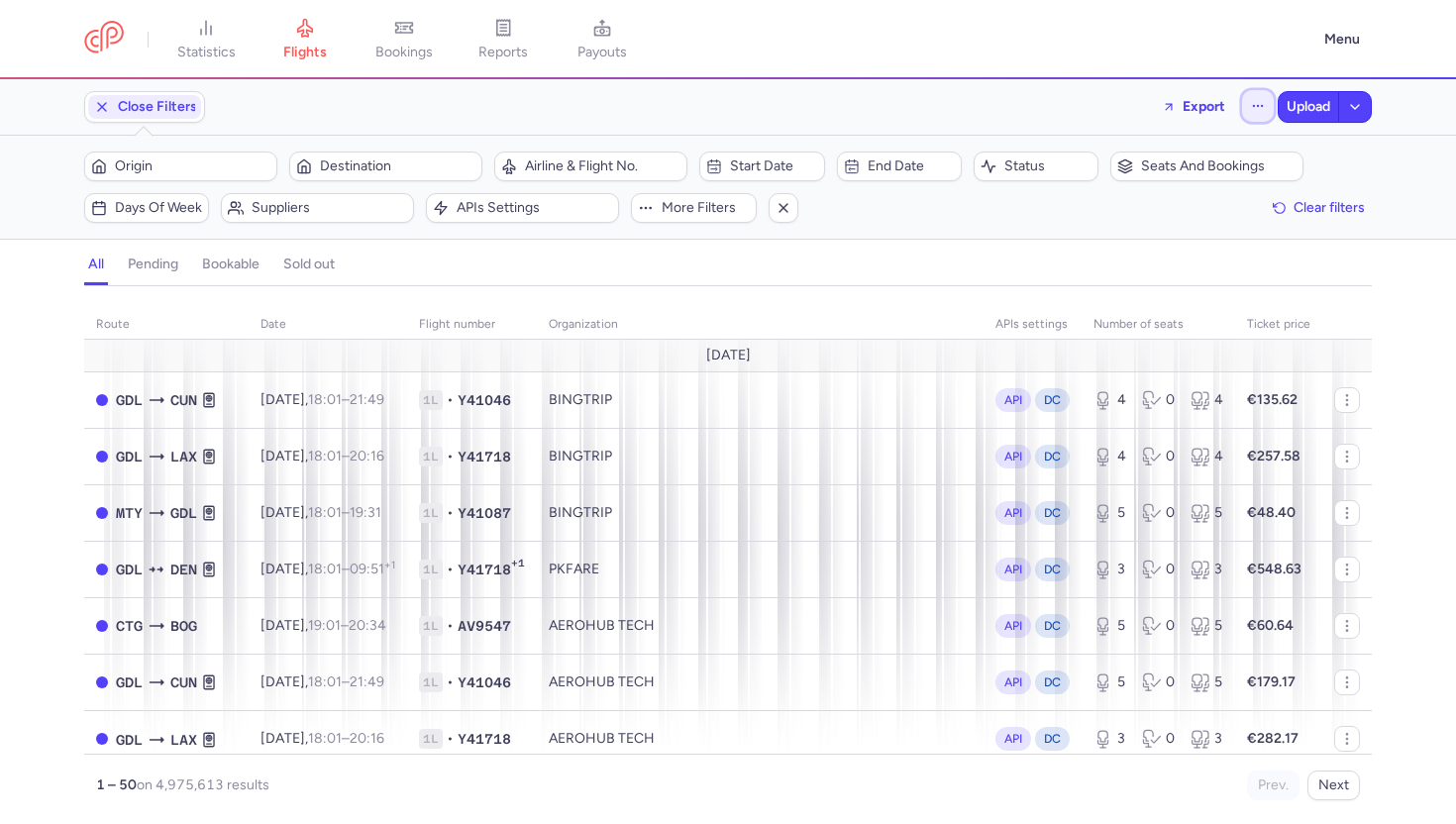 click 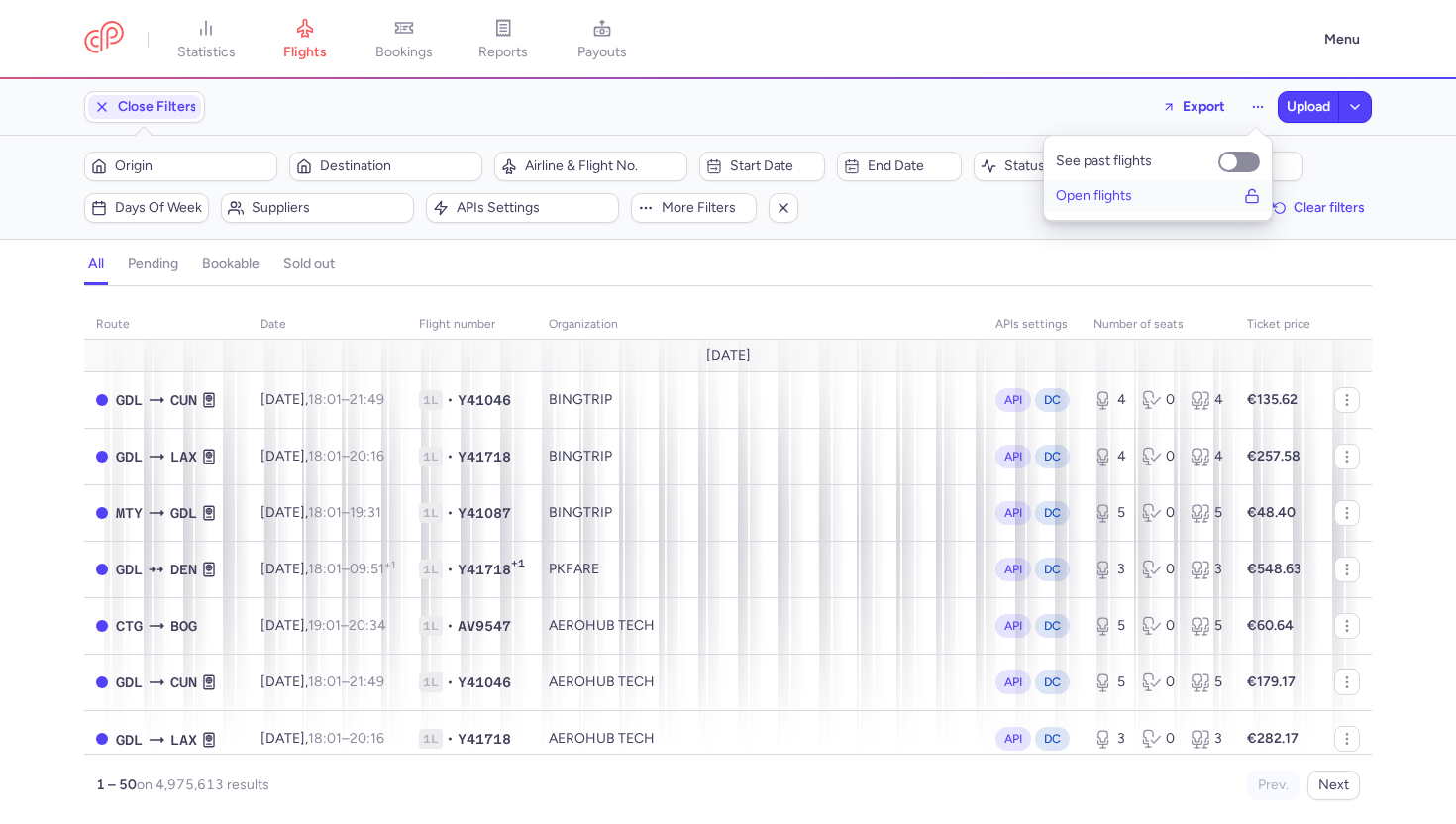 click on "Open flights" at bounding box center [1158, 196] 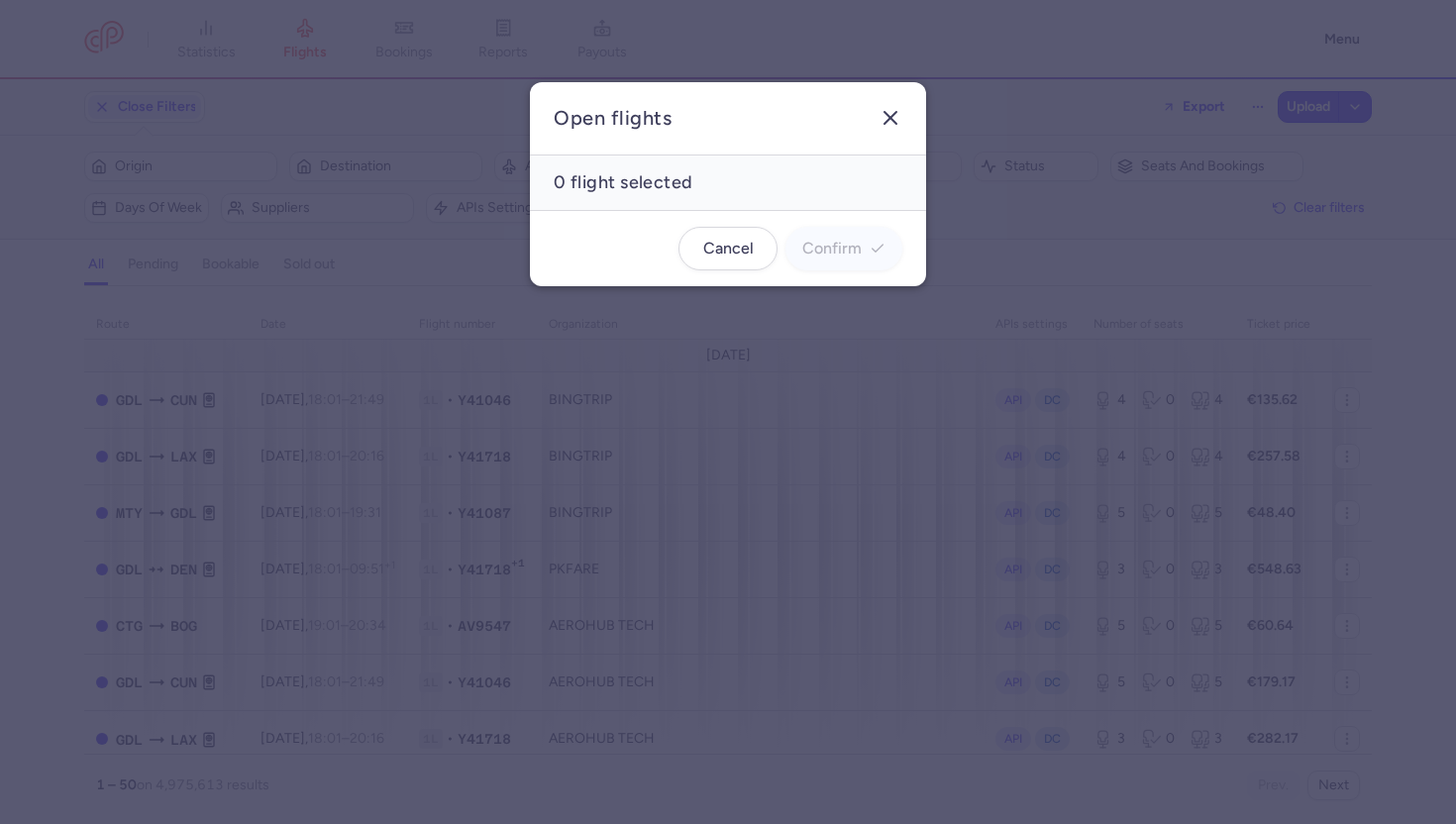 click 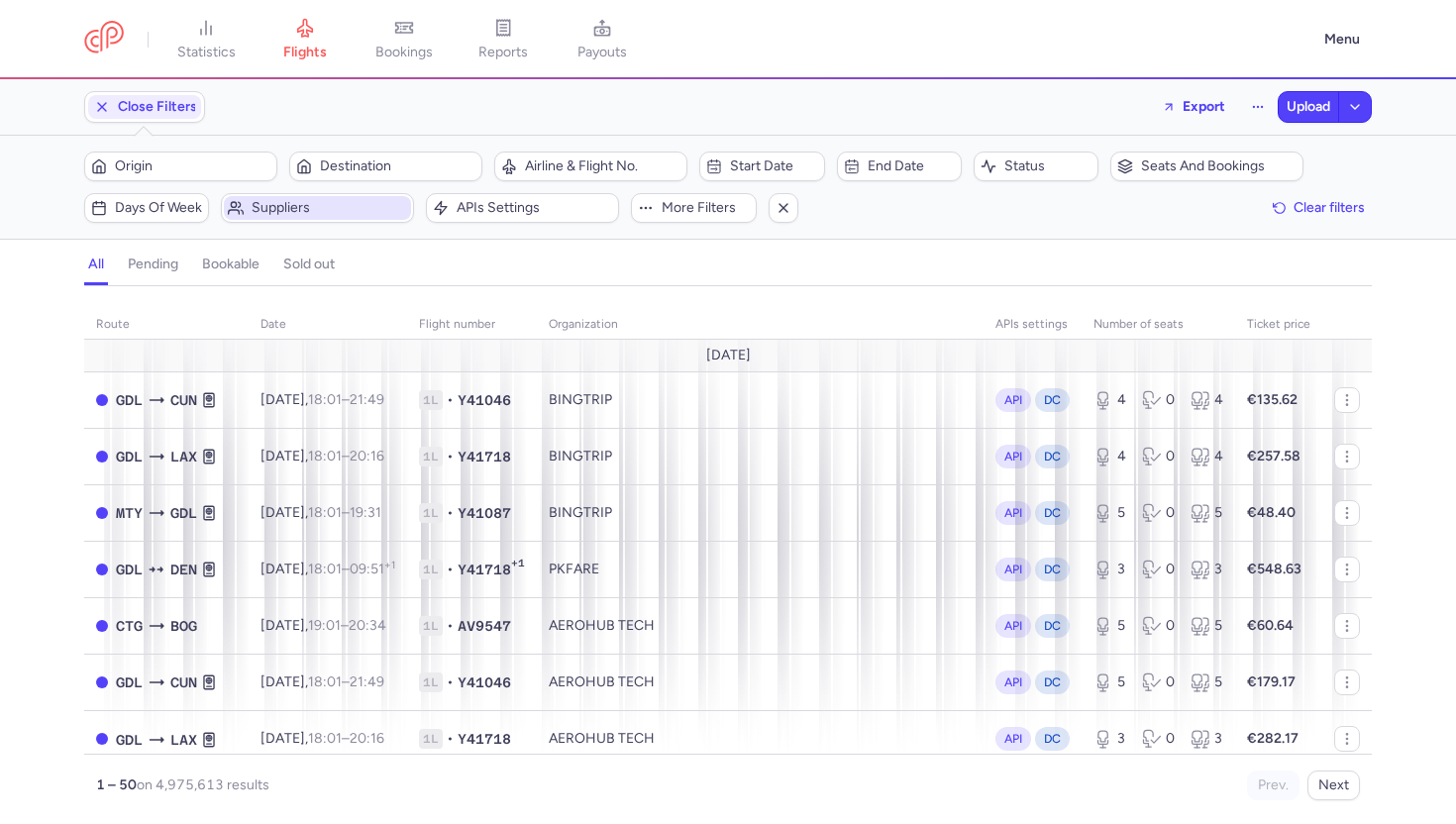 click on "Suppliers" at bounding box center [329, 208] 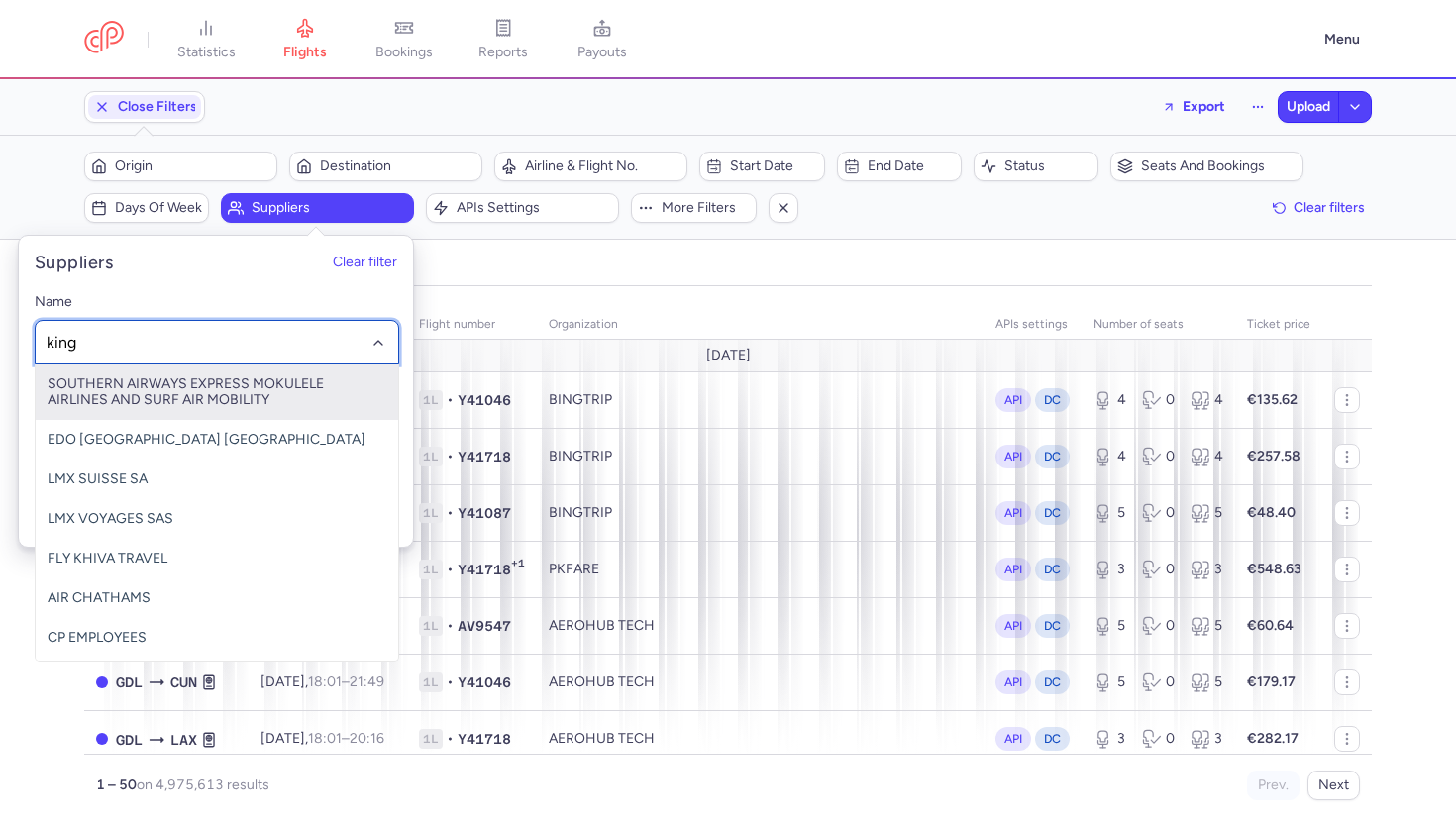 type on "kings" 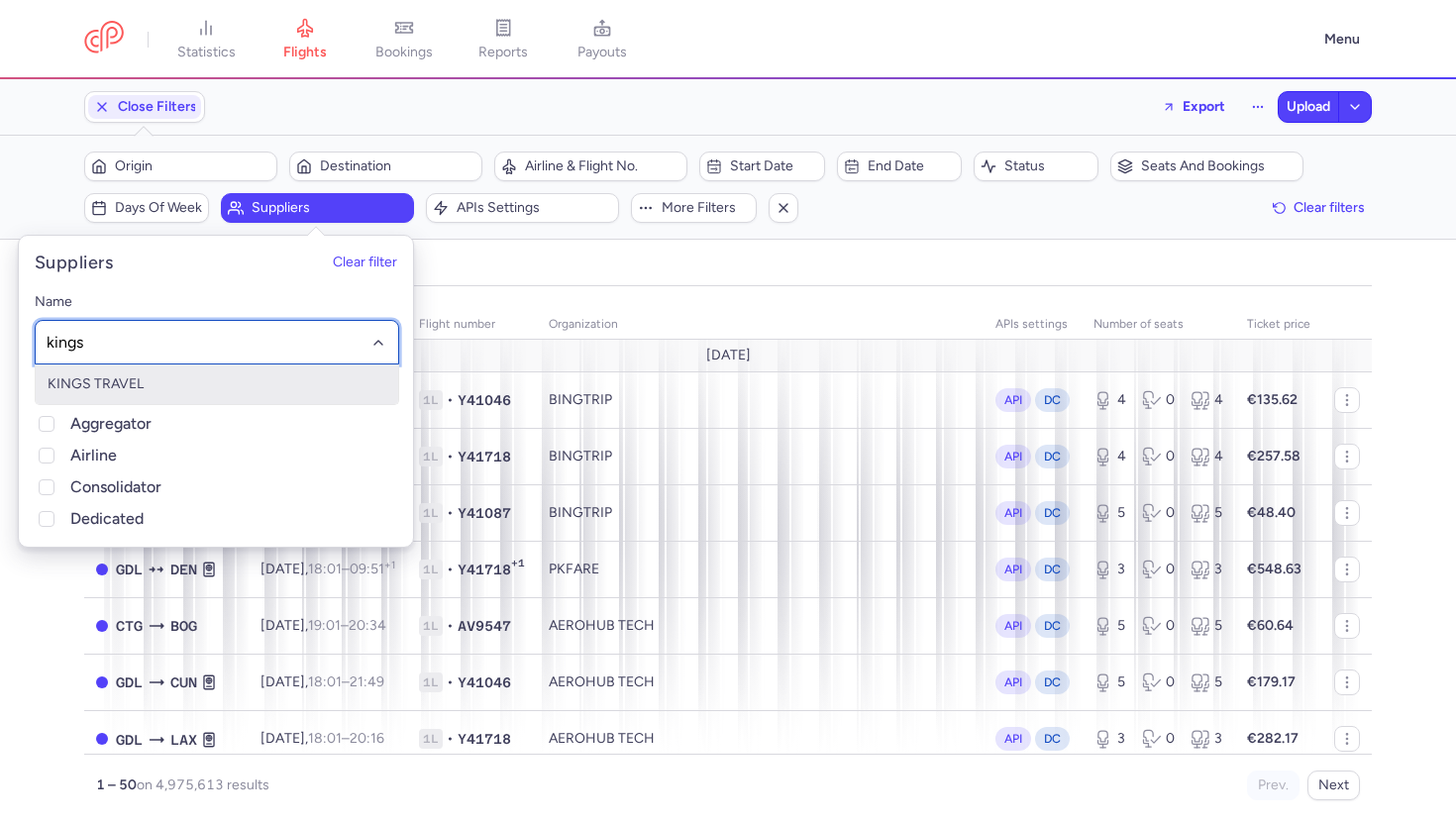 click on "KINGS TRAVEL" at bounding box center [217, 384] 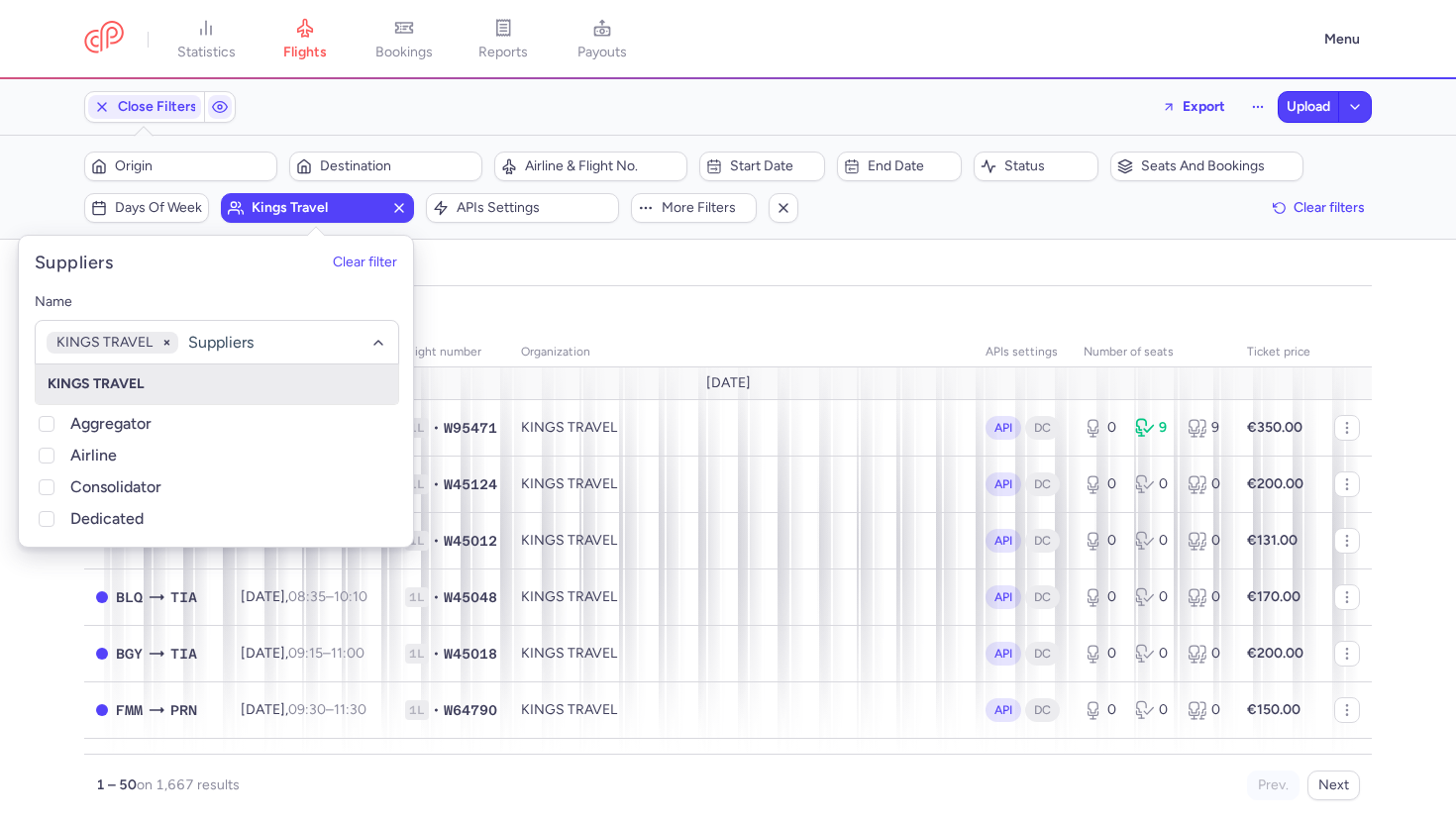 click on "organizations names: KINGS TRAVEL" at bounding box center (728, 312) 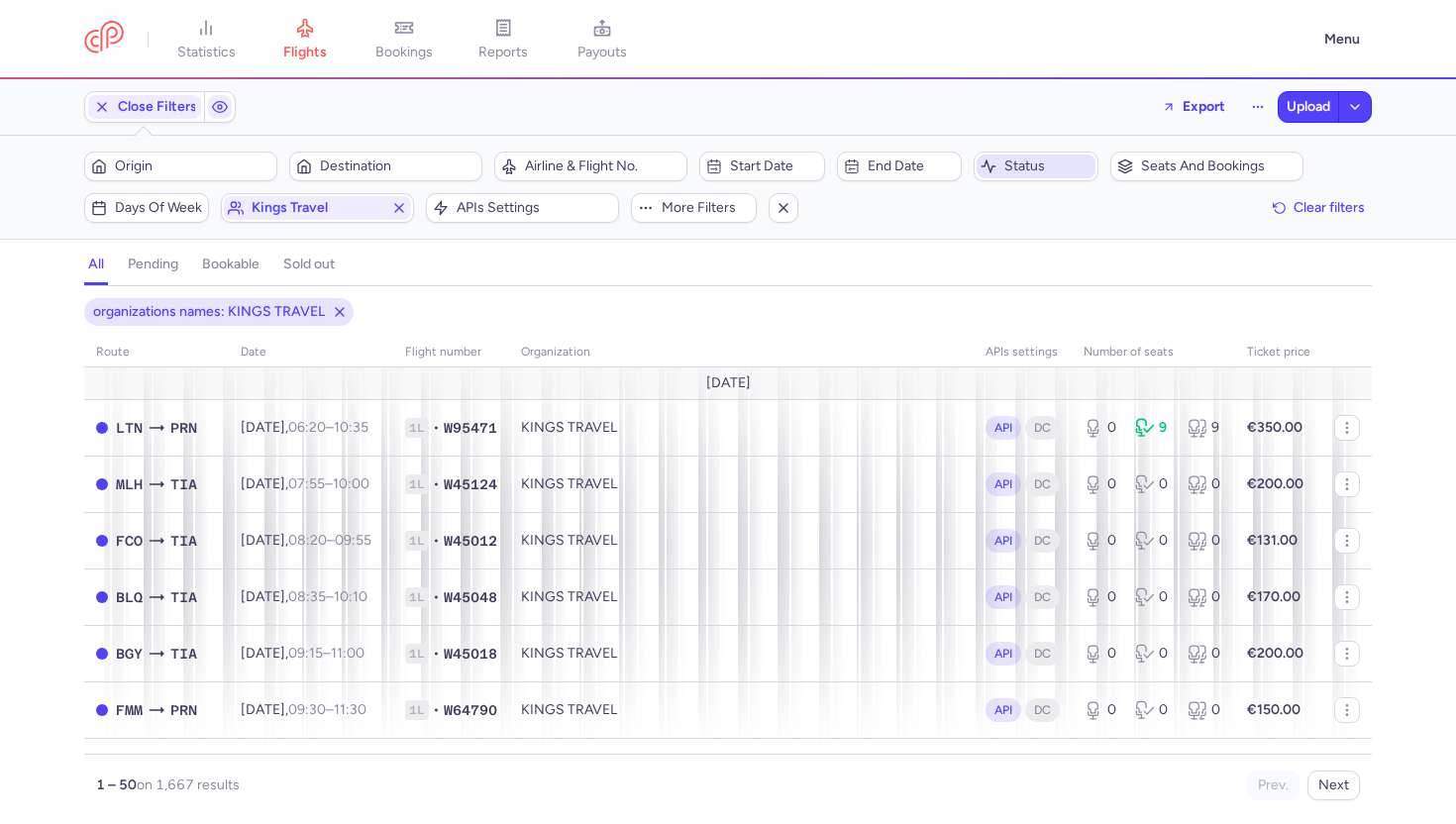 click 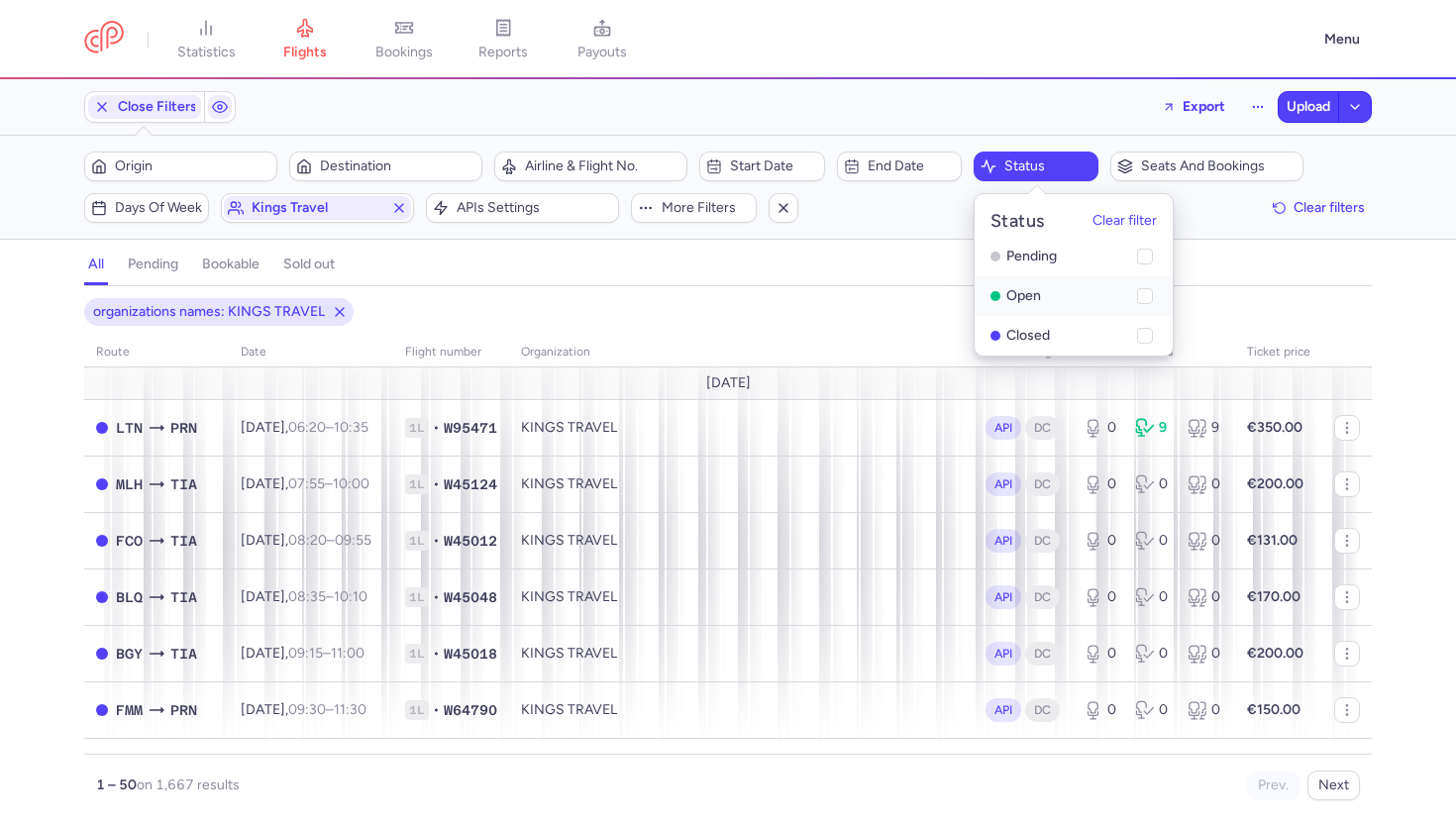 click on "open" 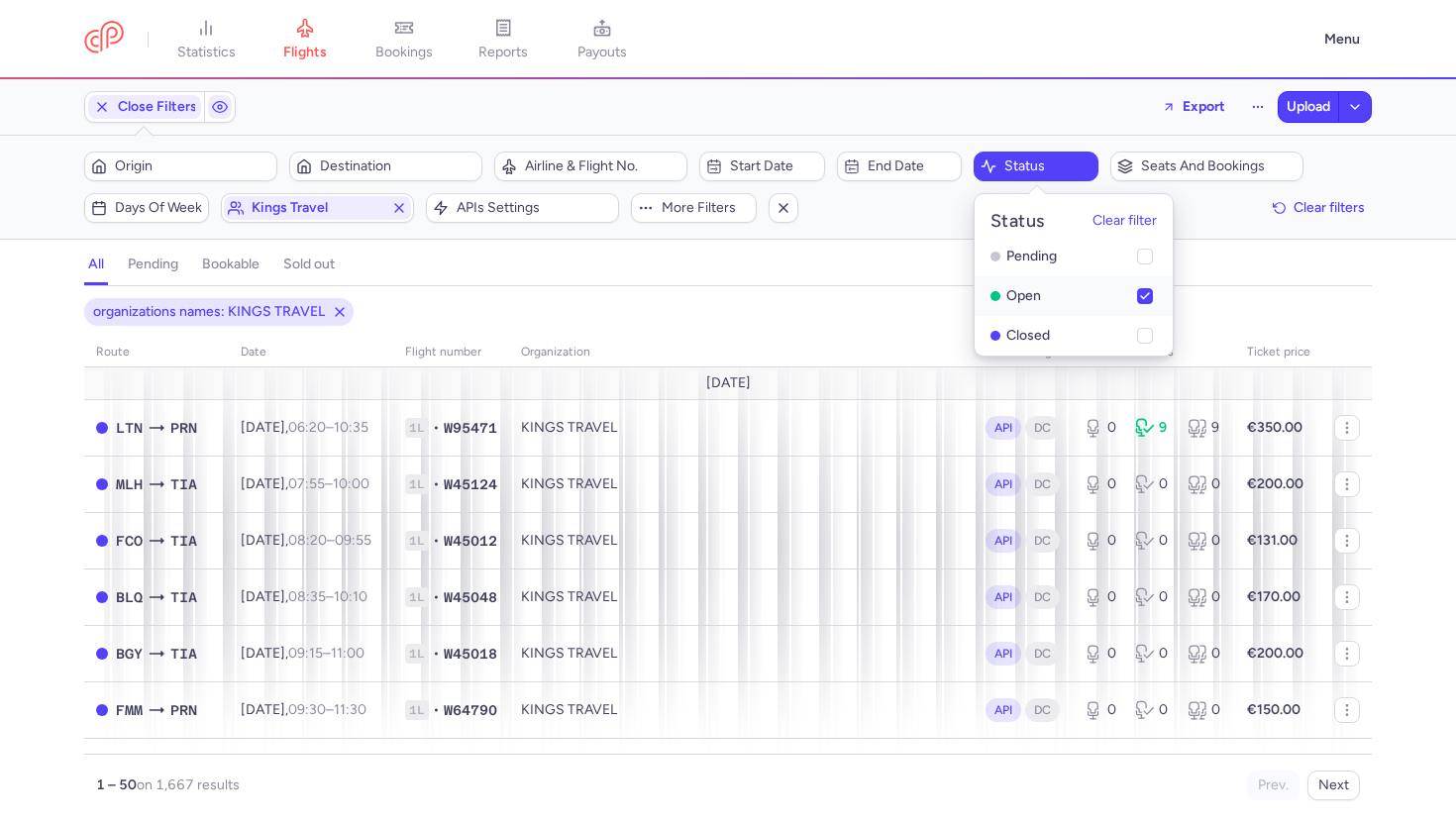 checkbox on "true" 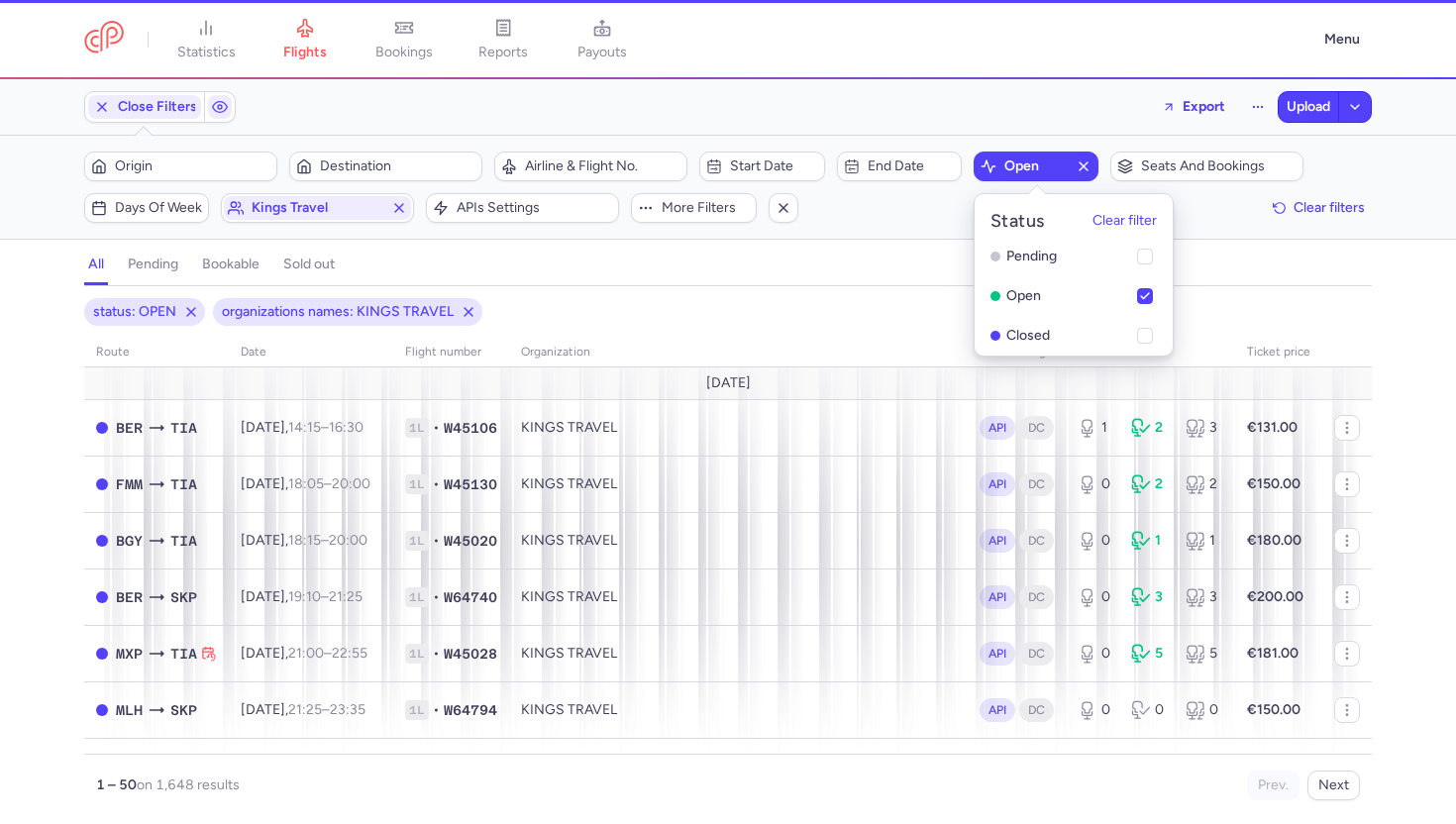 click on "status: OPEN organizations names: KINGS TRAVEL" at bounding box center (728, 312) 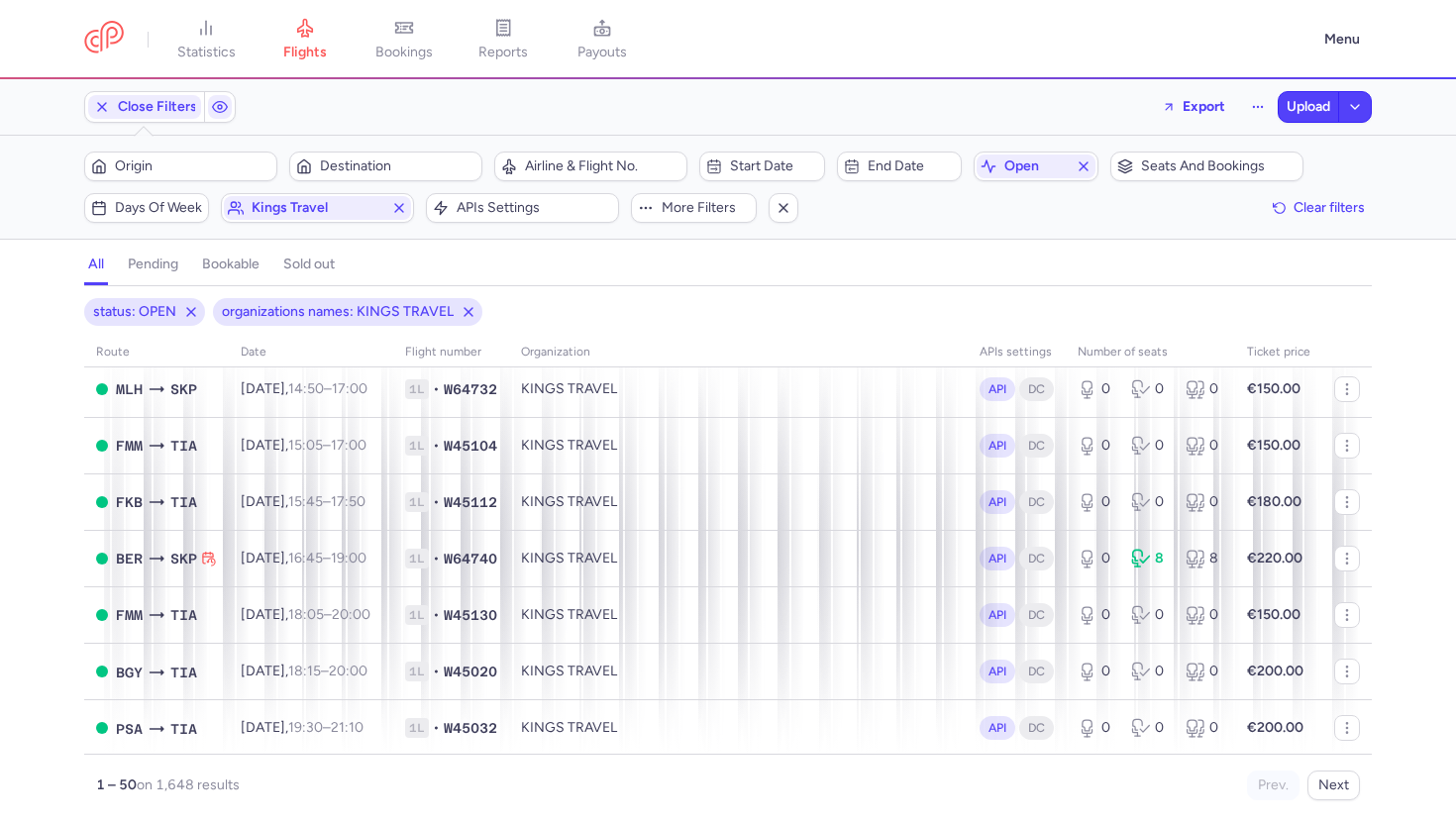 scroll, scrollTop: 842, scrollLeft: 0, axis: vertical 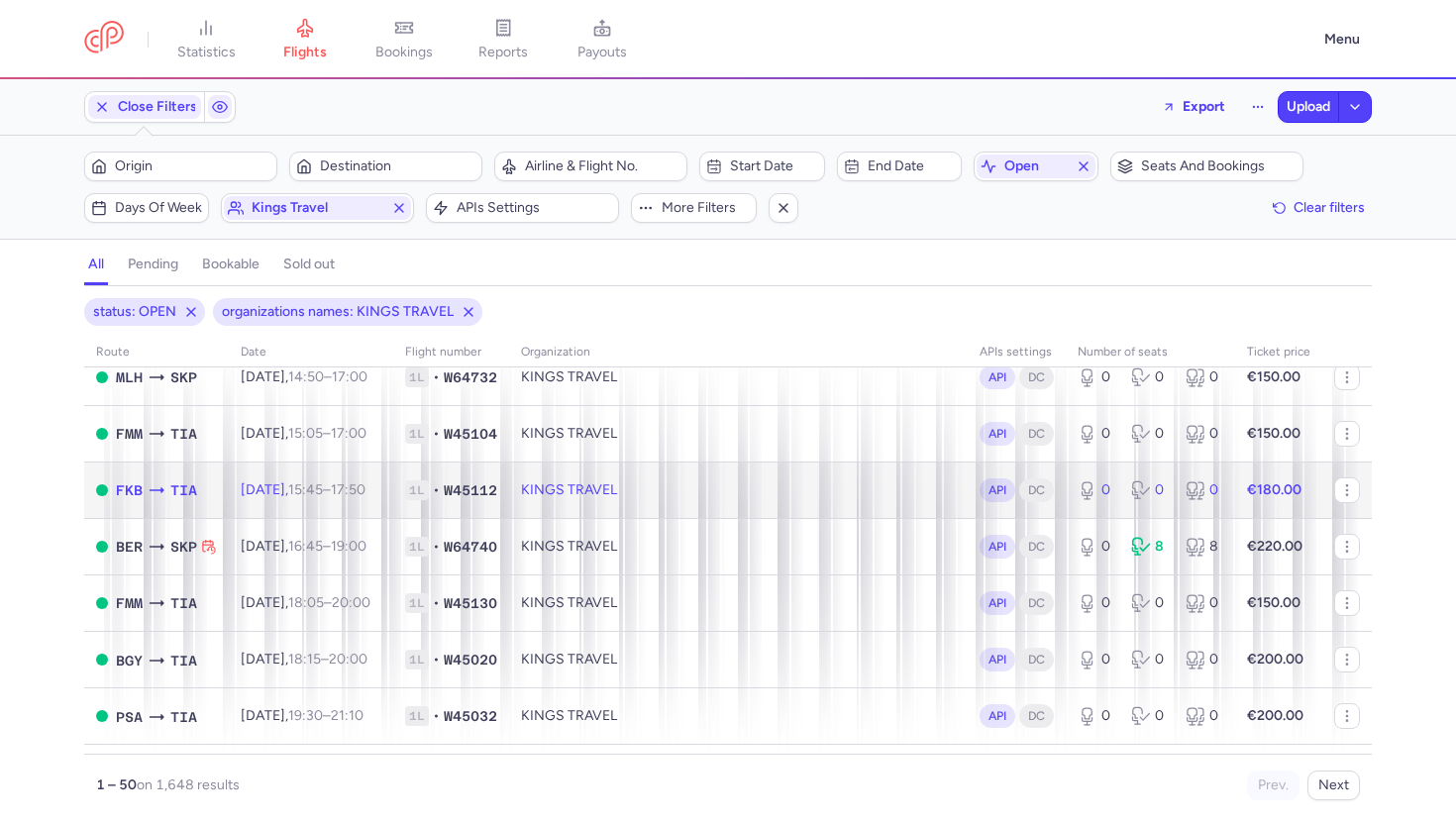 click on "KINGS TRAVEL" 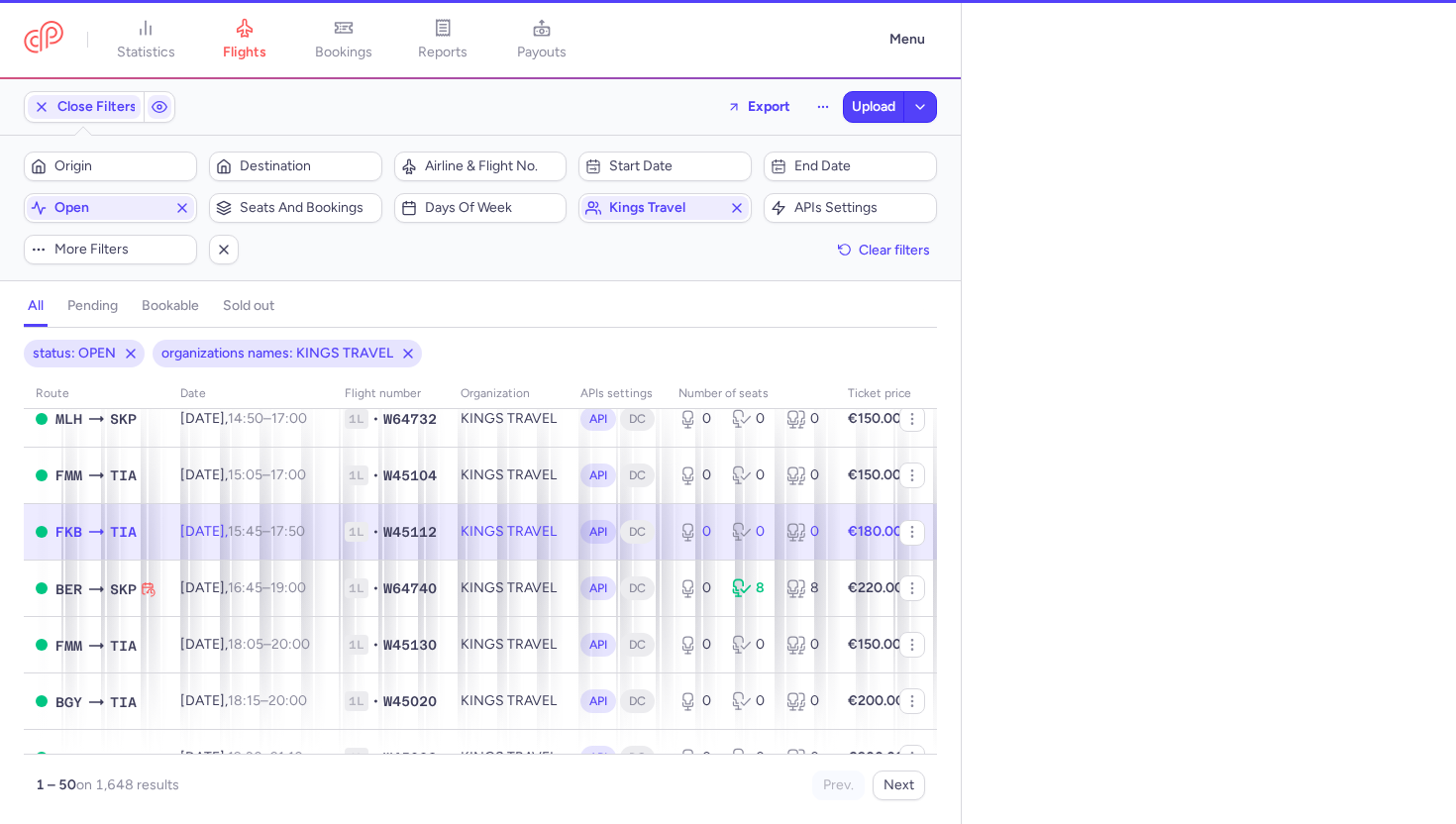select on "days" 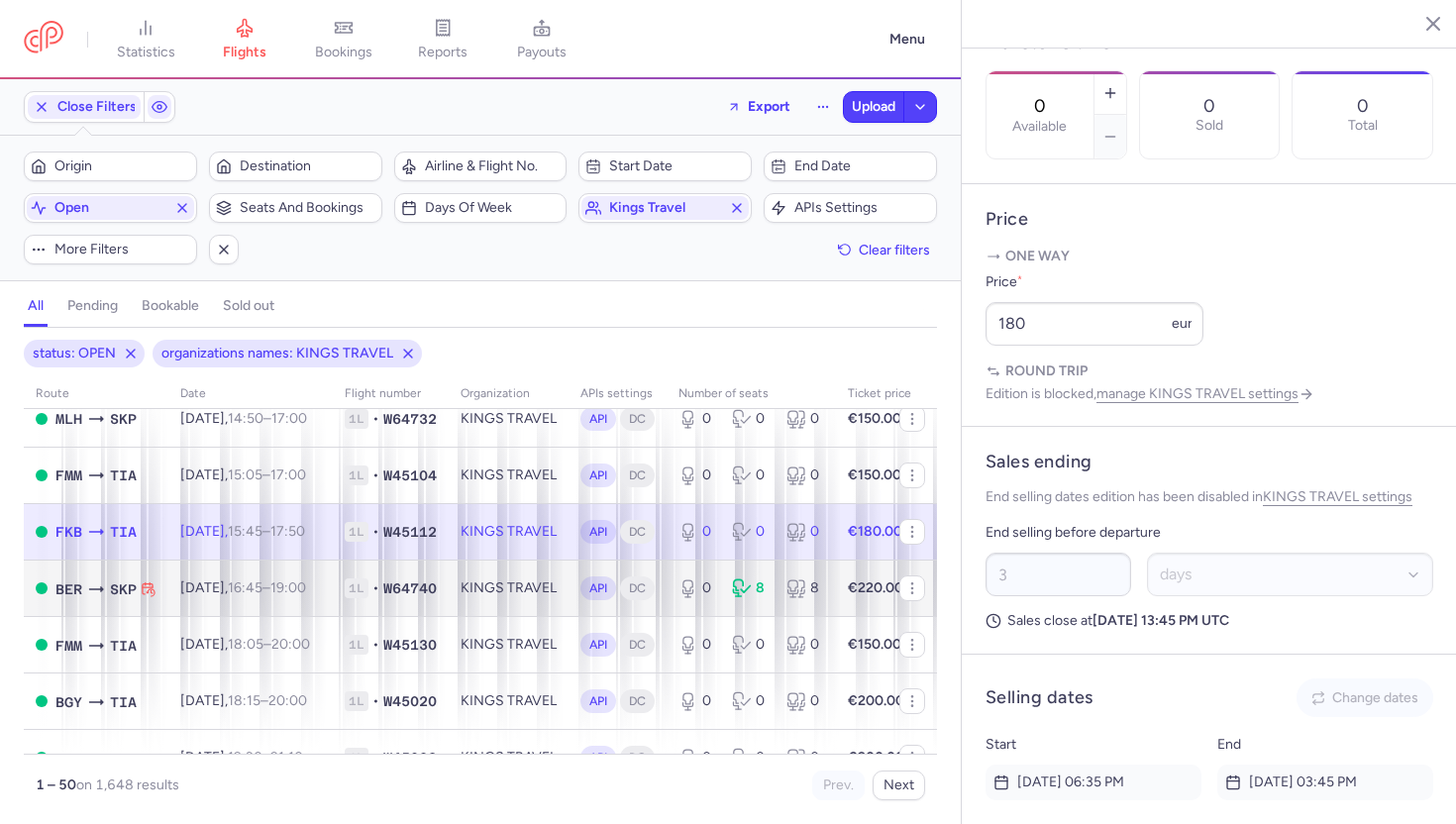 scroll, scrollTop: 792, scrollLeft: 0, axis: vertical 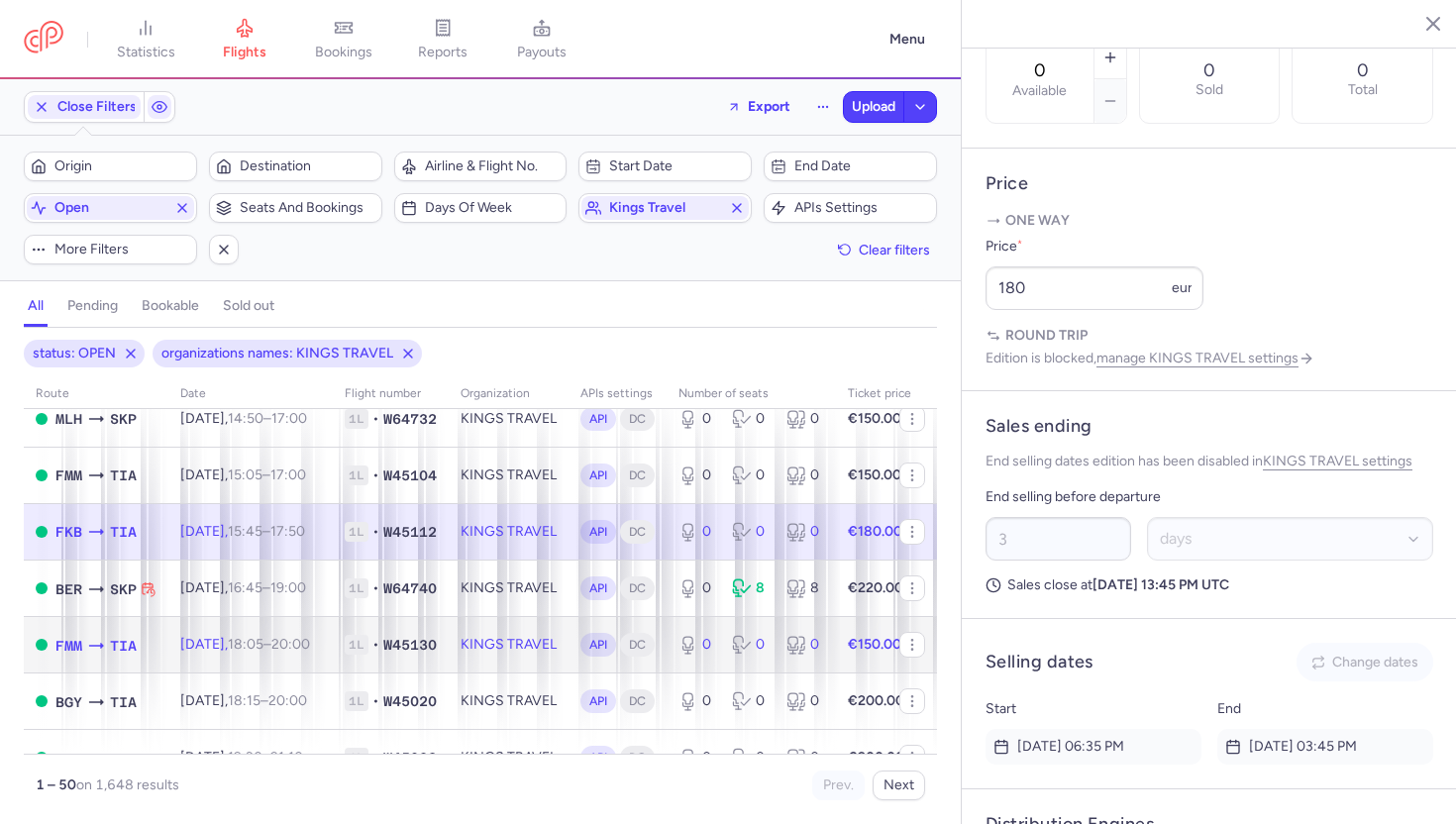 click on "KINGS TRAVEL" 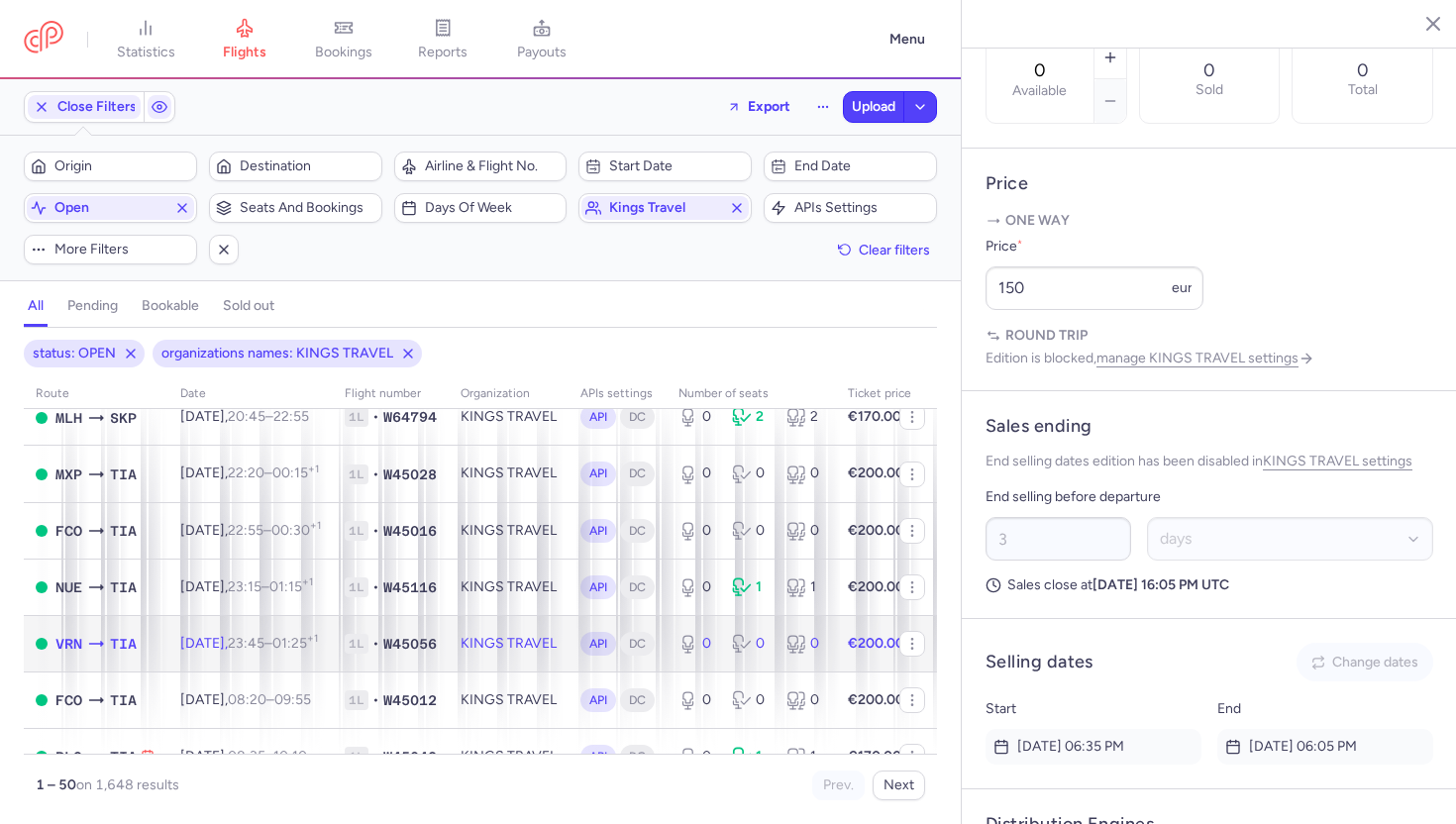 click on "KINGS TRAVEL" 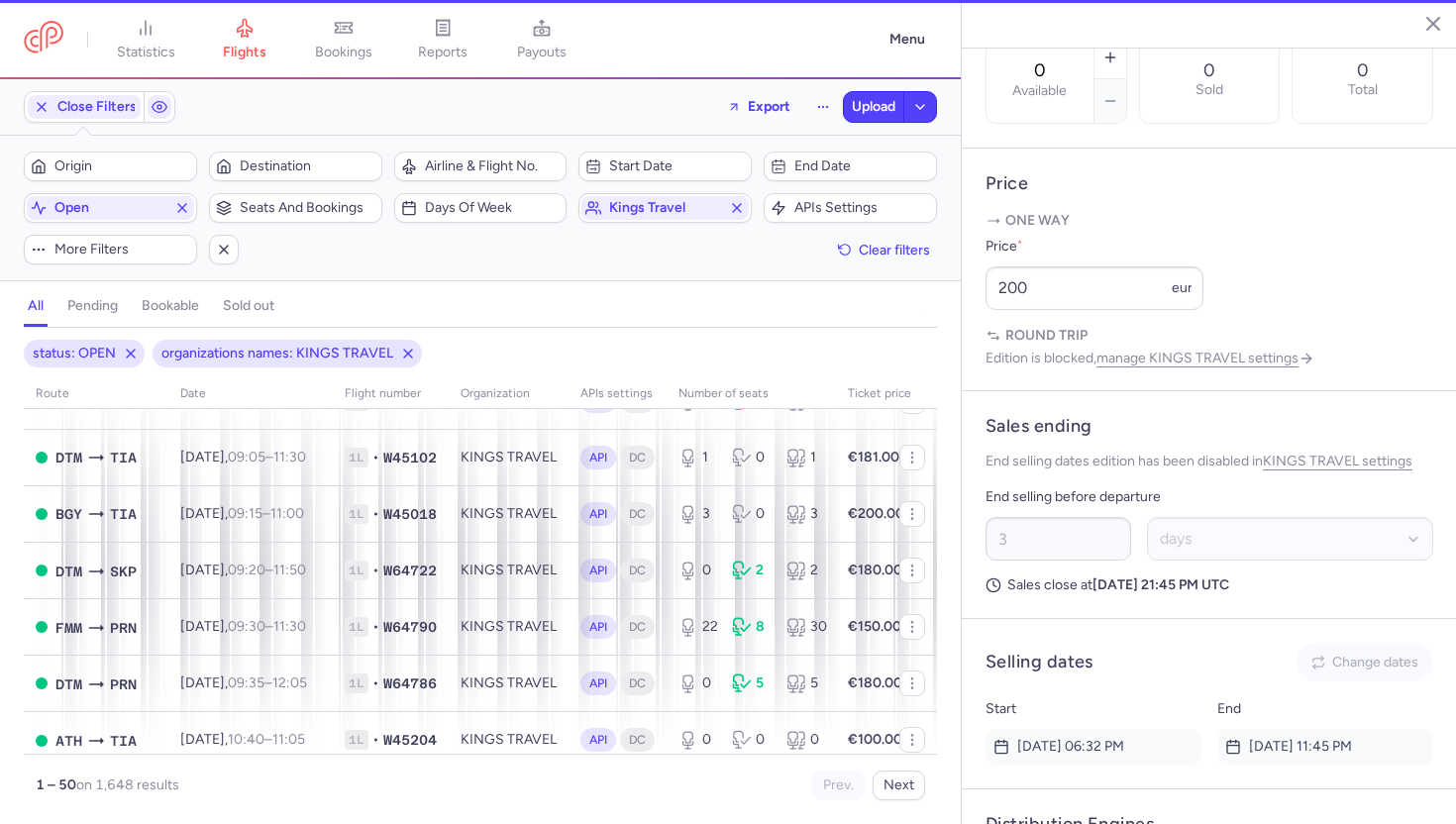 scroll, scrollTop: 1612, scrollLeft: 0, axis: vertical 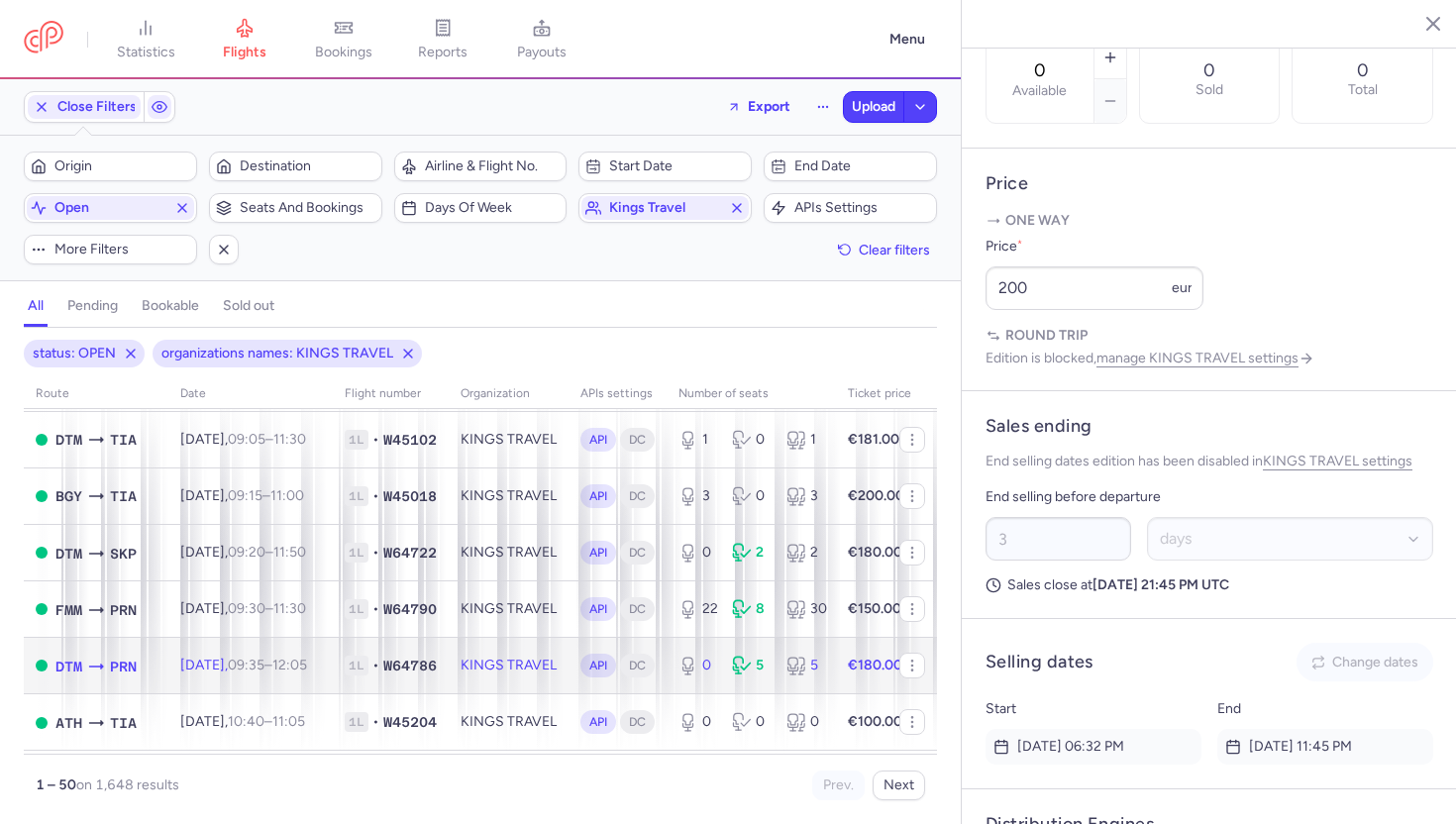 click on "KINGS TRAVEL" 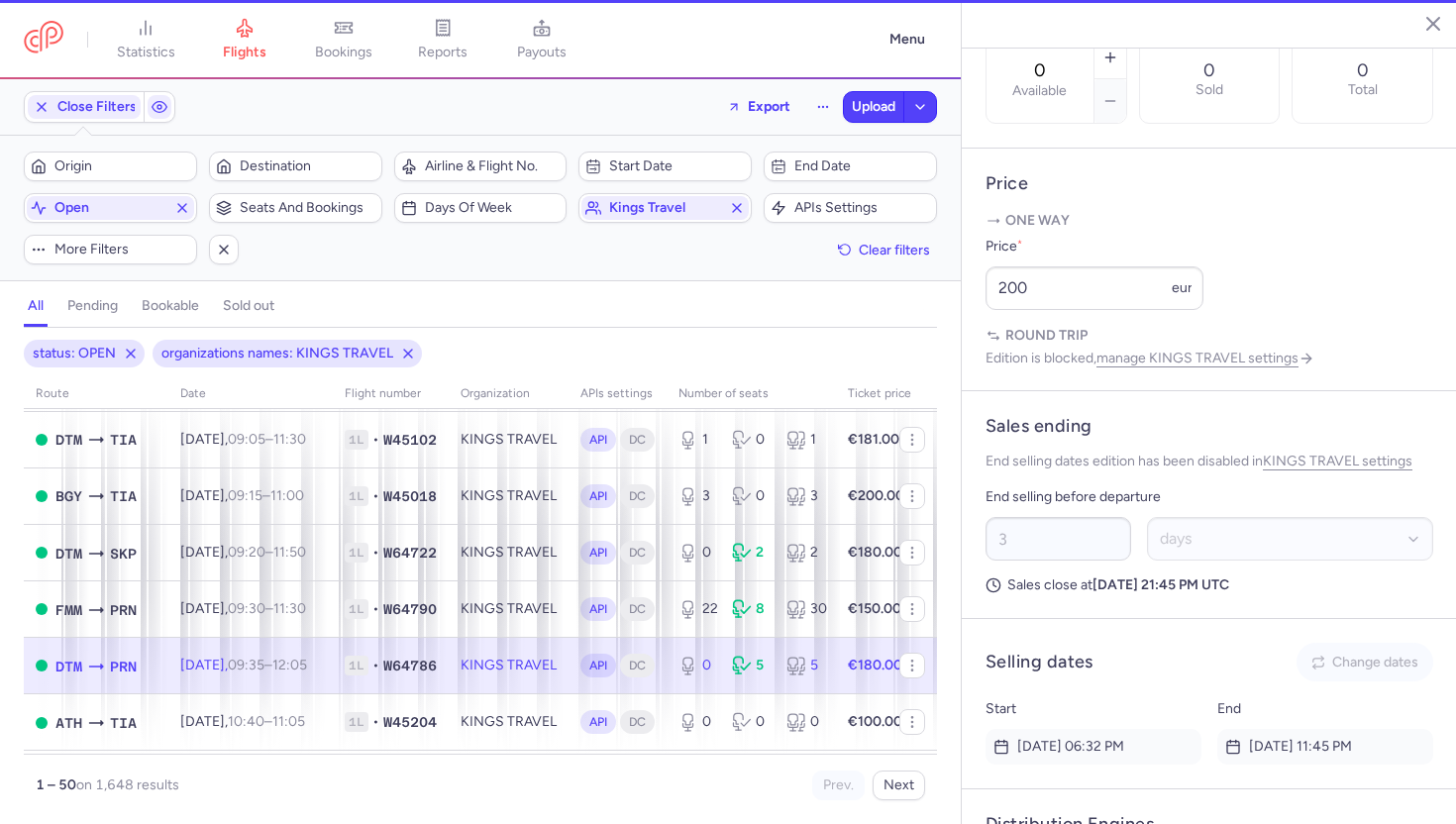 scroll, scrollTop: 808, scrollLeft: 0, axis: vertical 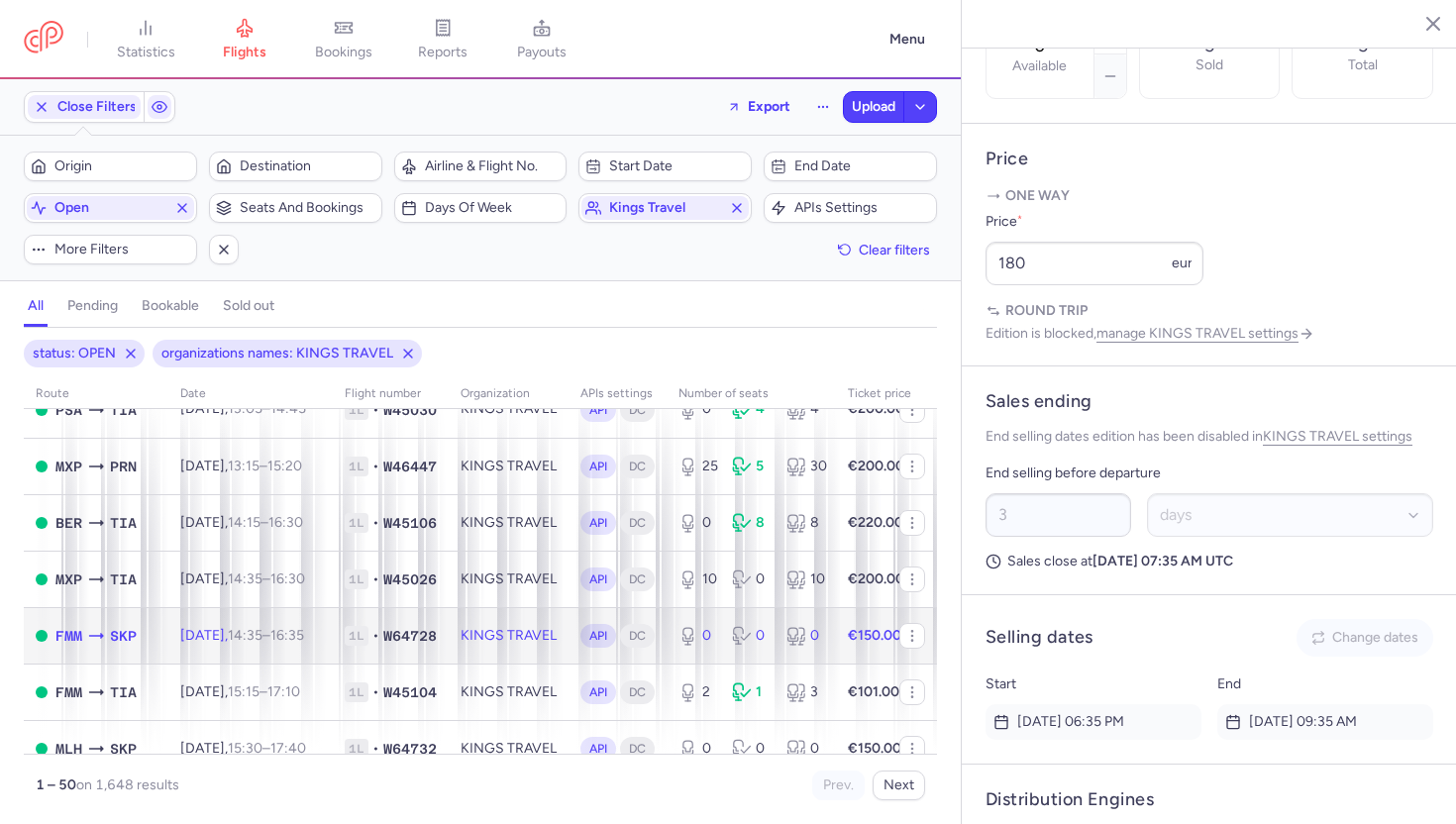 click on "KINGS TRAVEL" 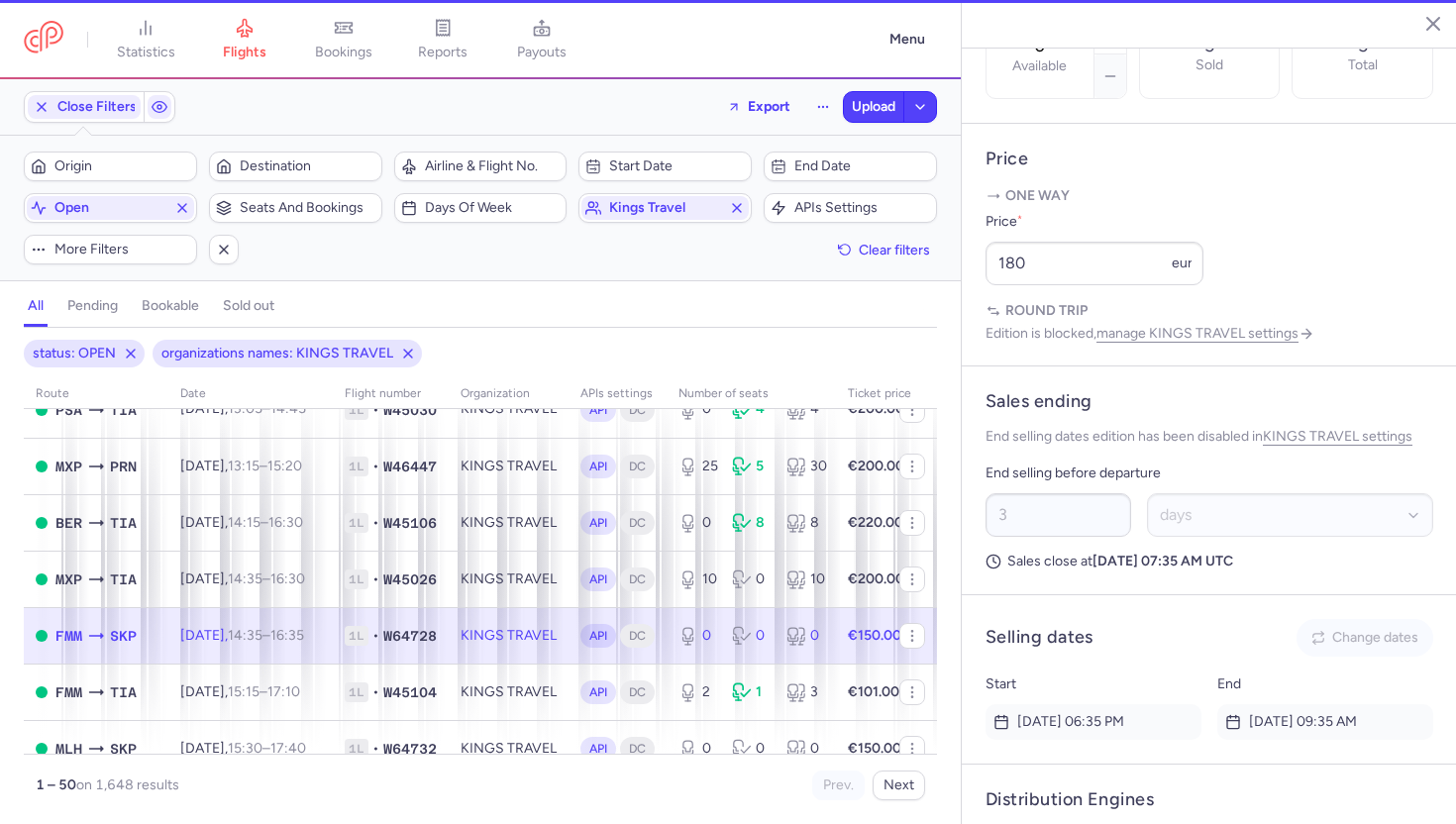 scroll, scrollTop: 792, scrollLeft: 0, axis: vertical 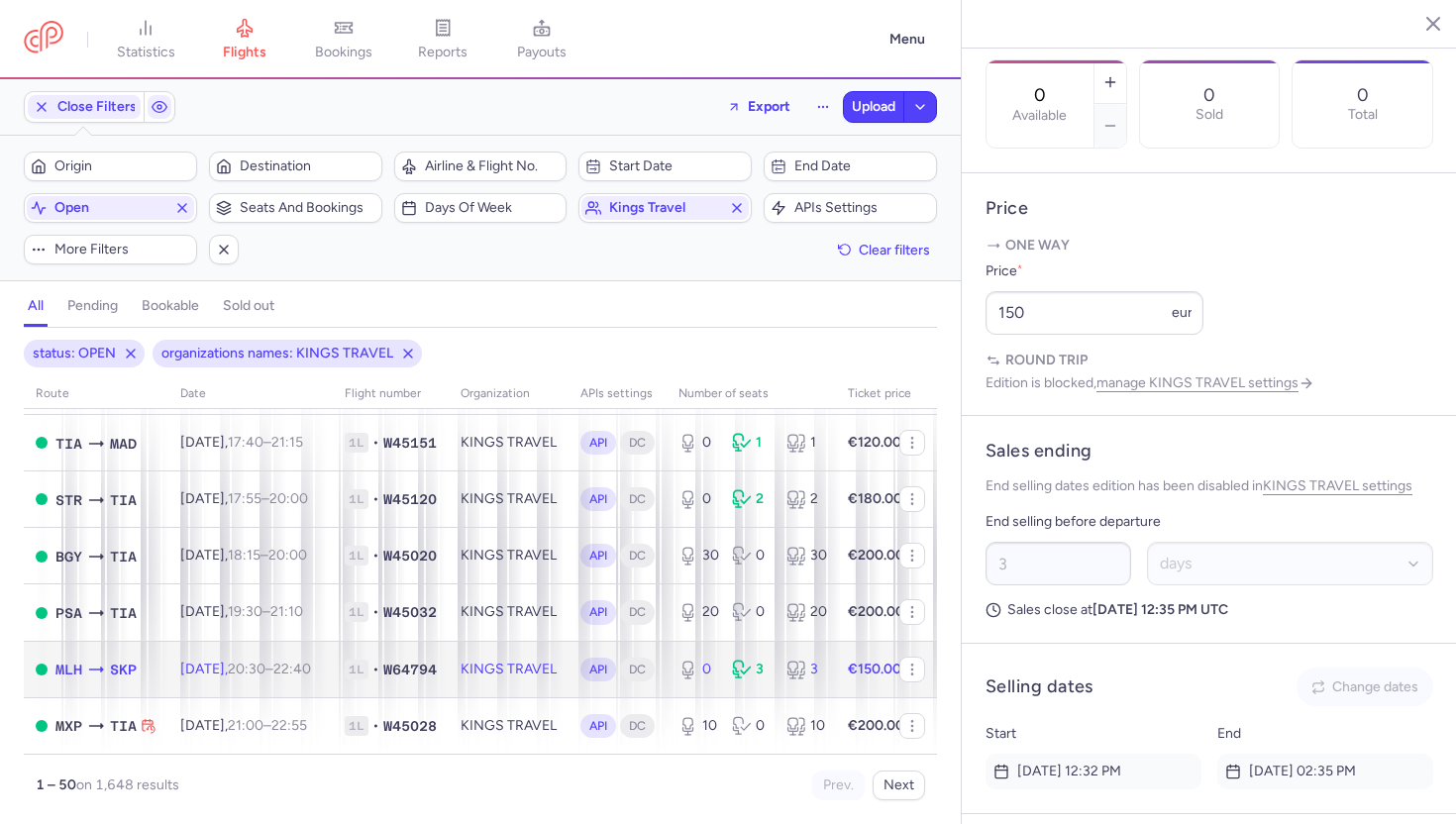 click on "KINGS TRAVEL" 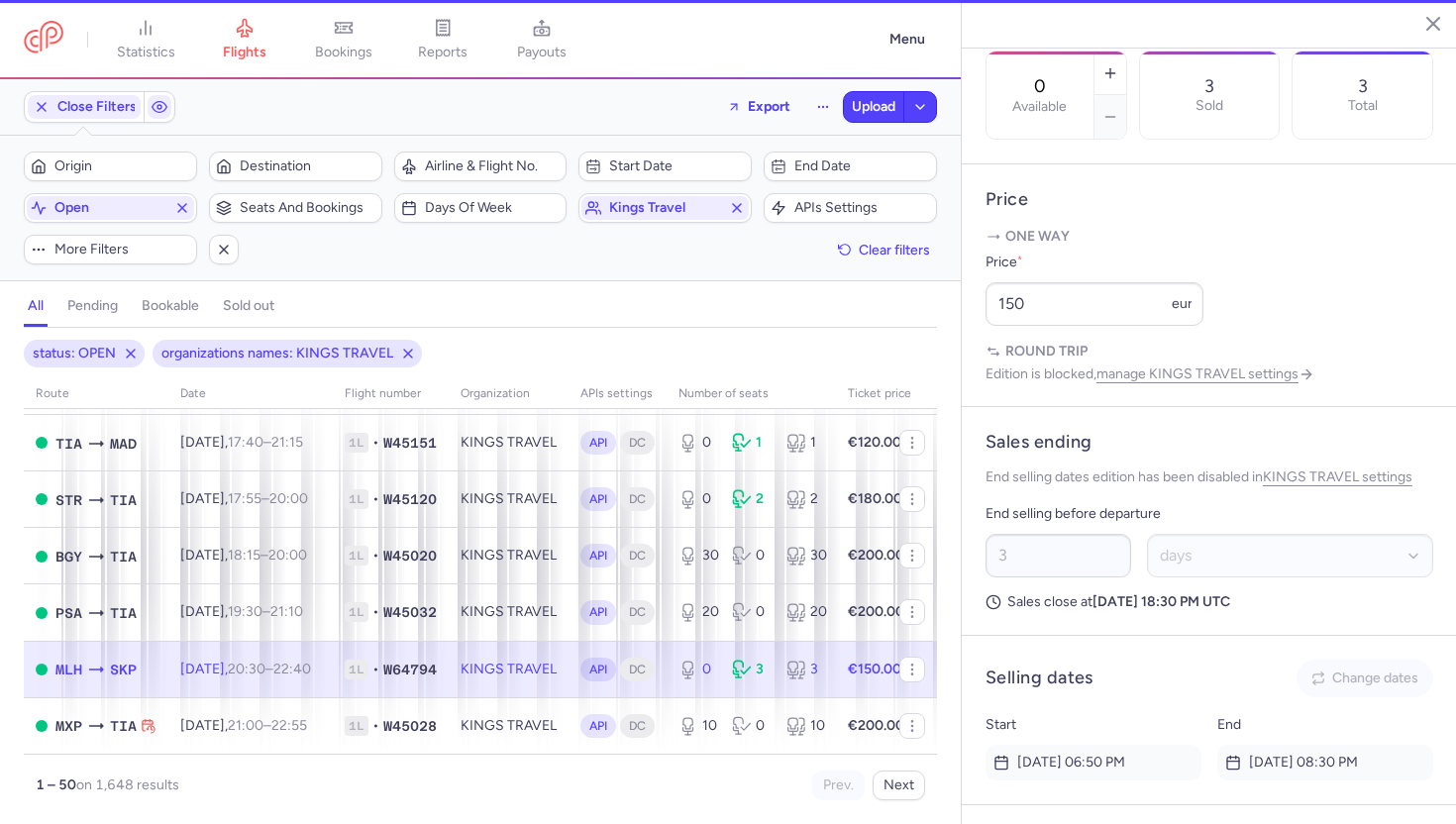 scroll, scrollTop: 808, scrollLeft: 0, axis: vertical 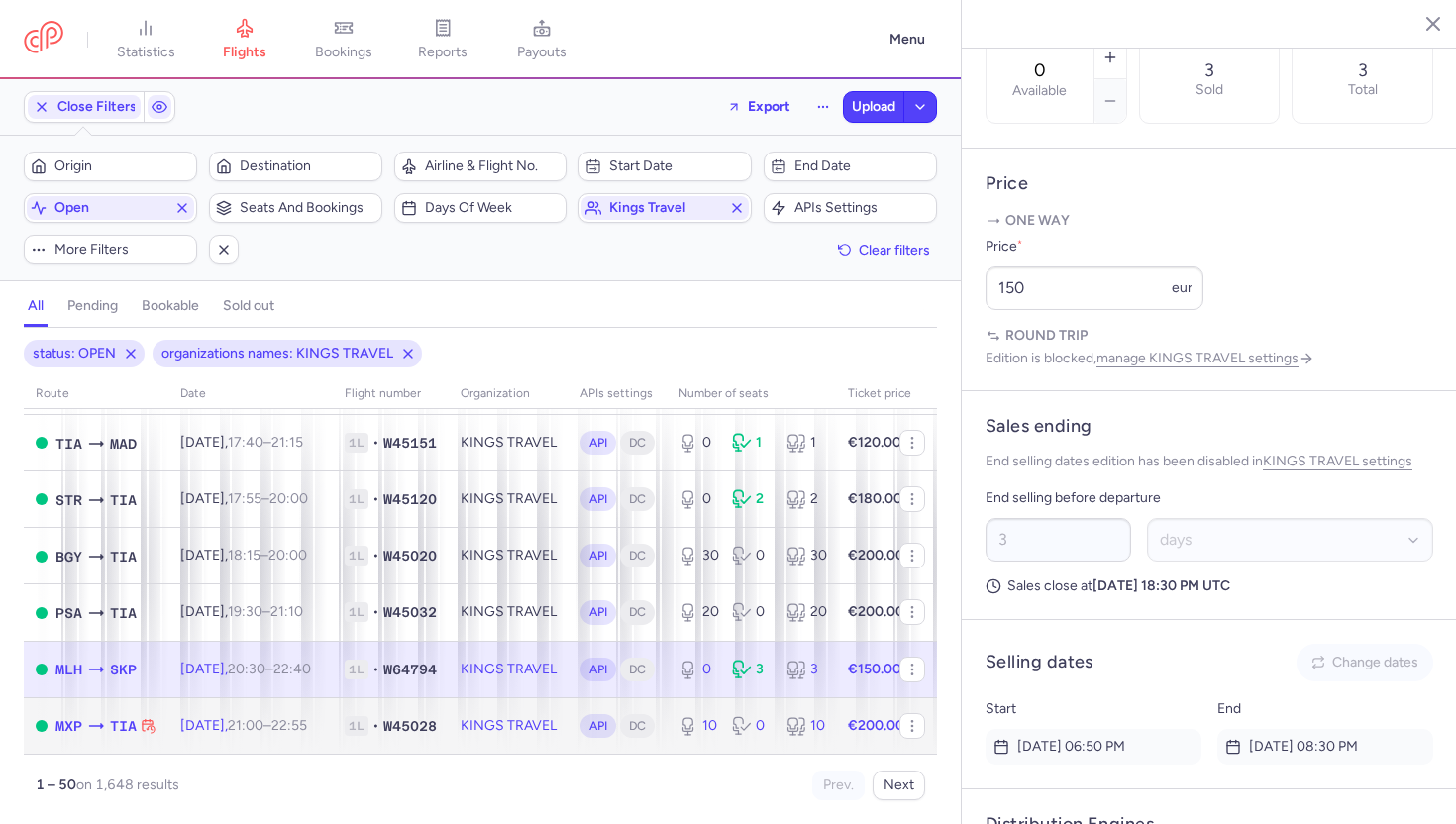 click on "KINGS TRAVEL" 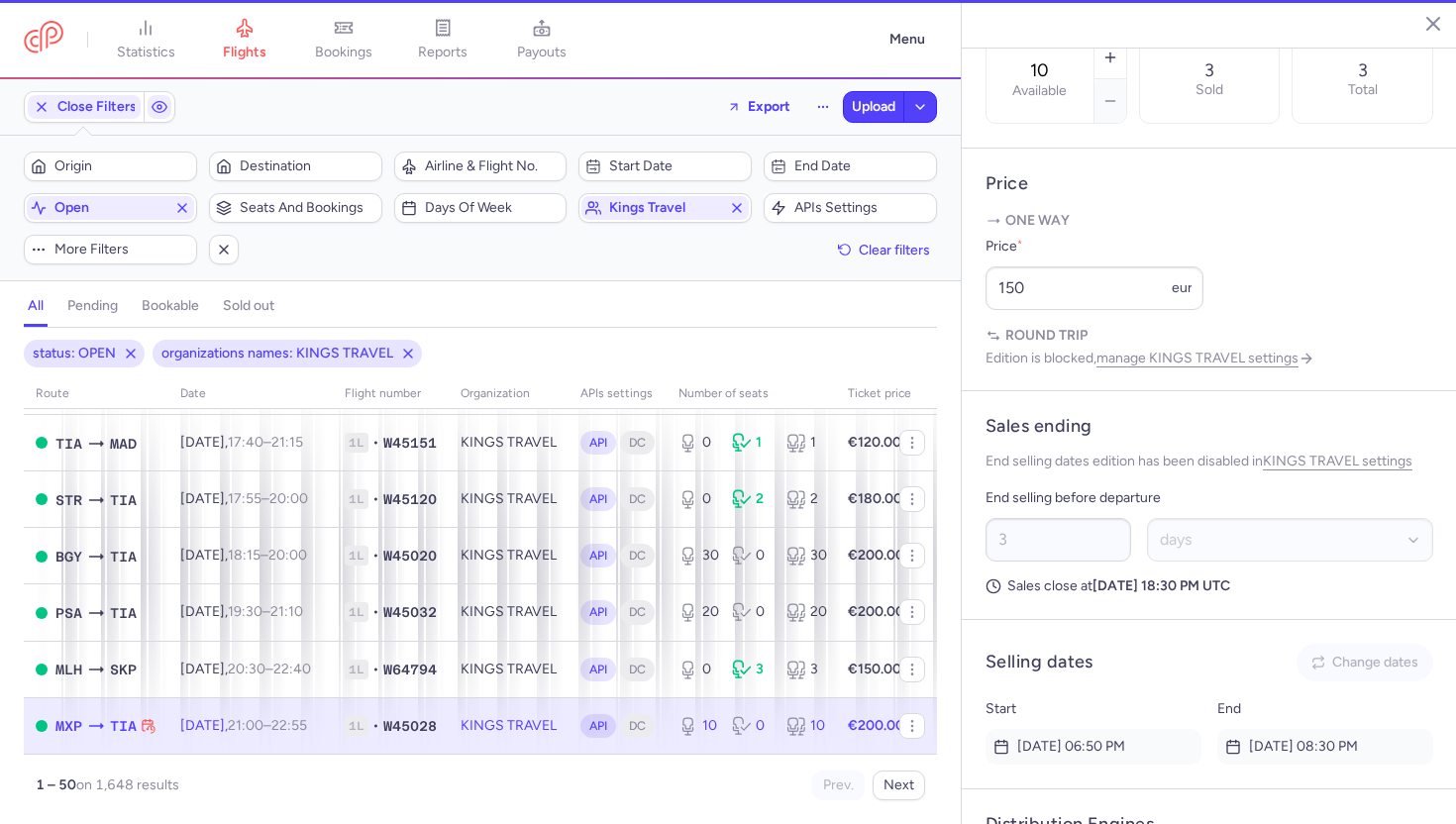 scroll, scrollTop: 792, scrollLeft: 0, axis: vertical 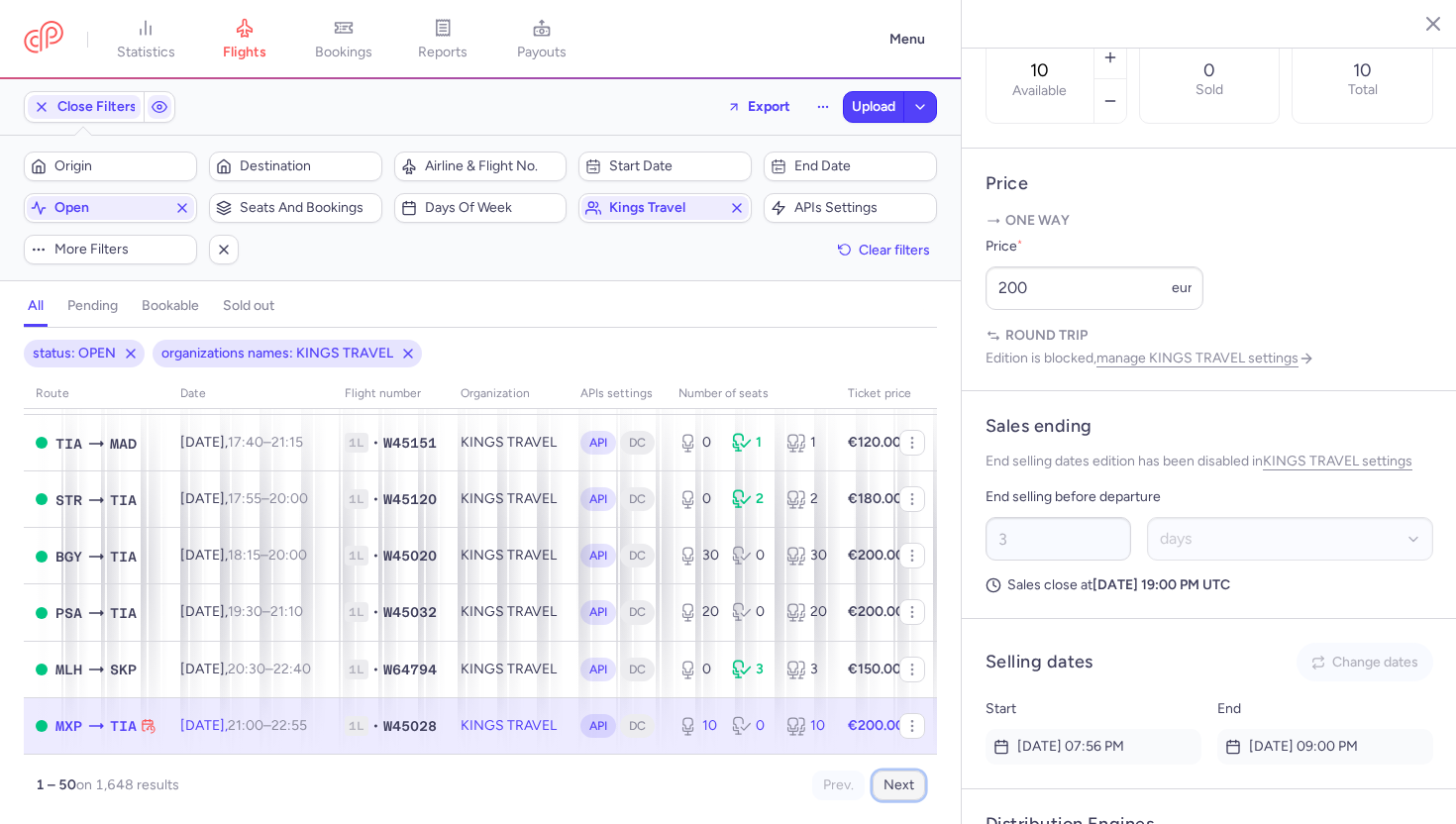 click on "Next" at bounding box center [898, 785] 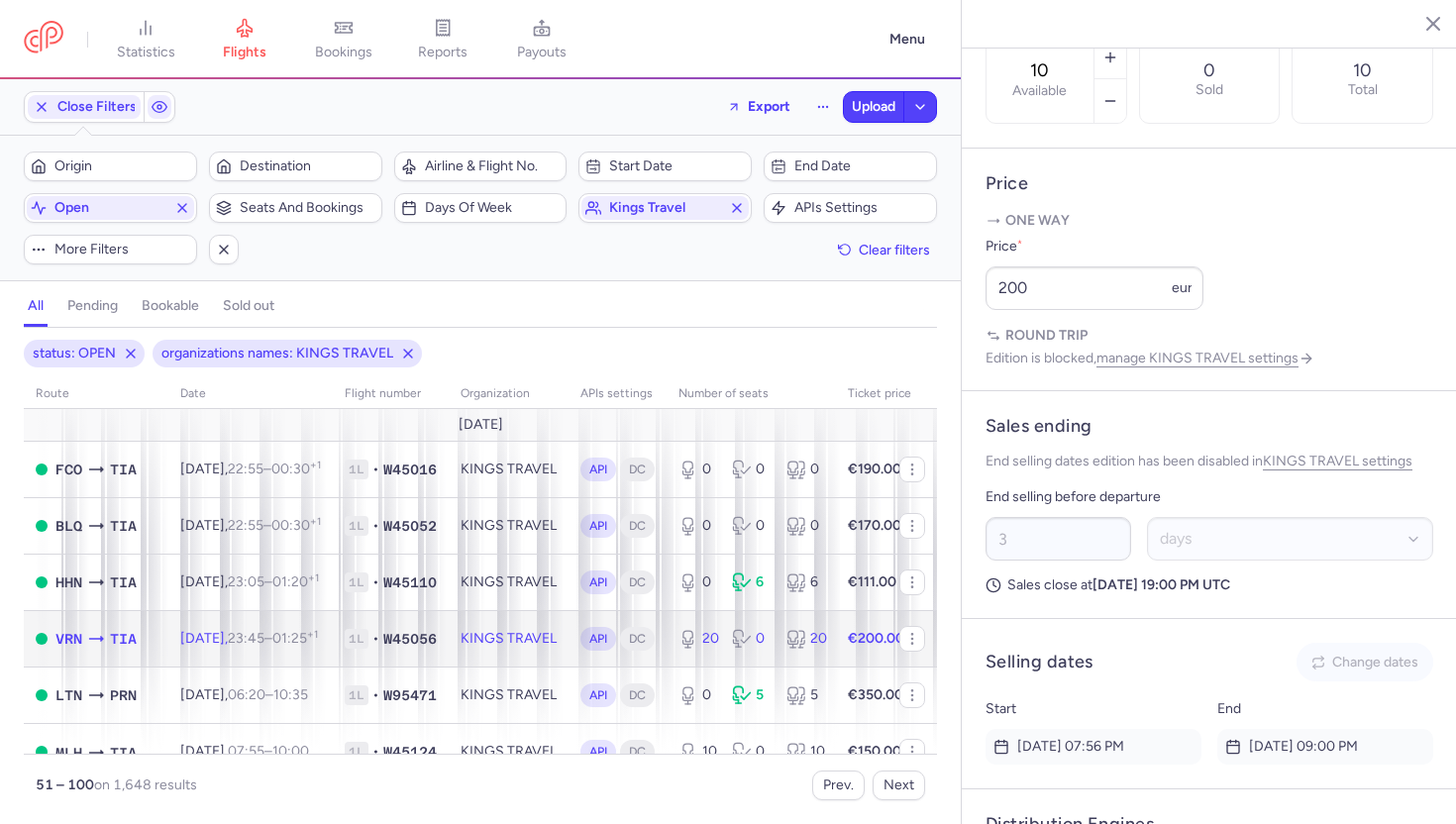 click on "1L • W45056" 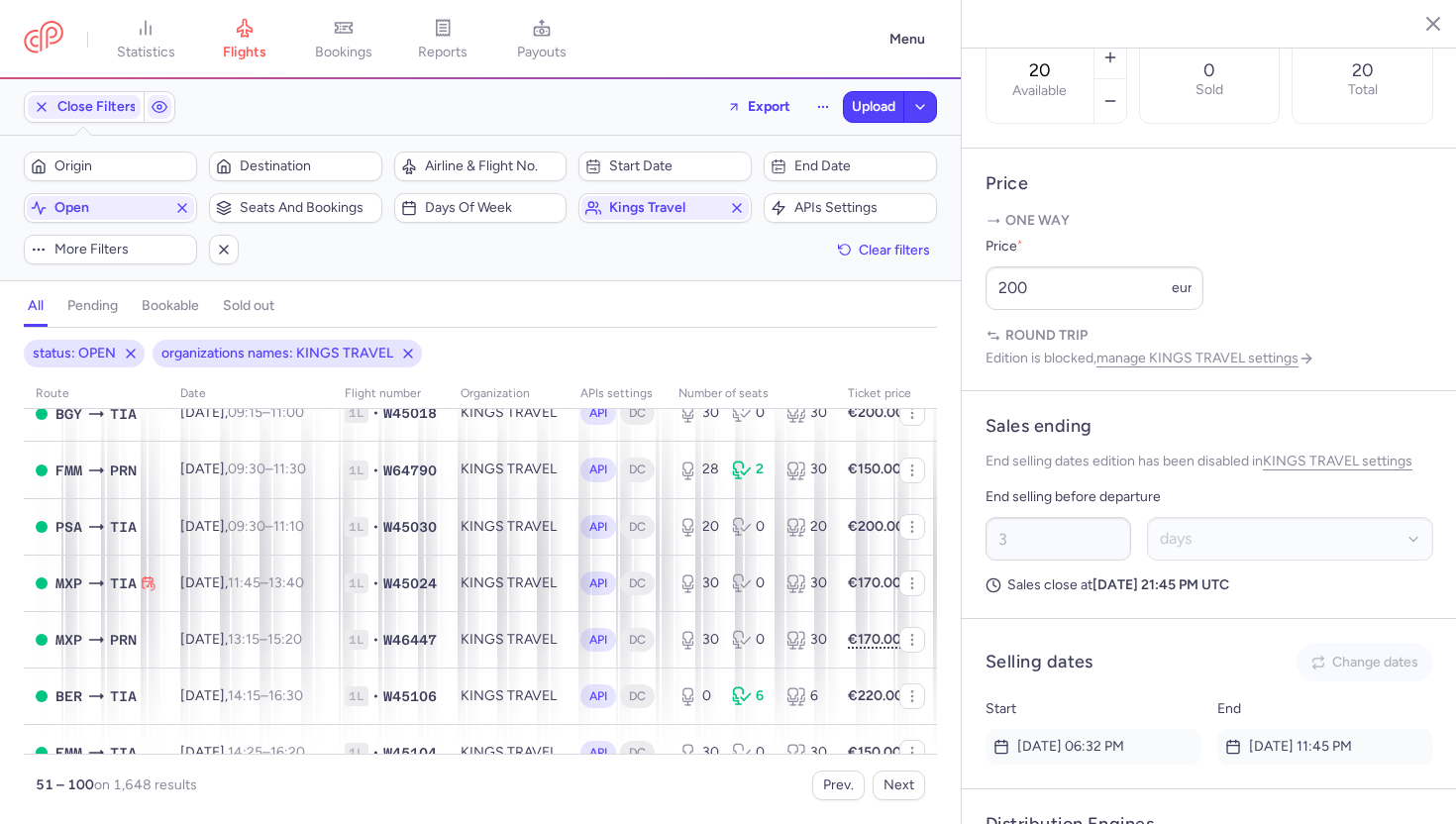 scroll, scrollTop: 559, scrollLeft: 0, axis: vertical 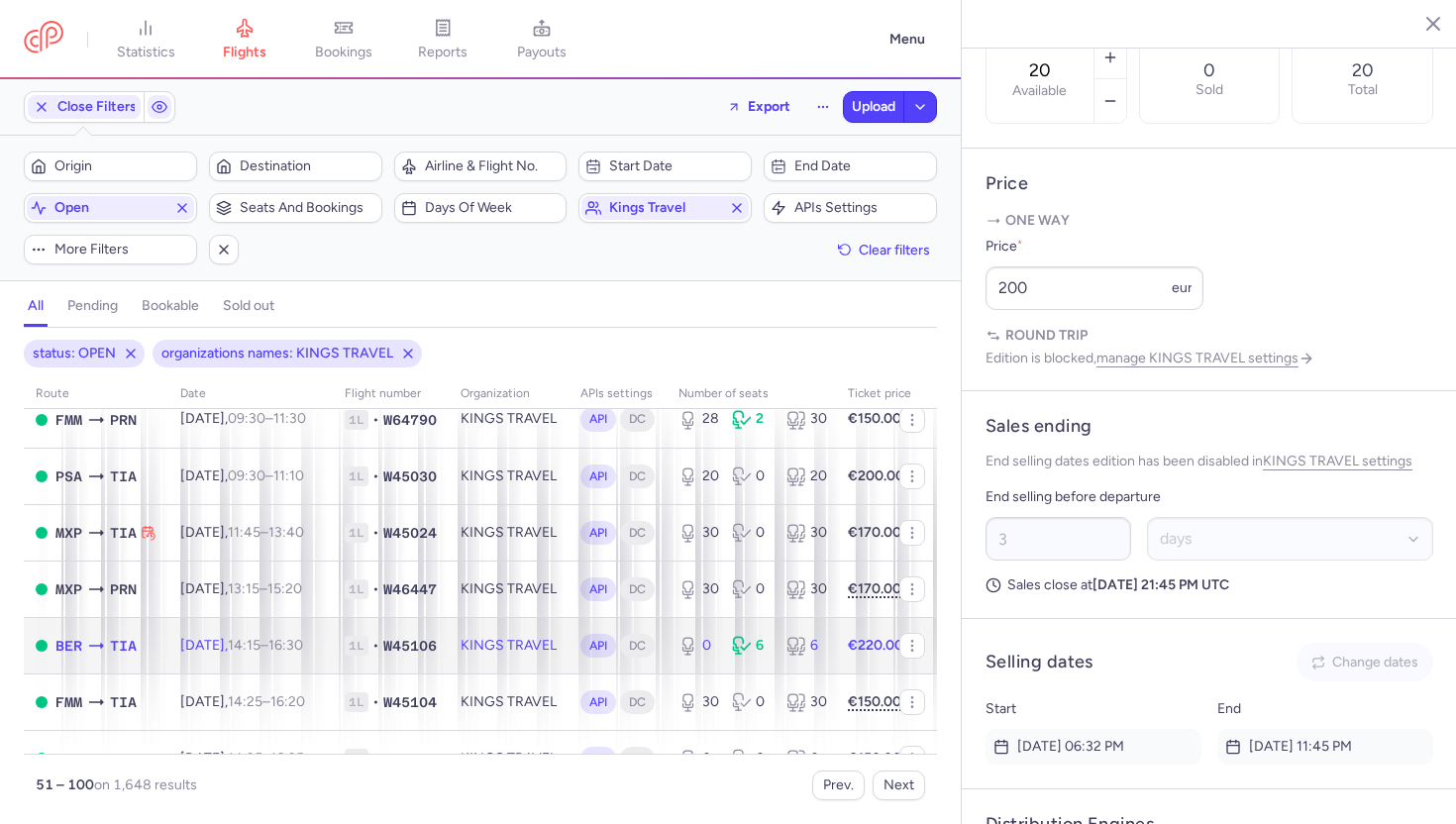 click on "1L • W45106" 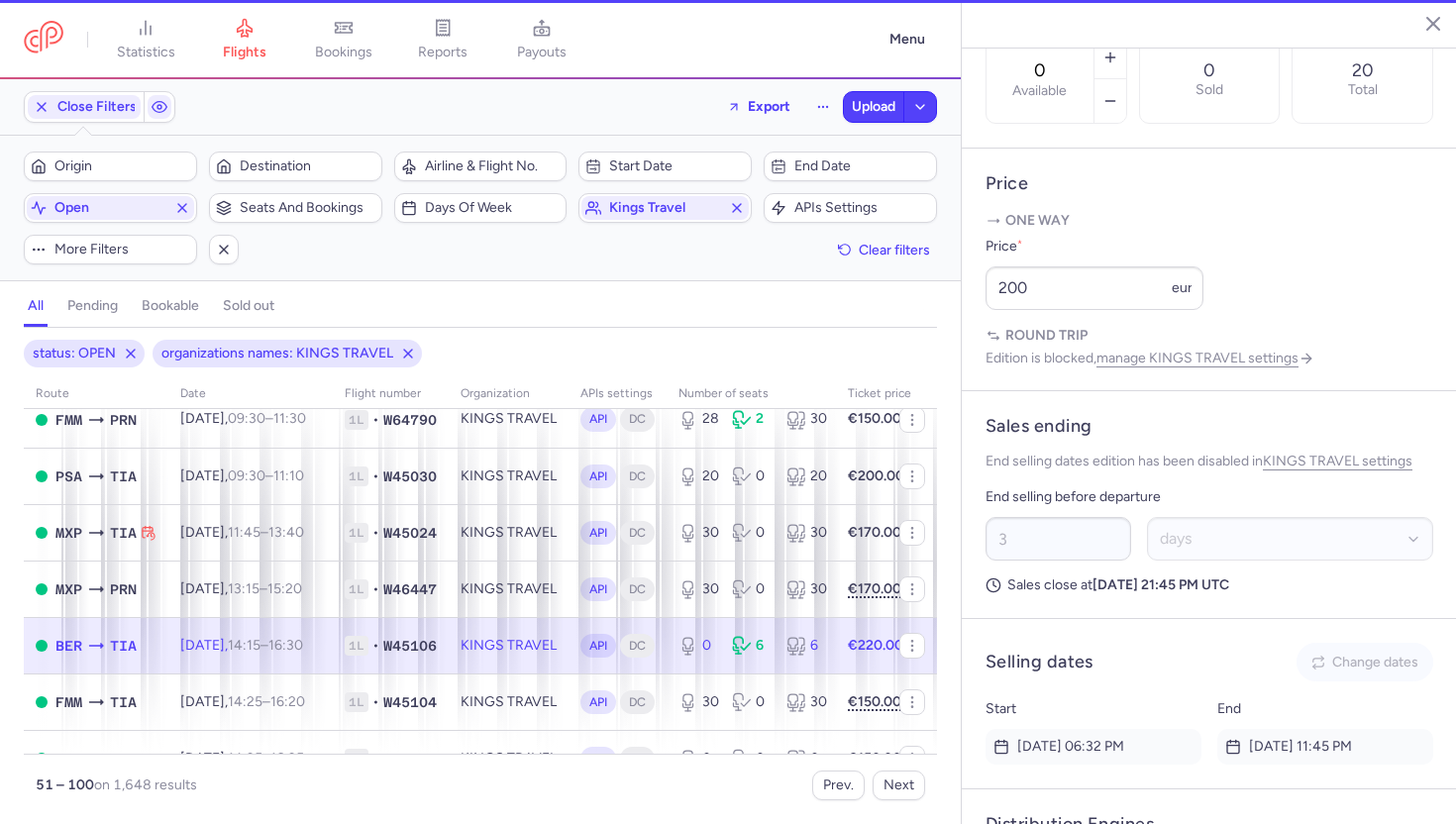 scroll, scrollTop: 808, scrollLeft: 0, axis: vertical 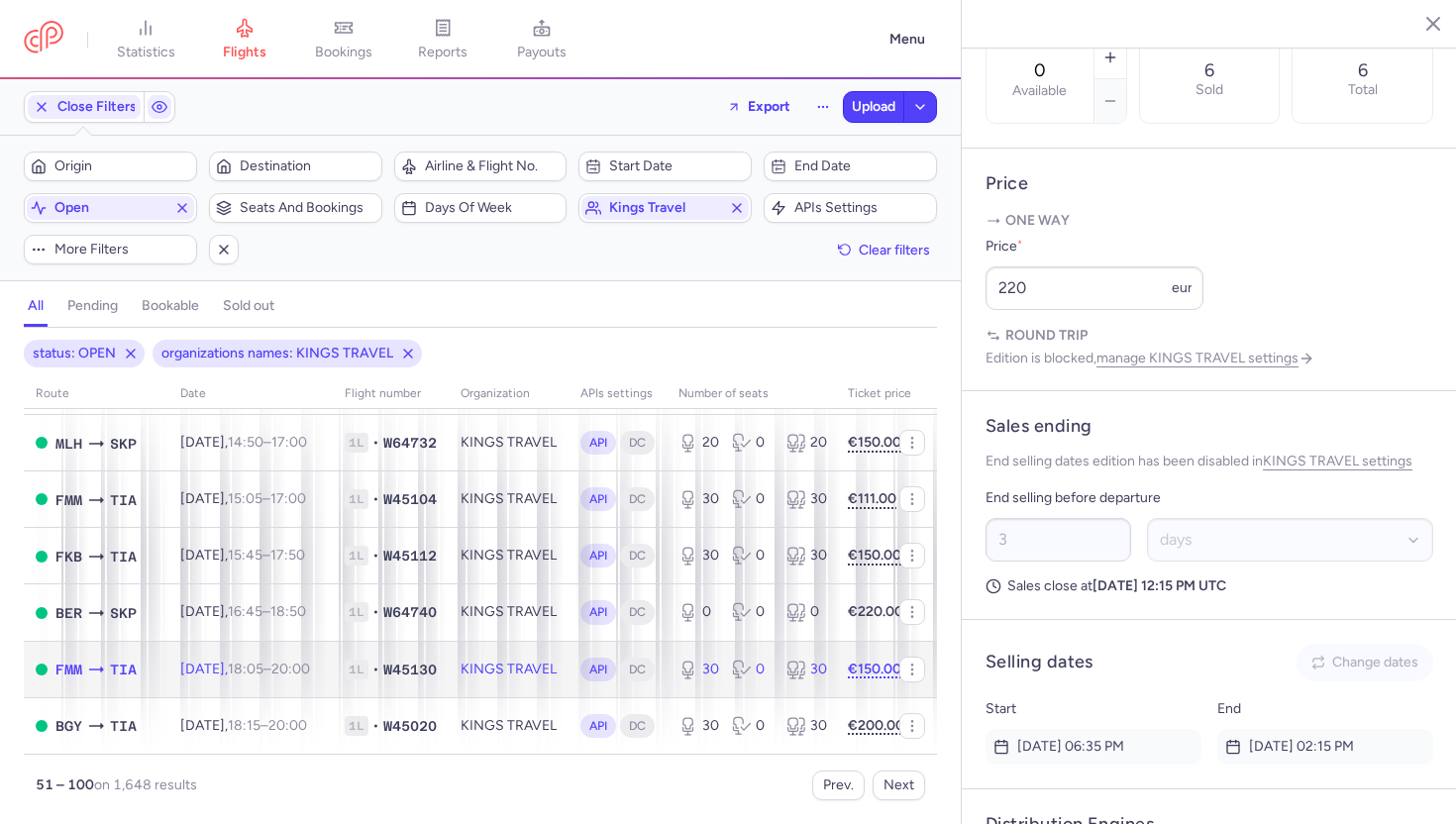 click on "1L • W45130" 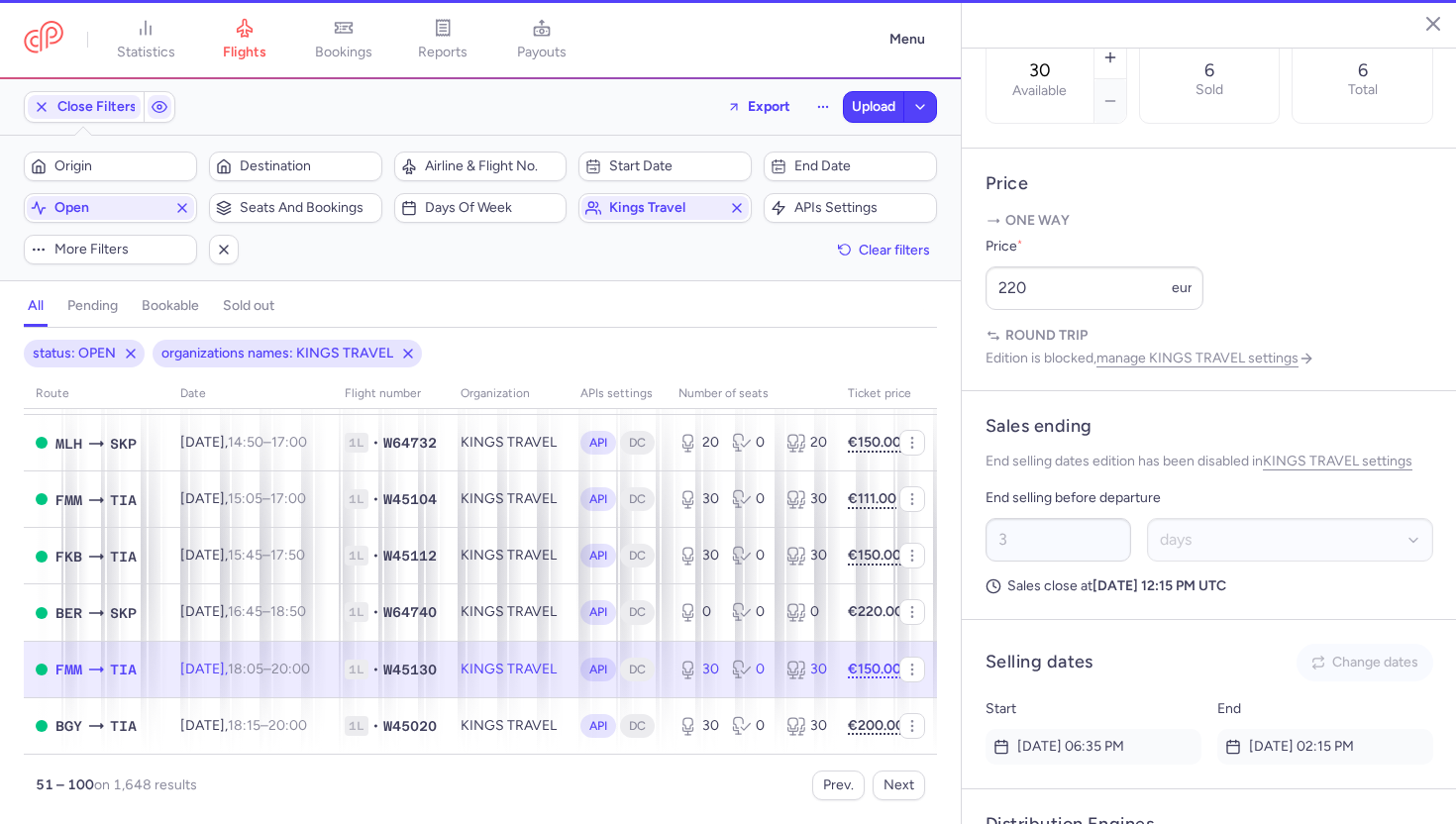 scroll, scrollTop: 792, scrollLeft: 0, axis: vertical 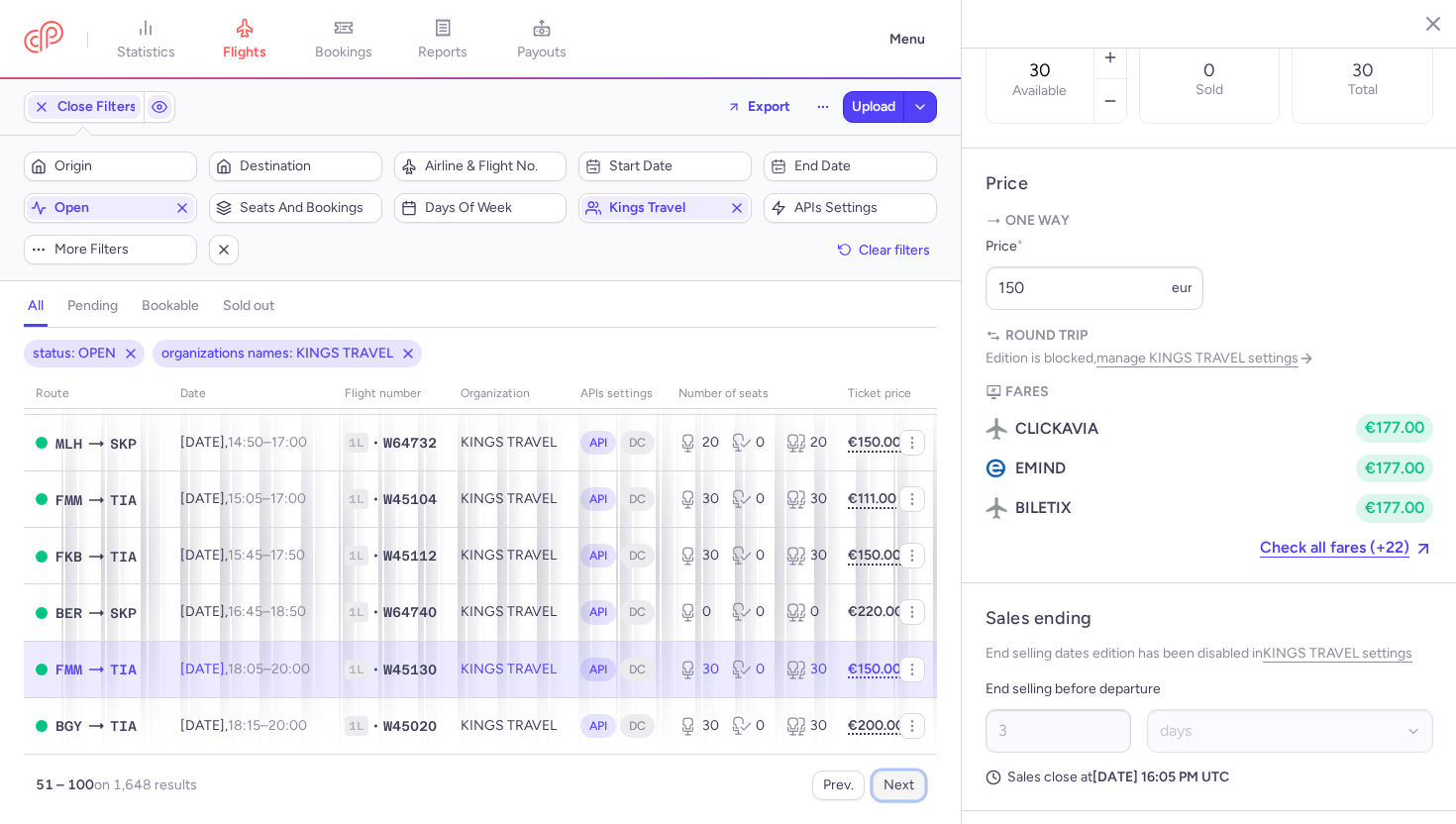 click on "Next" at bounding box center (898, 785) 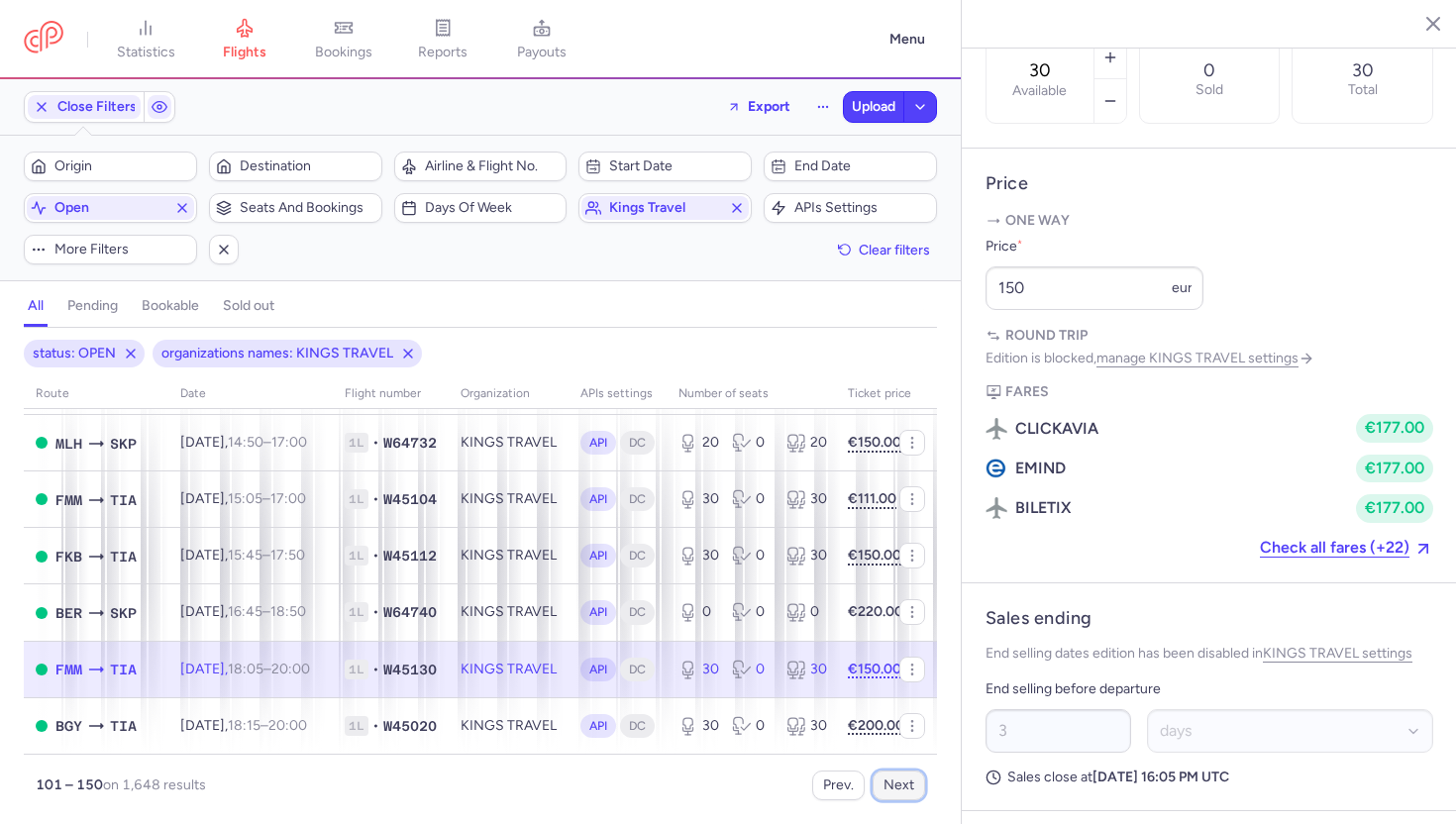 scroll, scrollTop: 0, scrollLeft: 0, axis: both 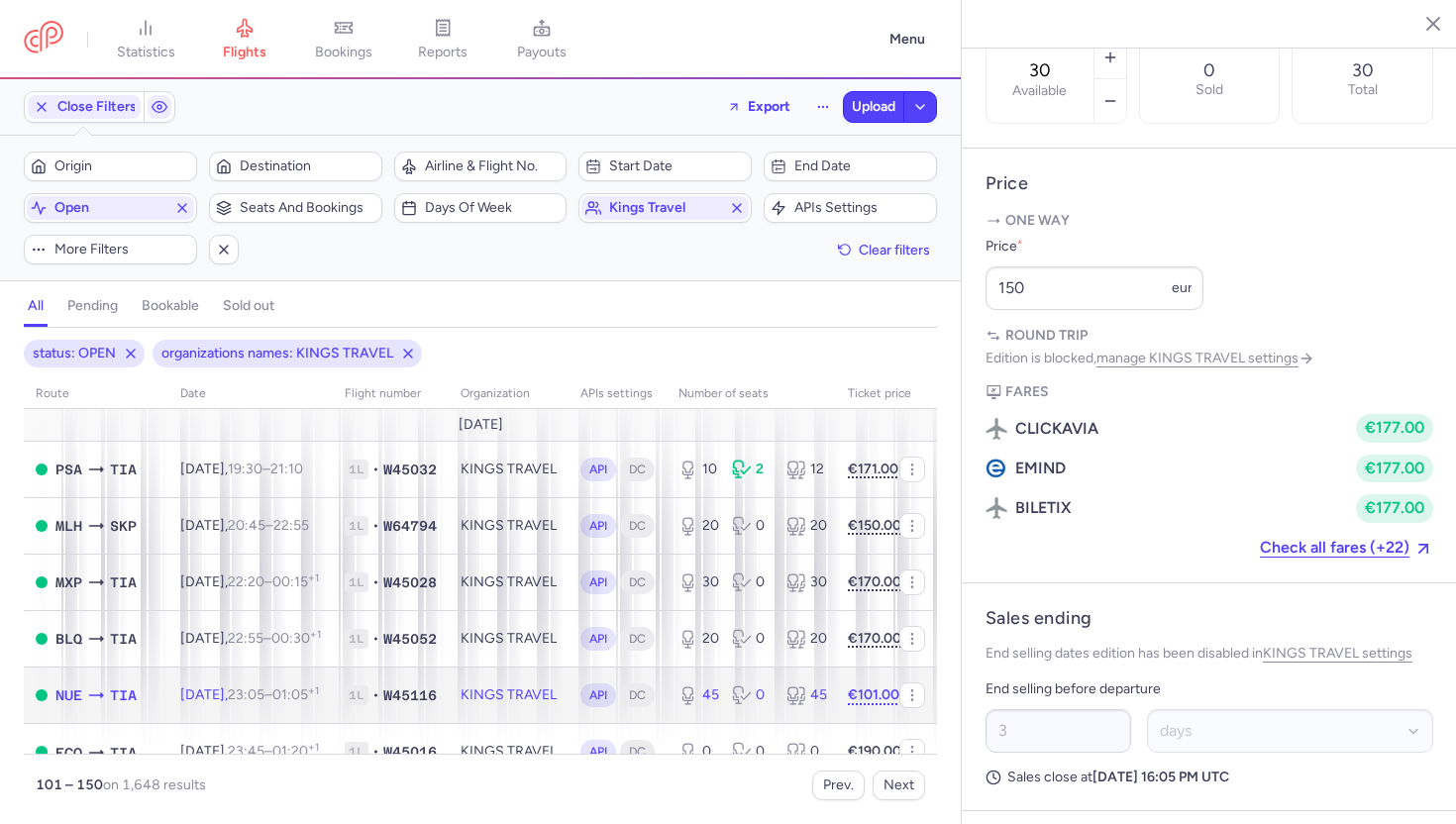 click on "KINGS TRAVEL" 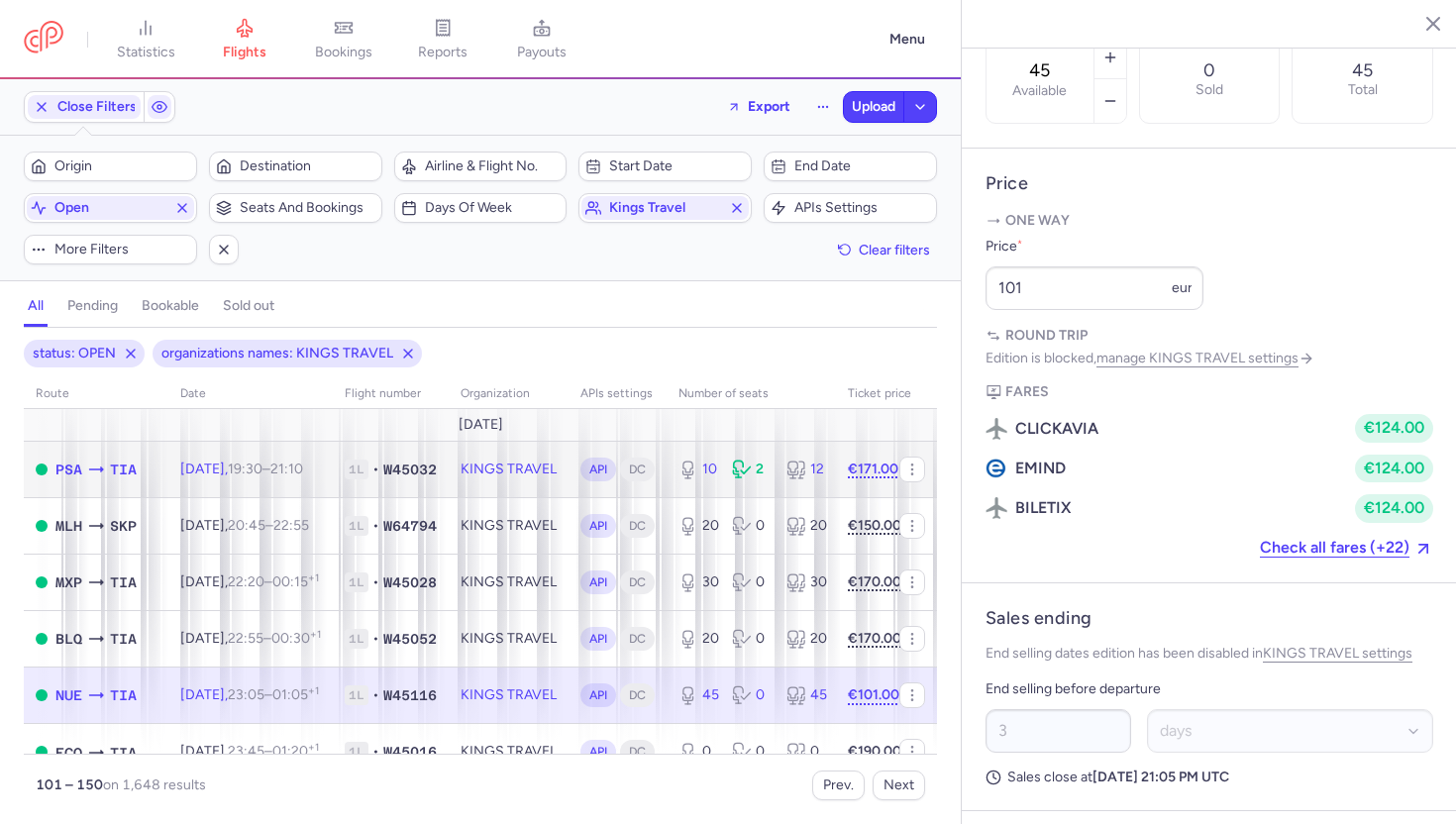 click on "KINGS TRAVEL" 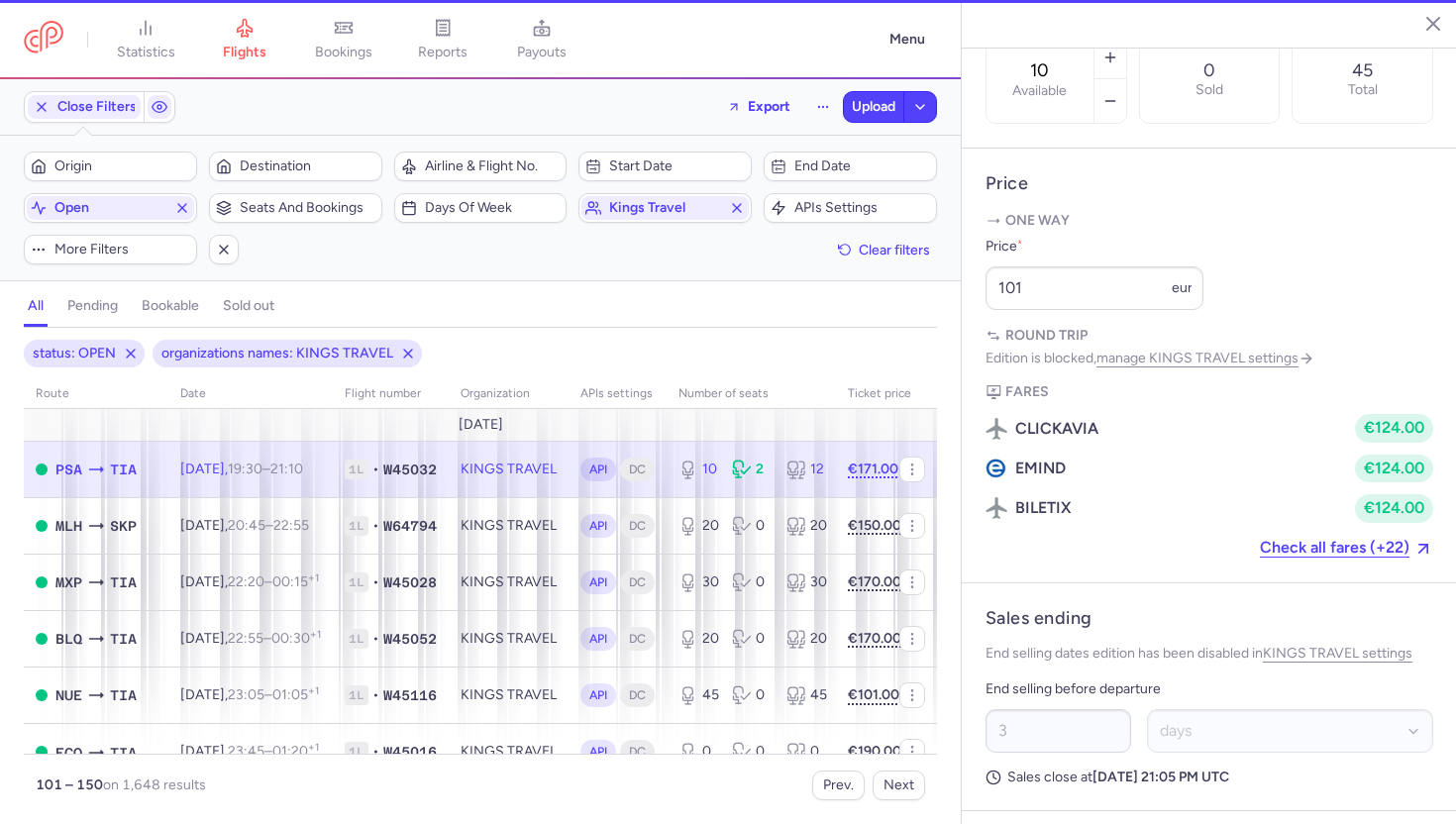 scroll, scrollTop: 435, scrollLeft: 0, axis: vertical 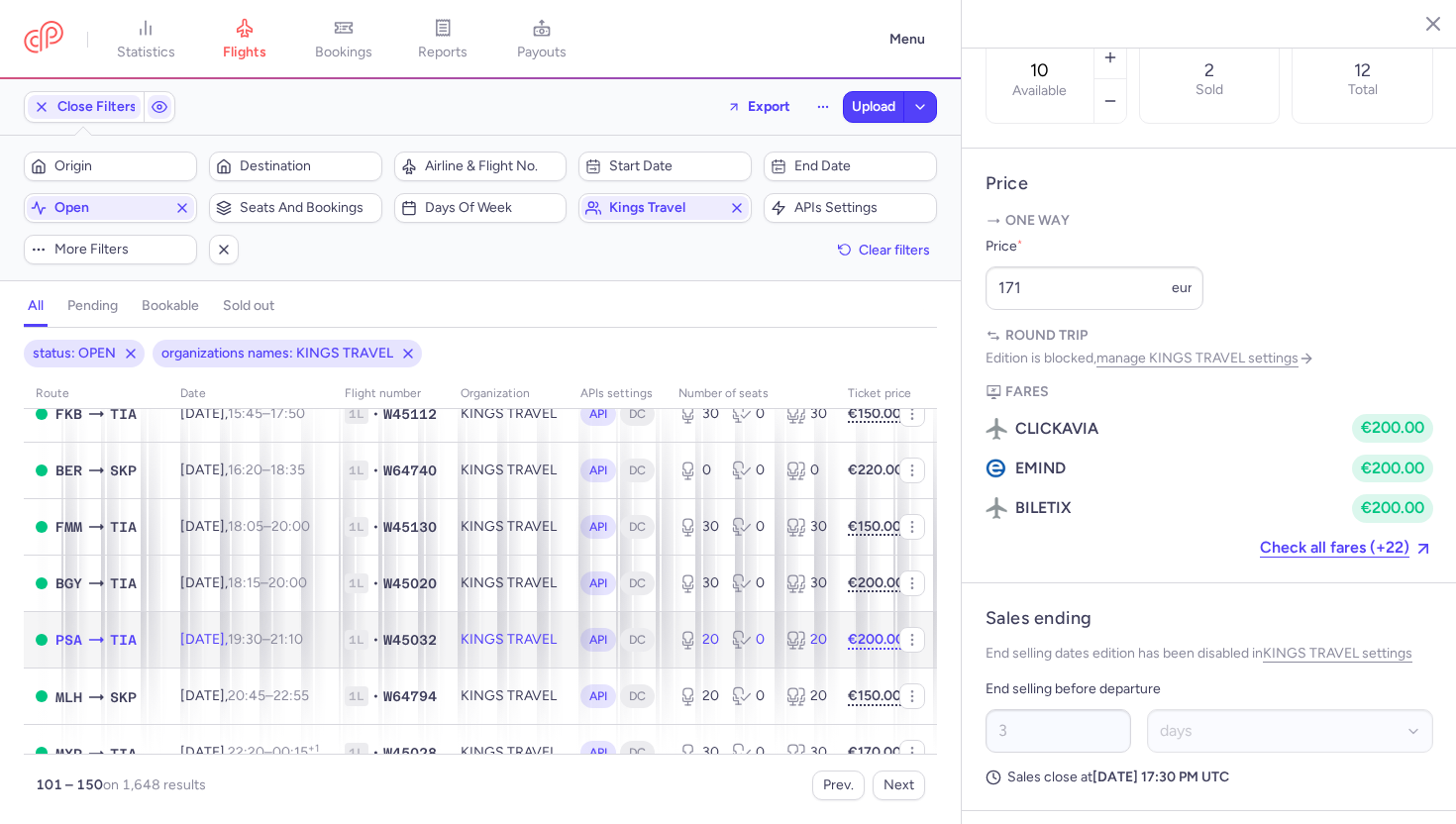 click on "KINGS TRAVEL" 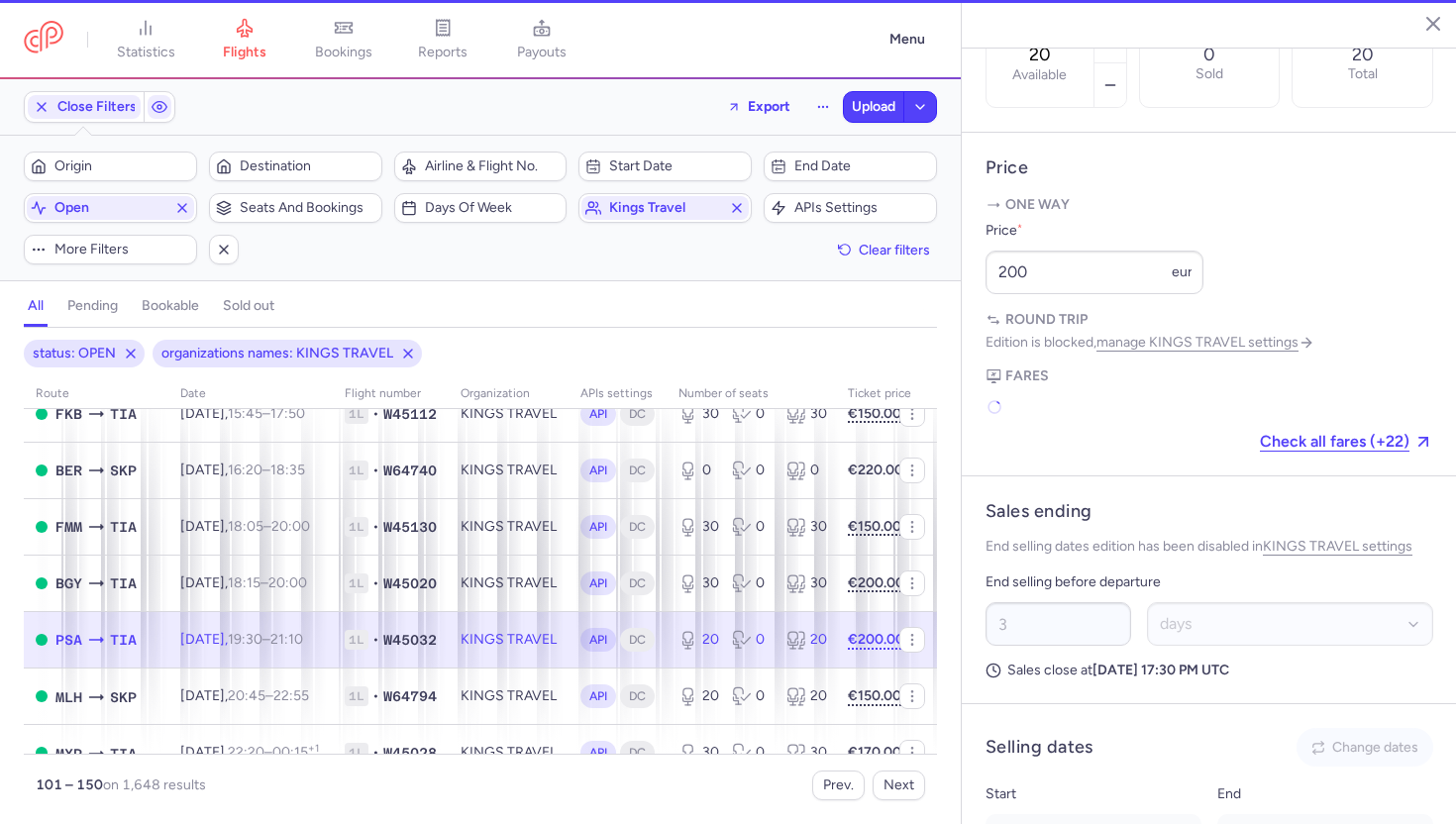 scroll, scrollTop: 792, scrollLeft: 0, axis: vertical 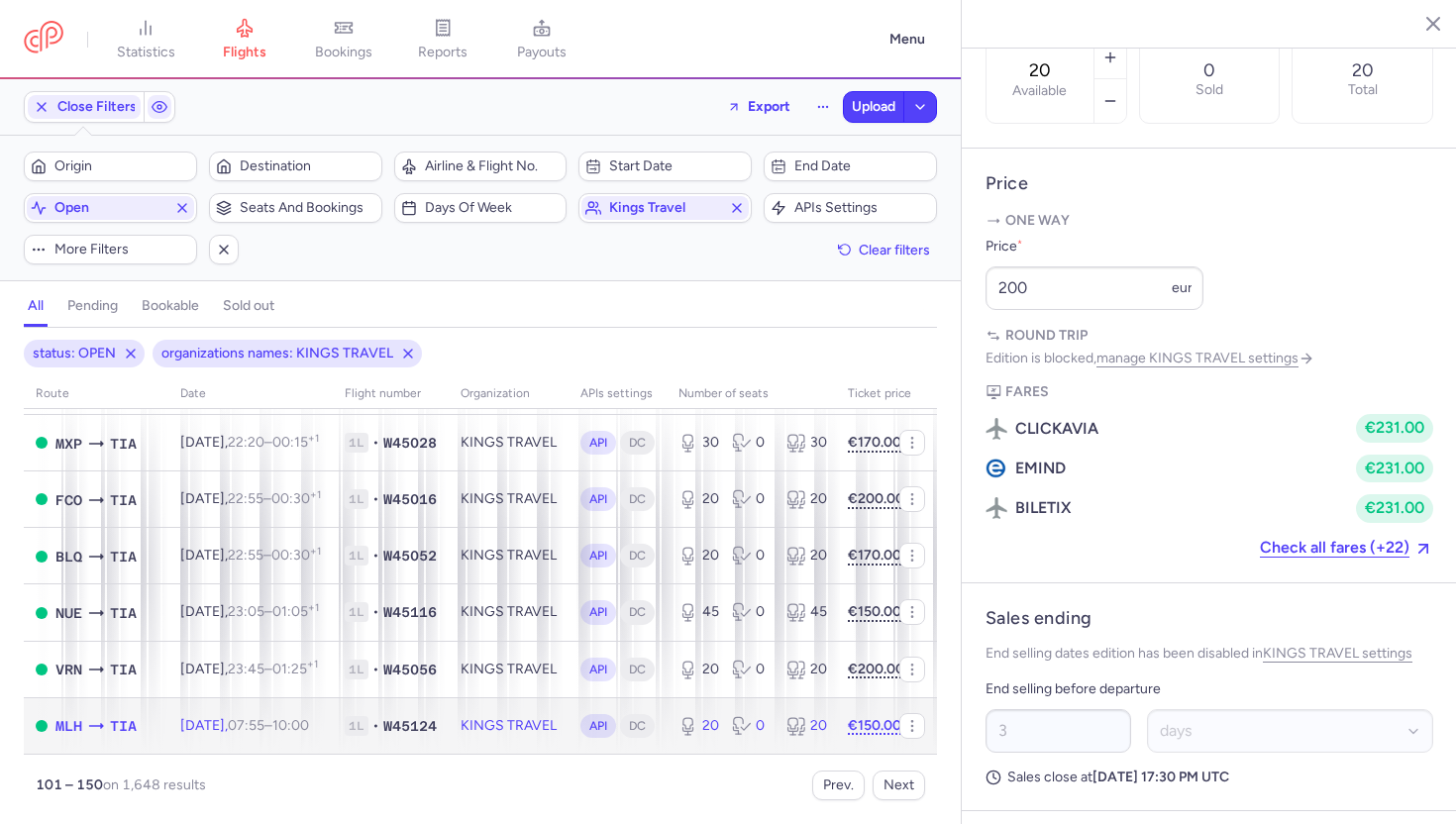 click on "KINGS TRAVEL" 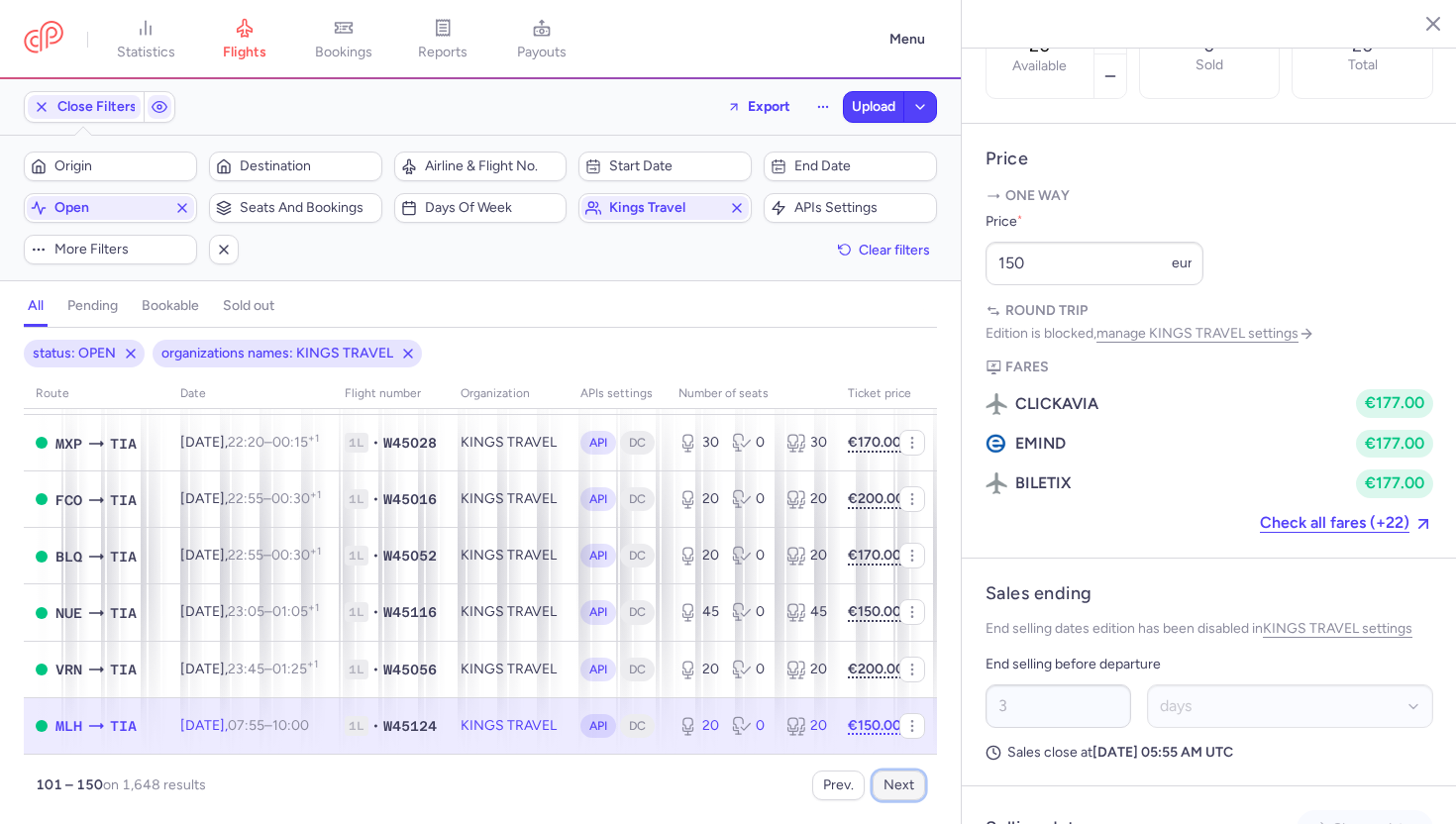 click on "Next" at bounding box center [898, 785] 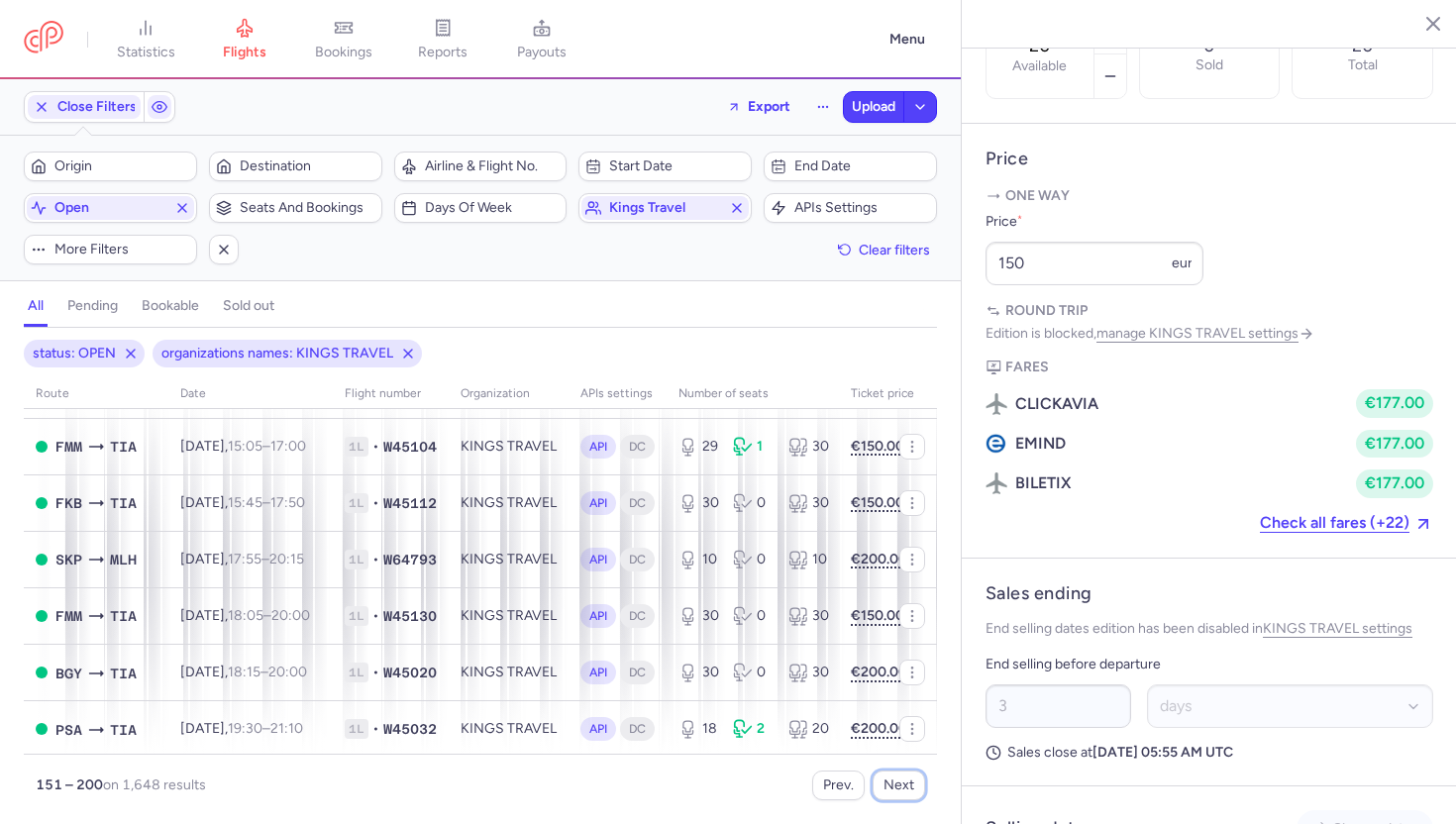 scroll, scrollTop: 2302, scrollLeft: 0, axis: vertical 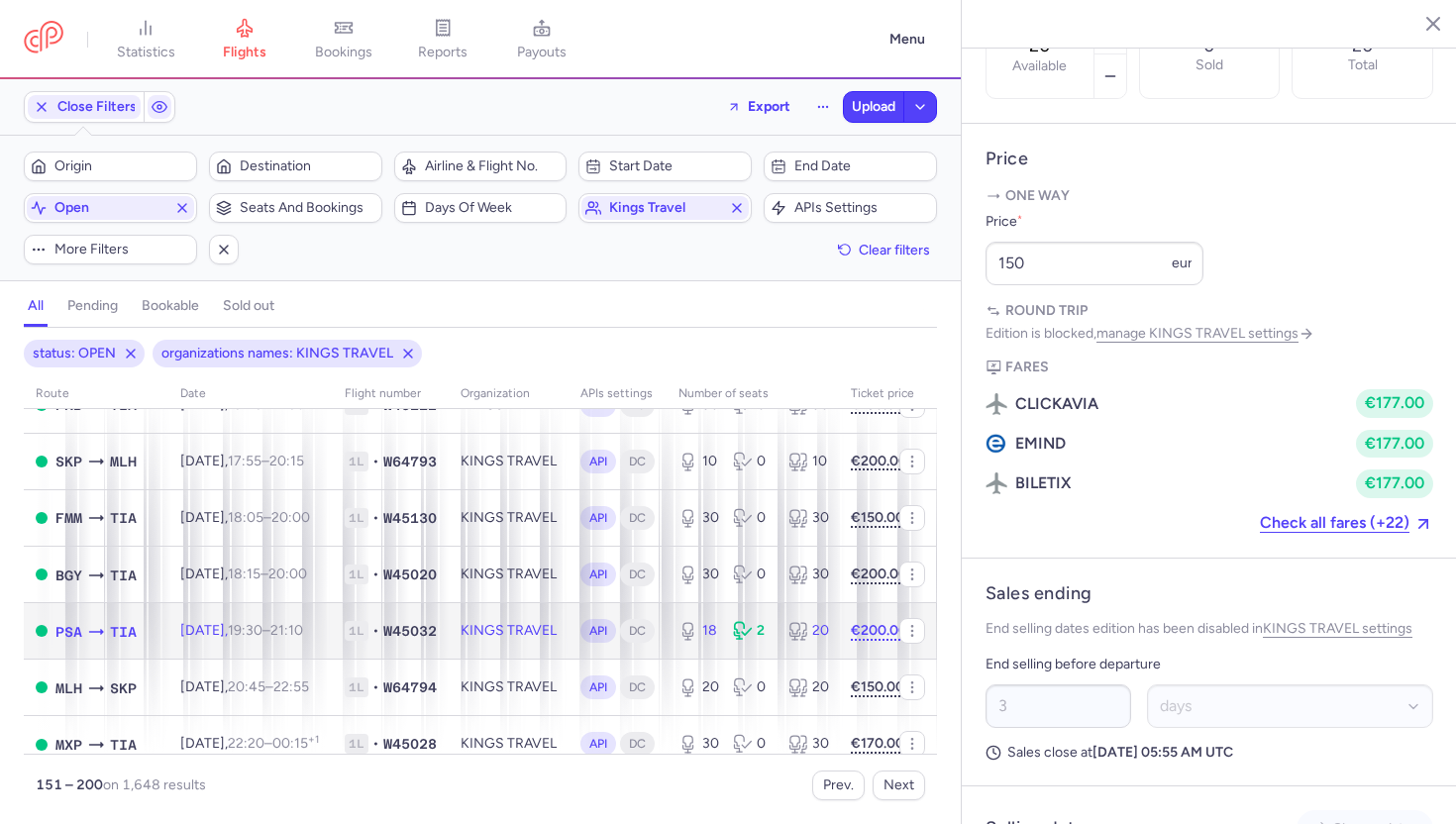 click on "KINGS TRAVEL" 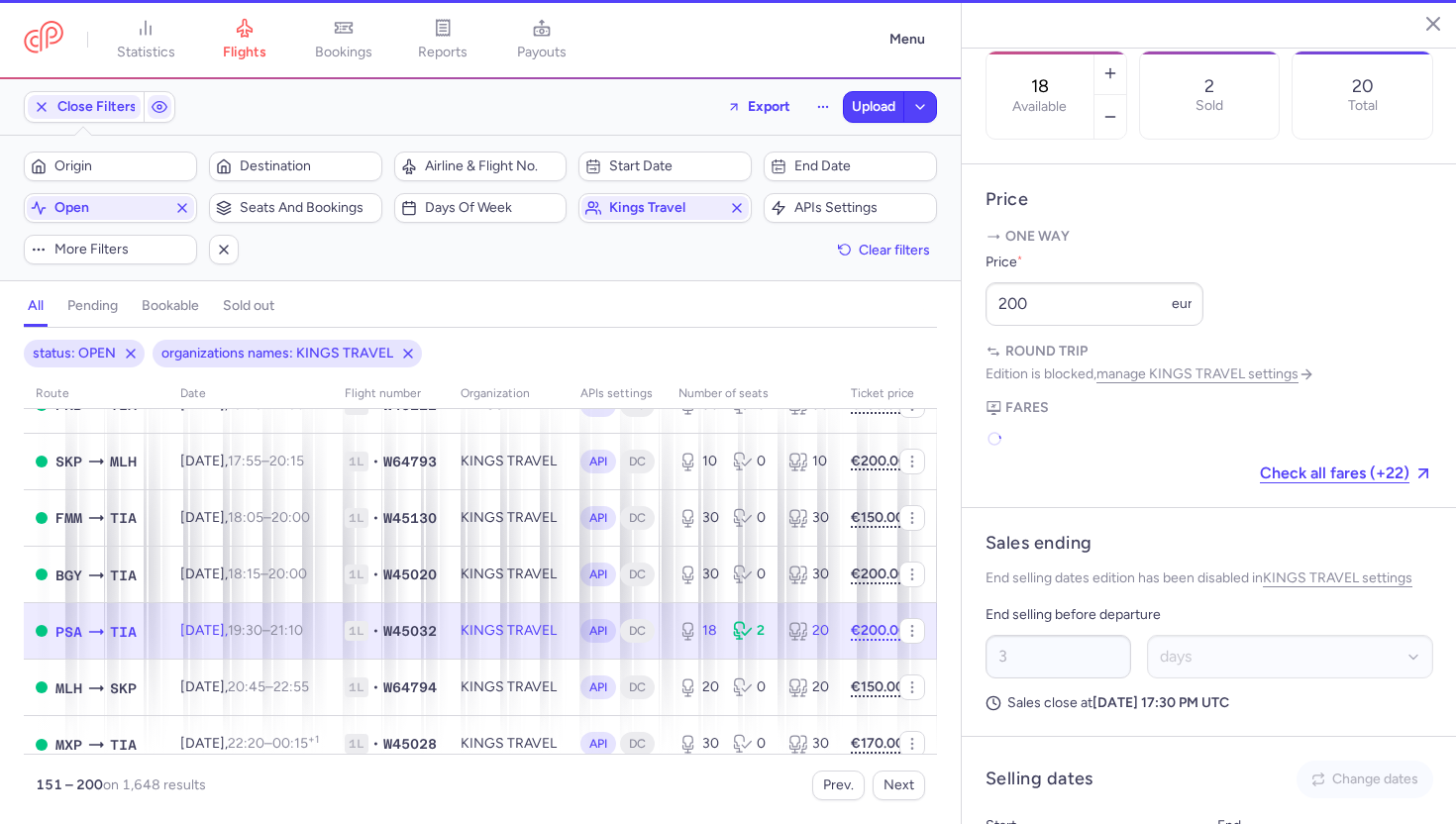 scroll, scrollTop: 808, scrollLeft: 0, axis: vertical 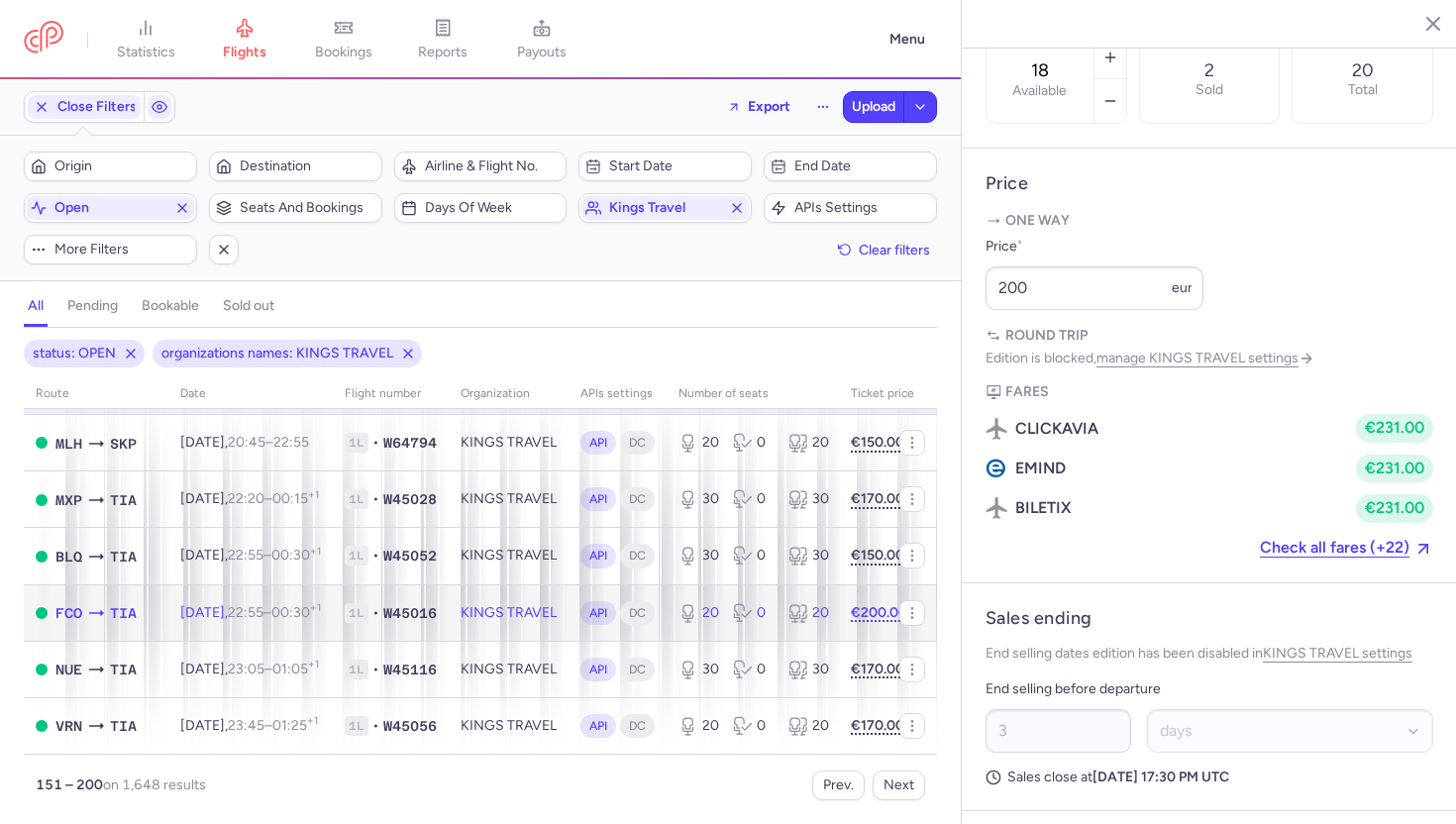 click on "KINGS TRAVEL" 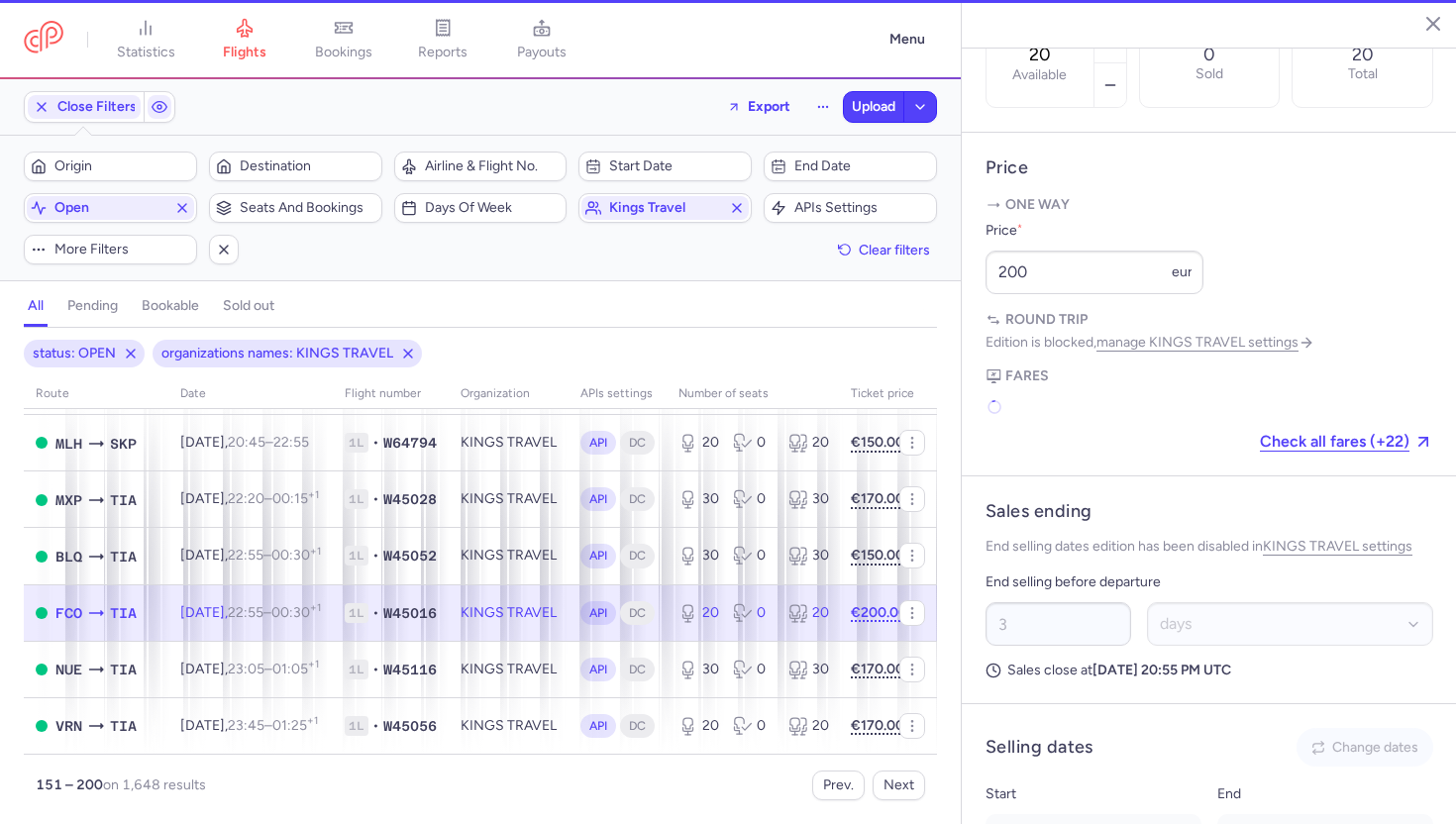 scroll, scrollTop: 792, scrollLeft: 0, axis: vertical 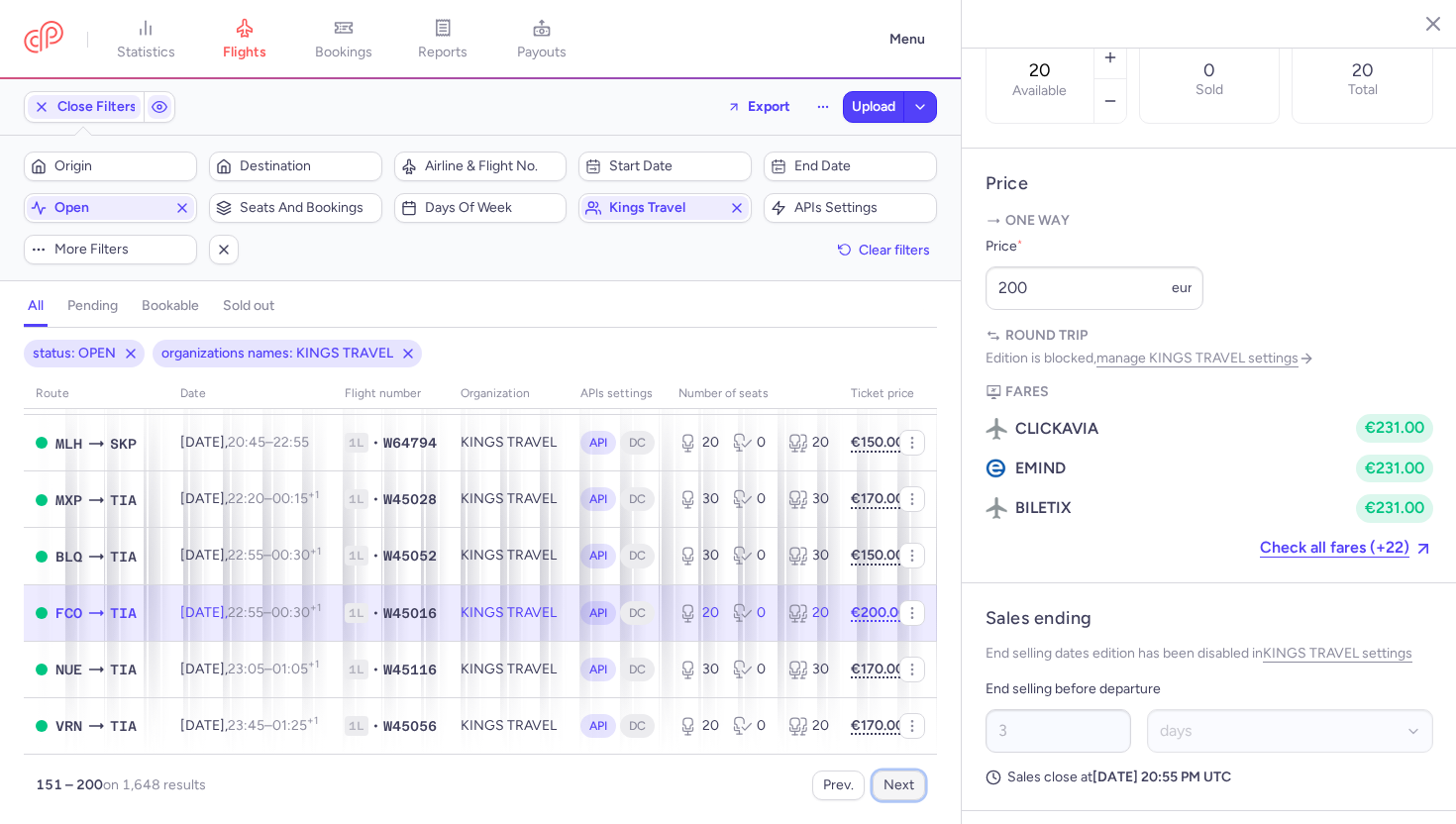 click on "Next" at bounding box center [898, 785] 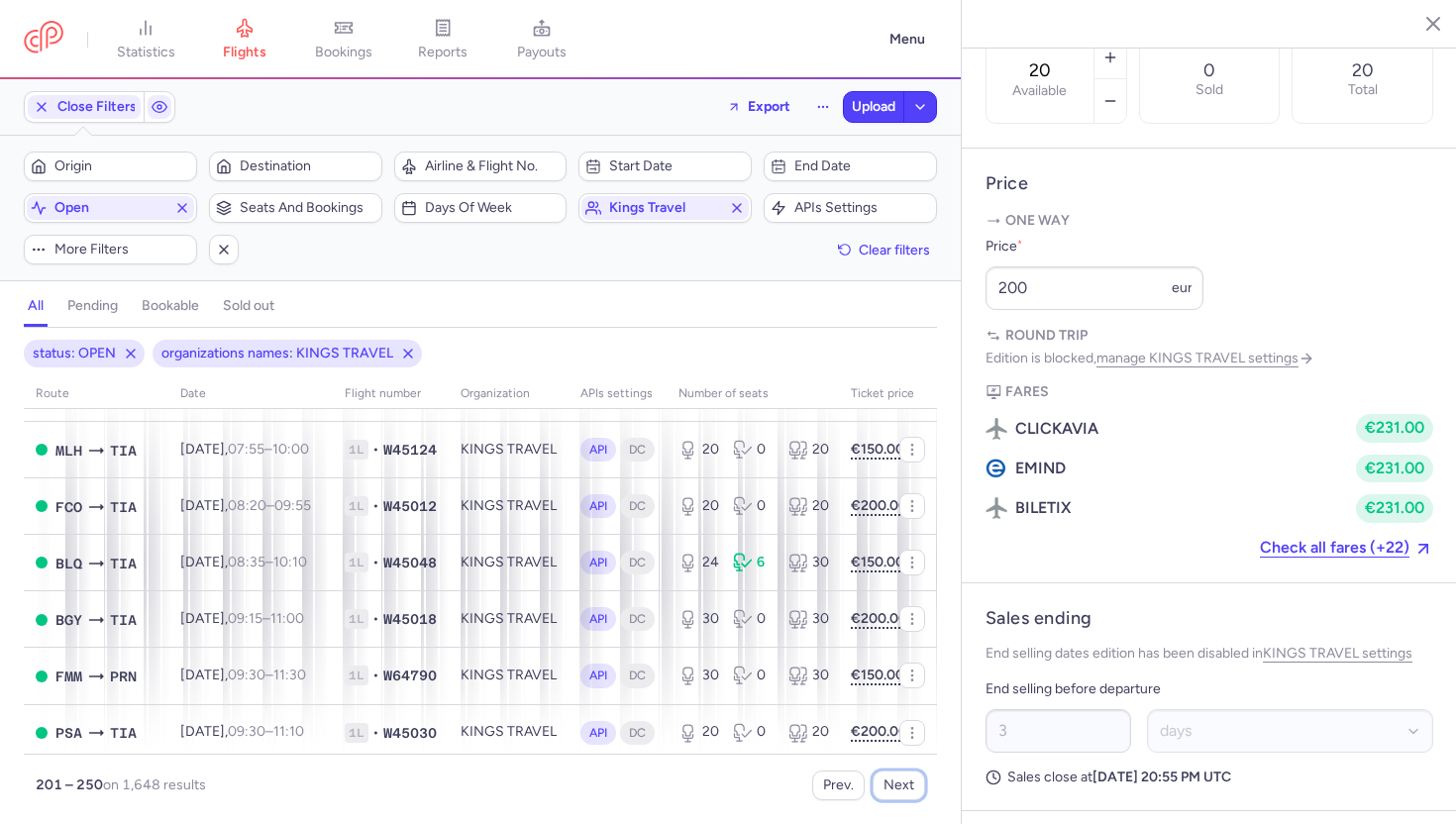 scroll, scrollTop: 2522, scrollLeft: 0, axis: vertical 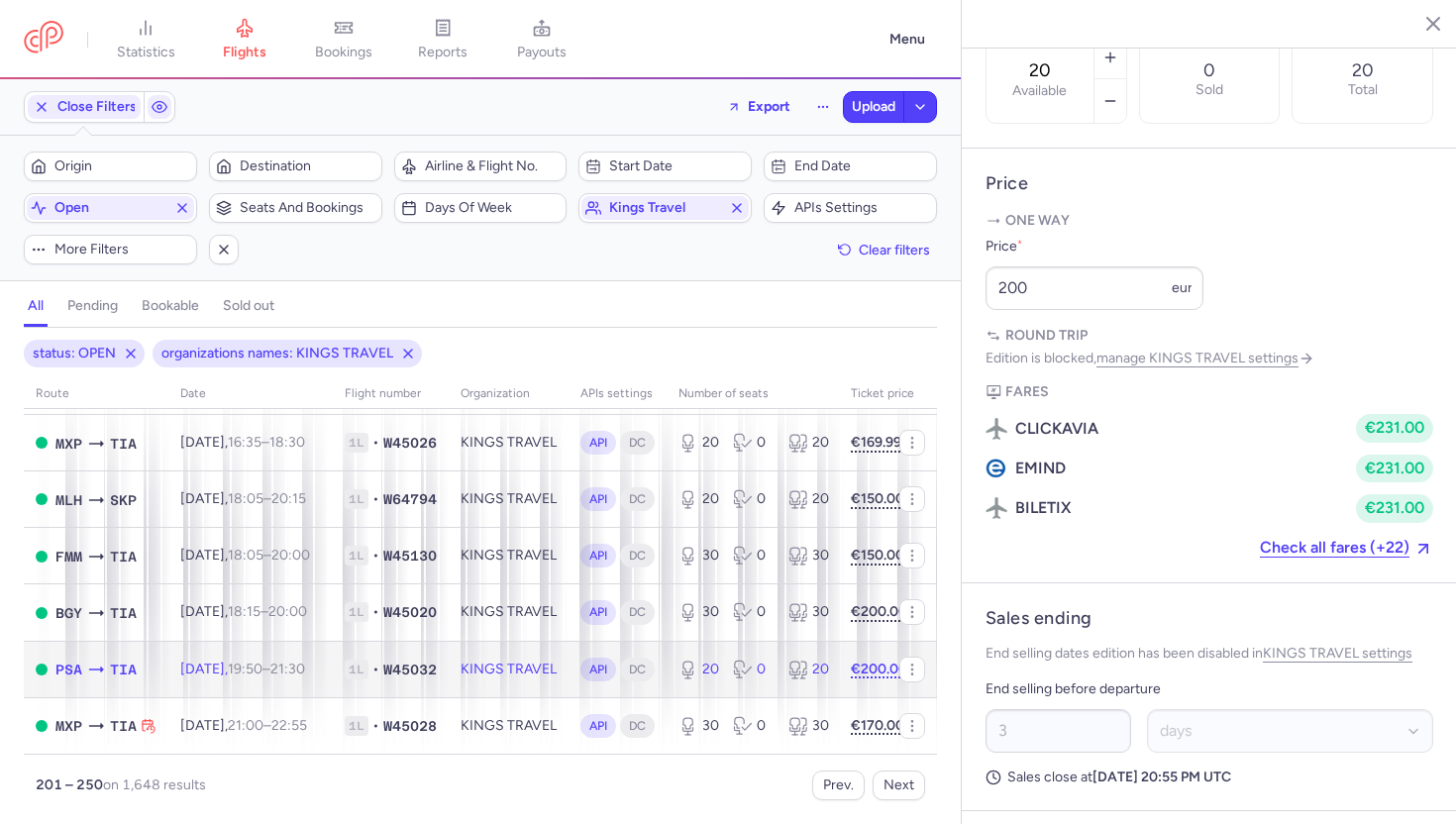 click on "KINGS TRAVEL" 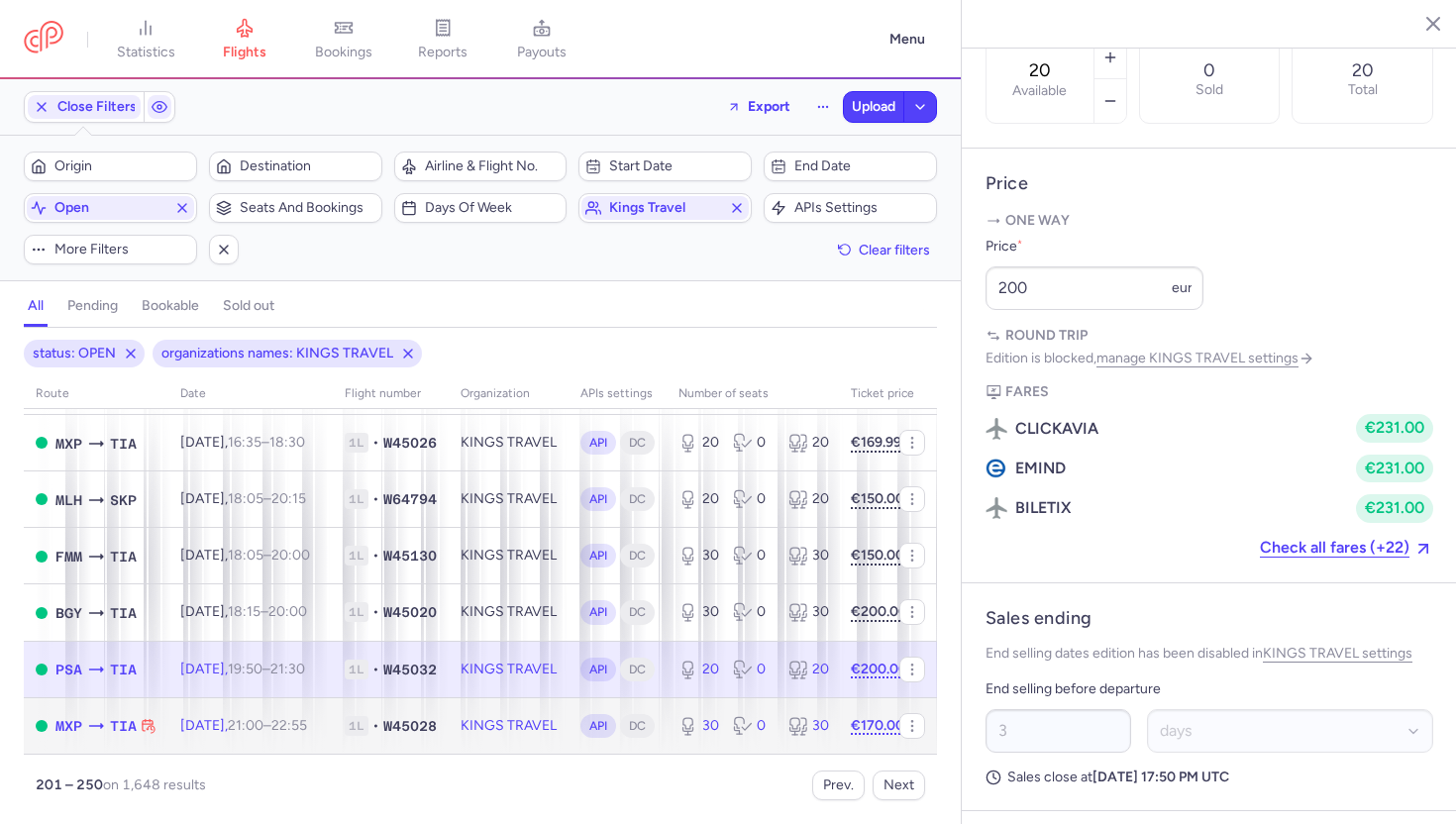 click on "KINGS TRAVEL" 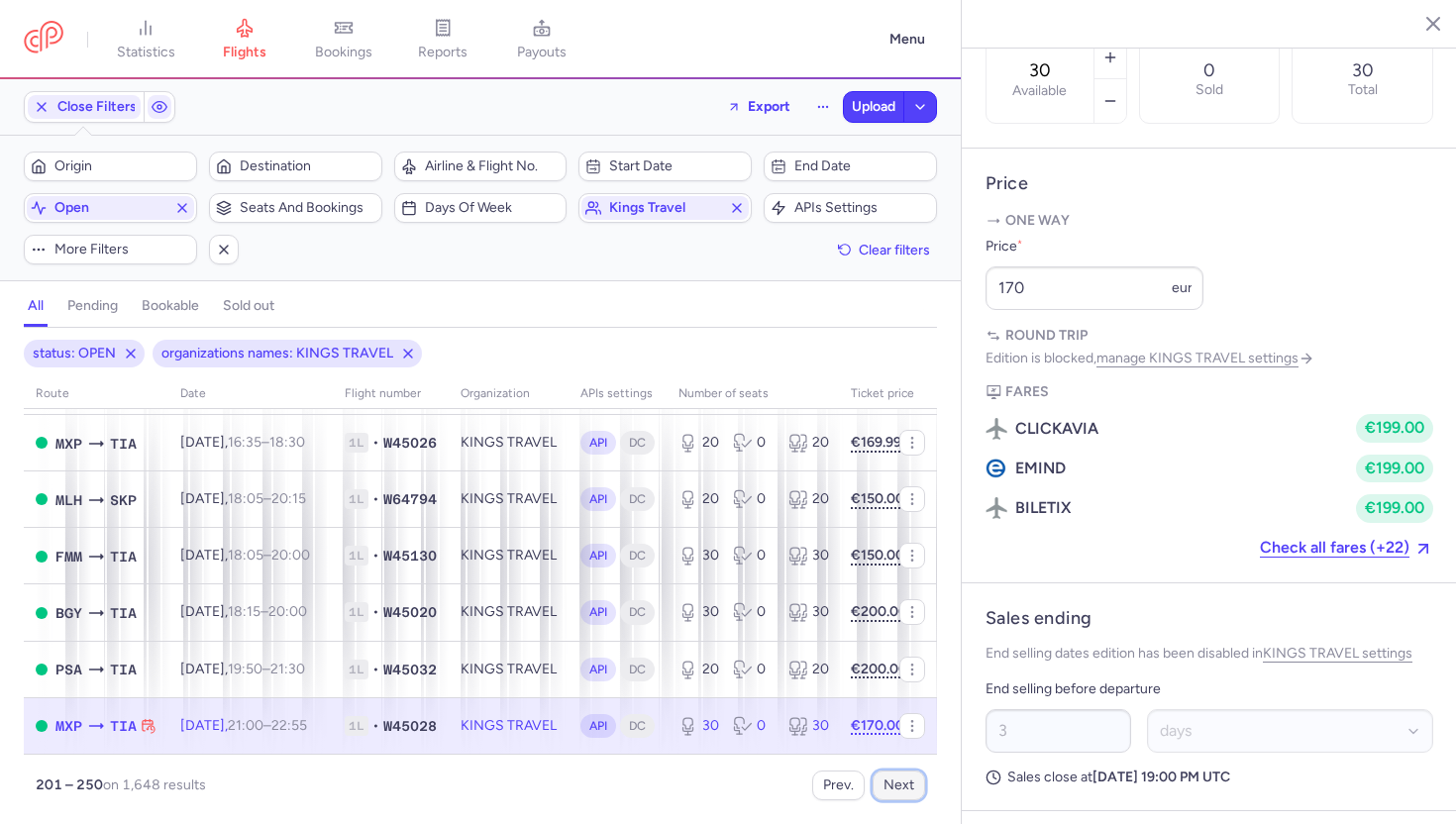 click on "Next" at bounding box center (898, 785) 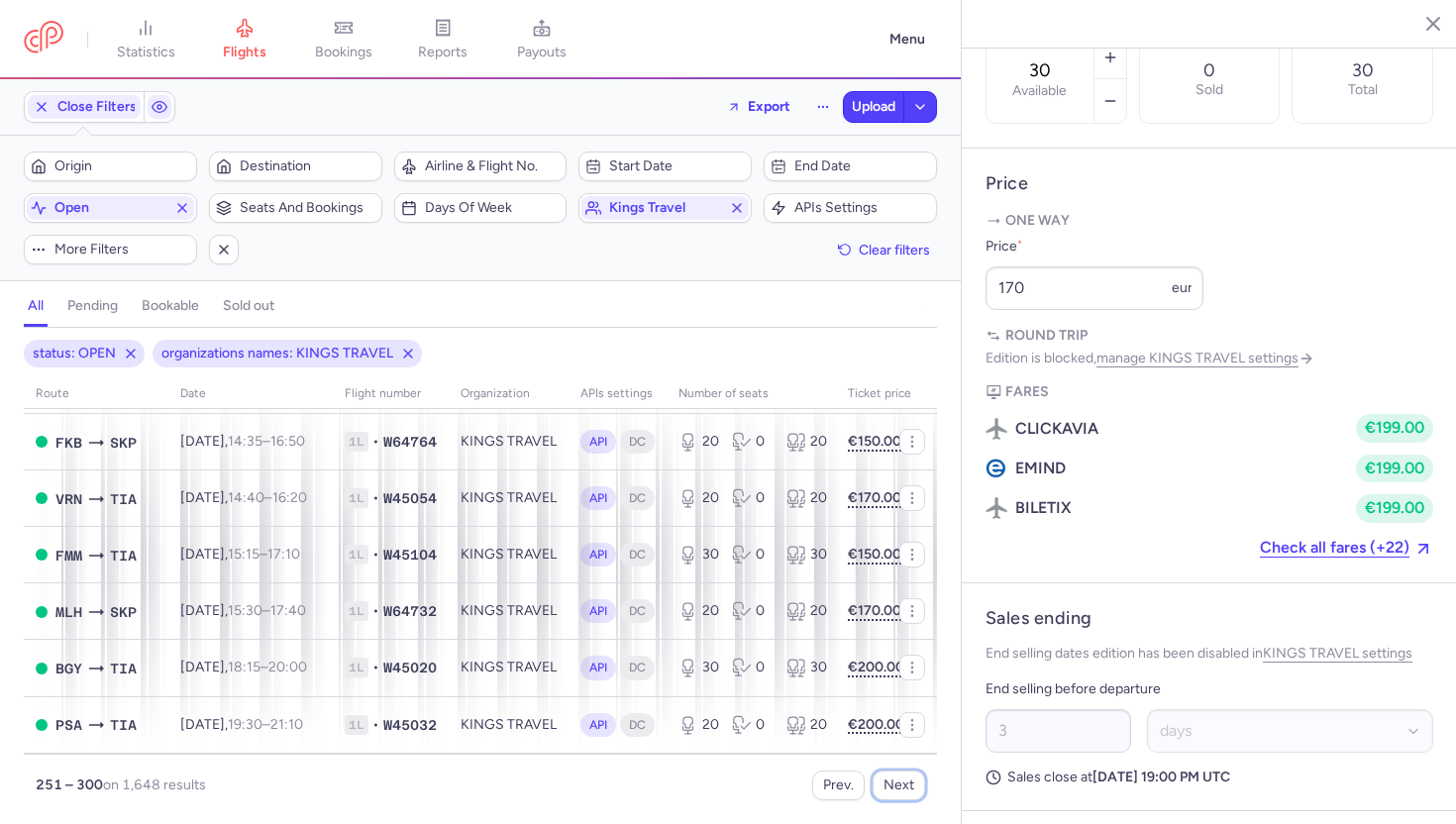 scroll, scrollTop: 2522, scrollLeft: 0, axis: vertical 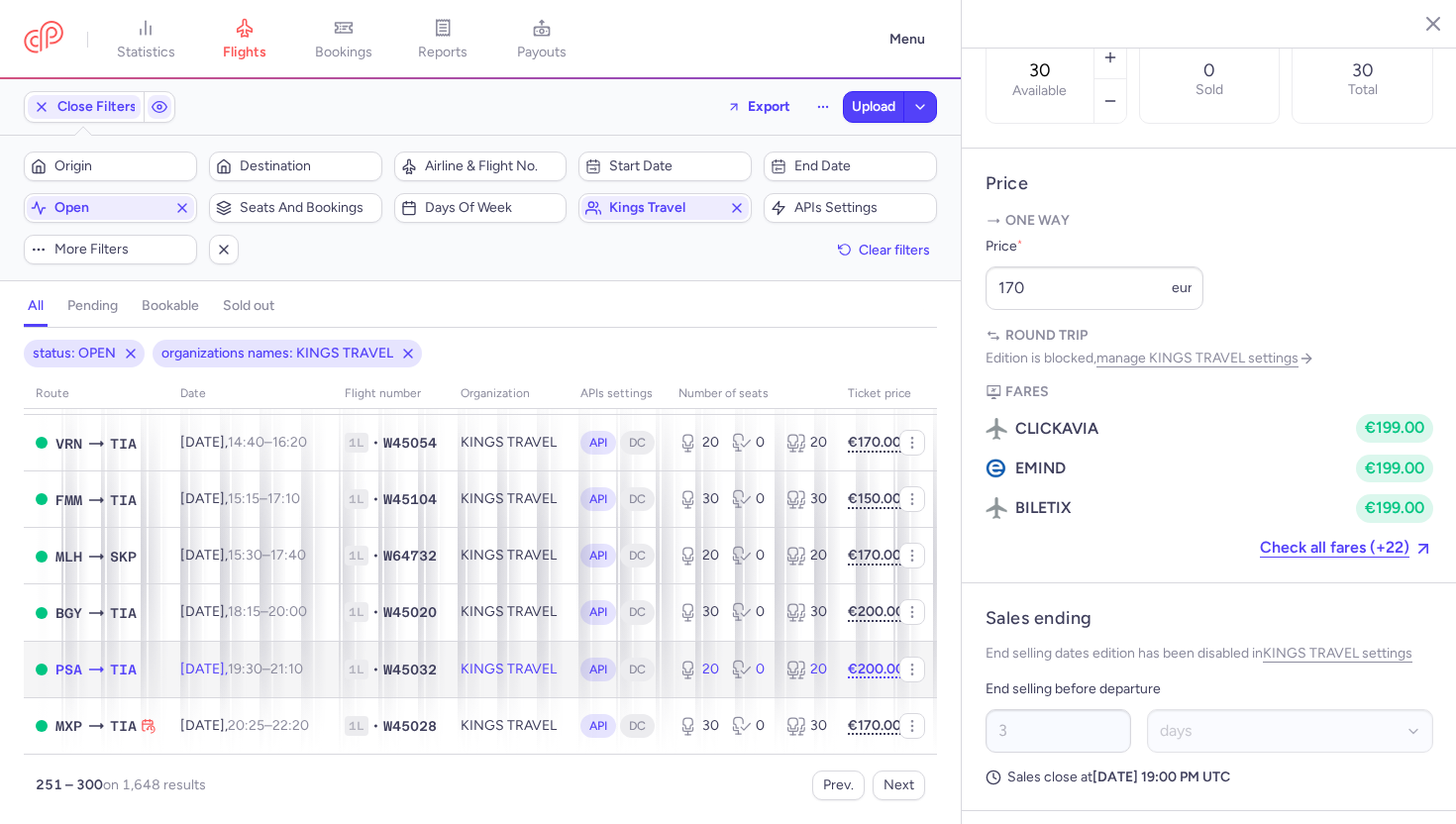 click on "KINGS TRAVEL" 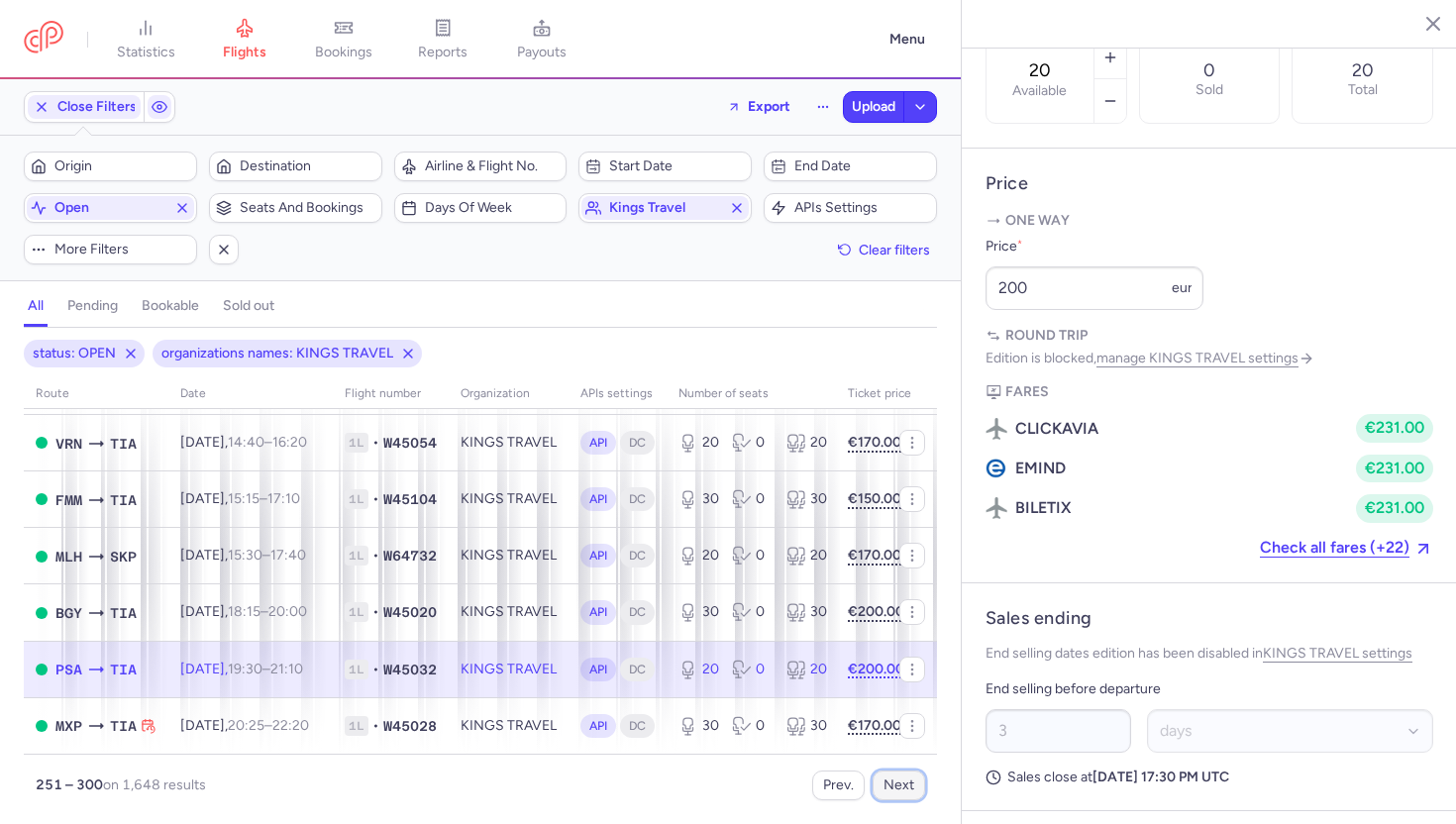 click on "Next" at bounding box center (898, 785) 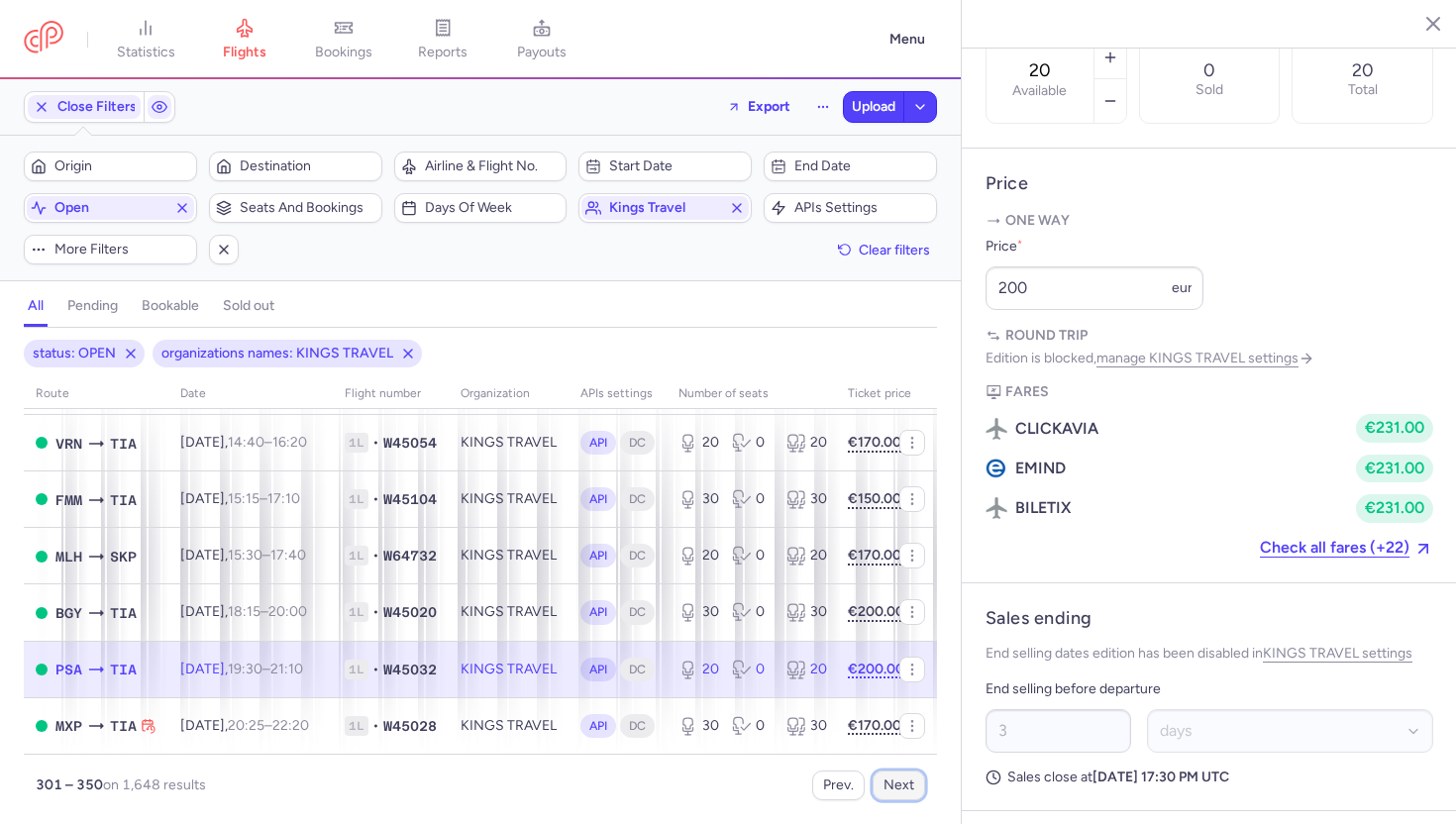 scroll 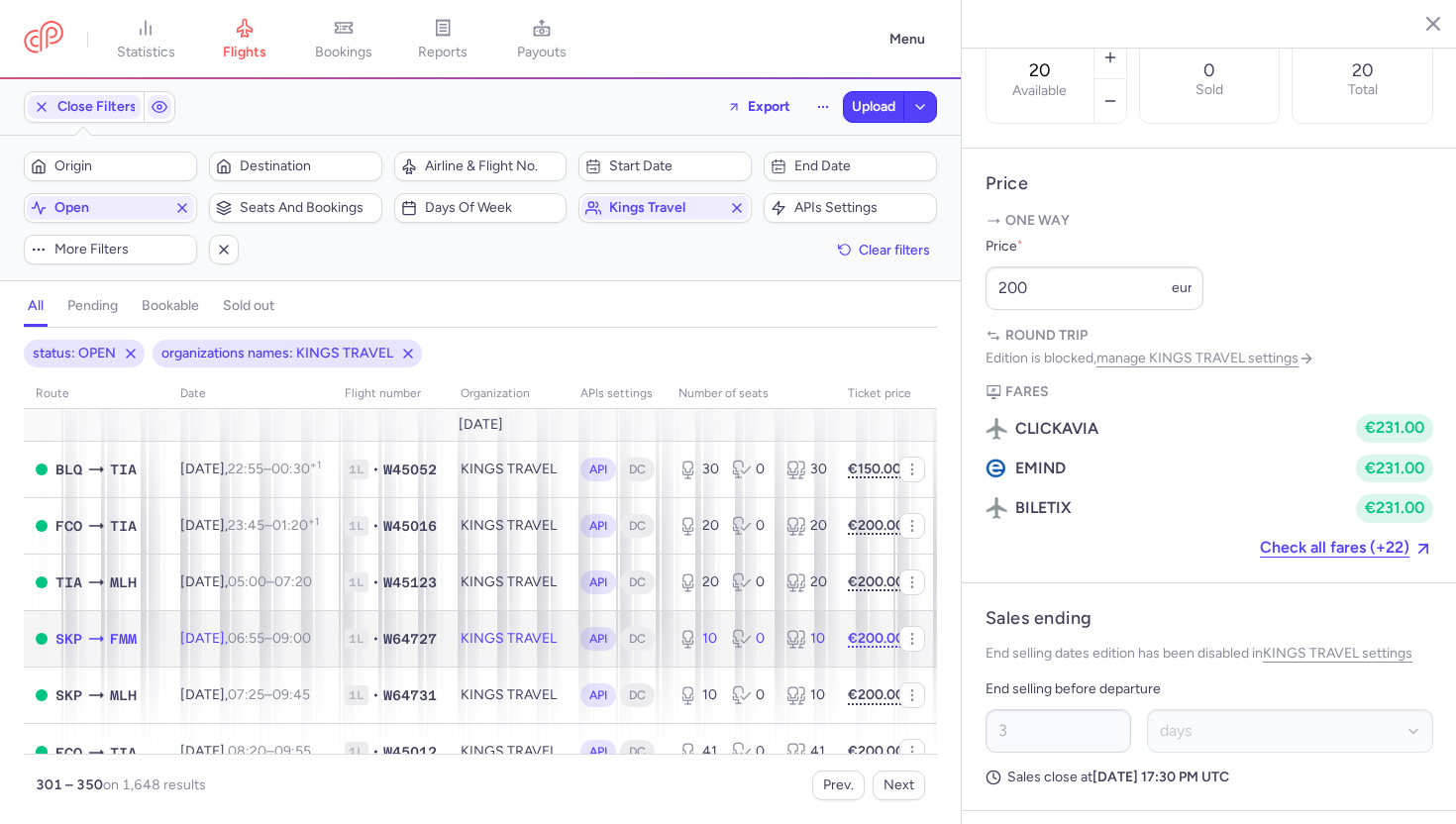 click on "KINGS TRAVEL" 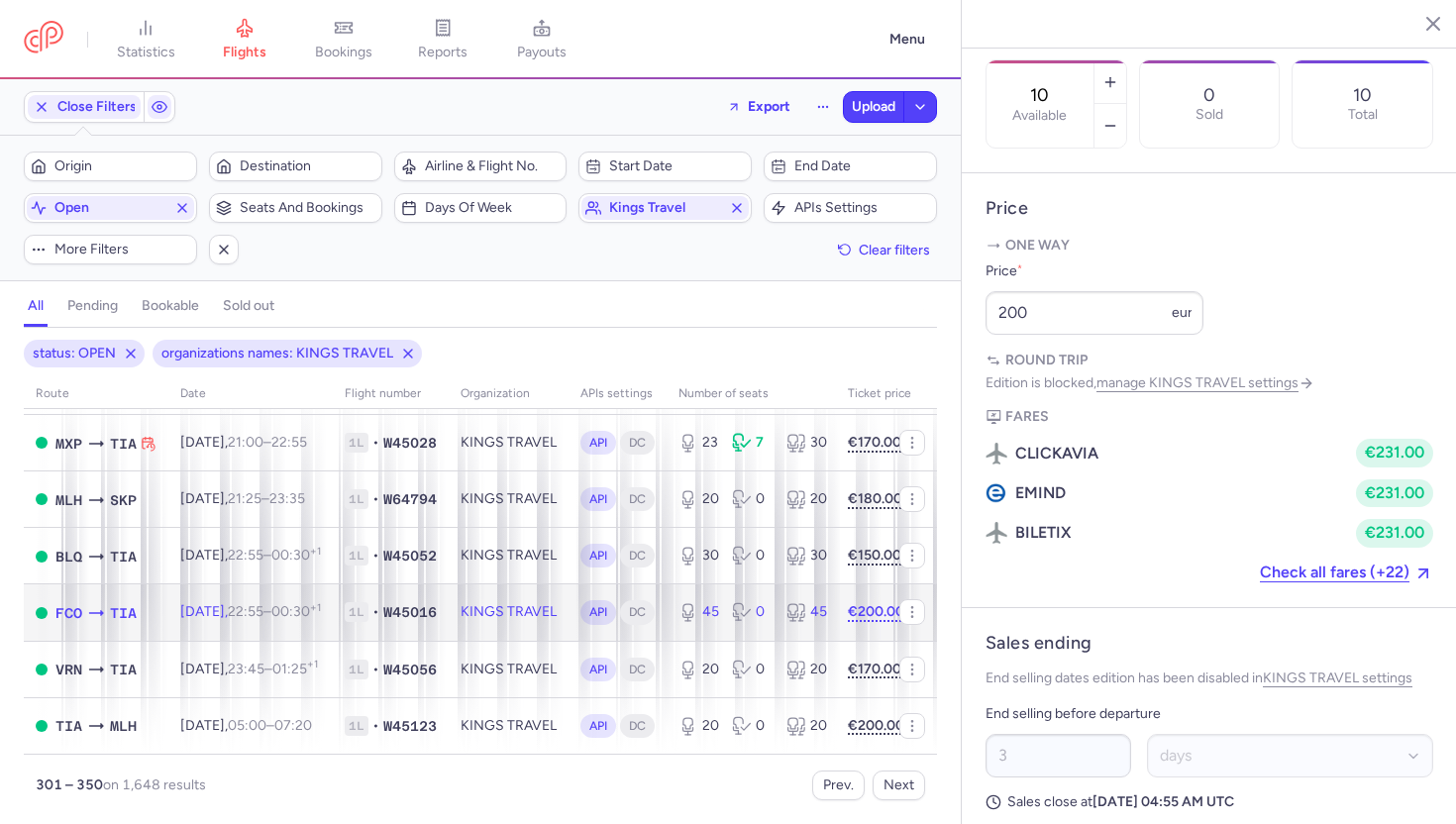 click on "KINGS TRAVEL" 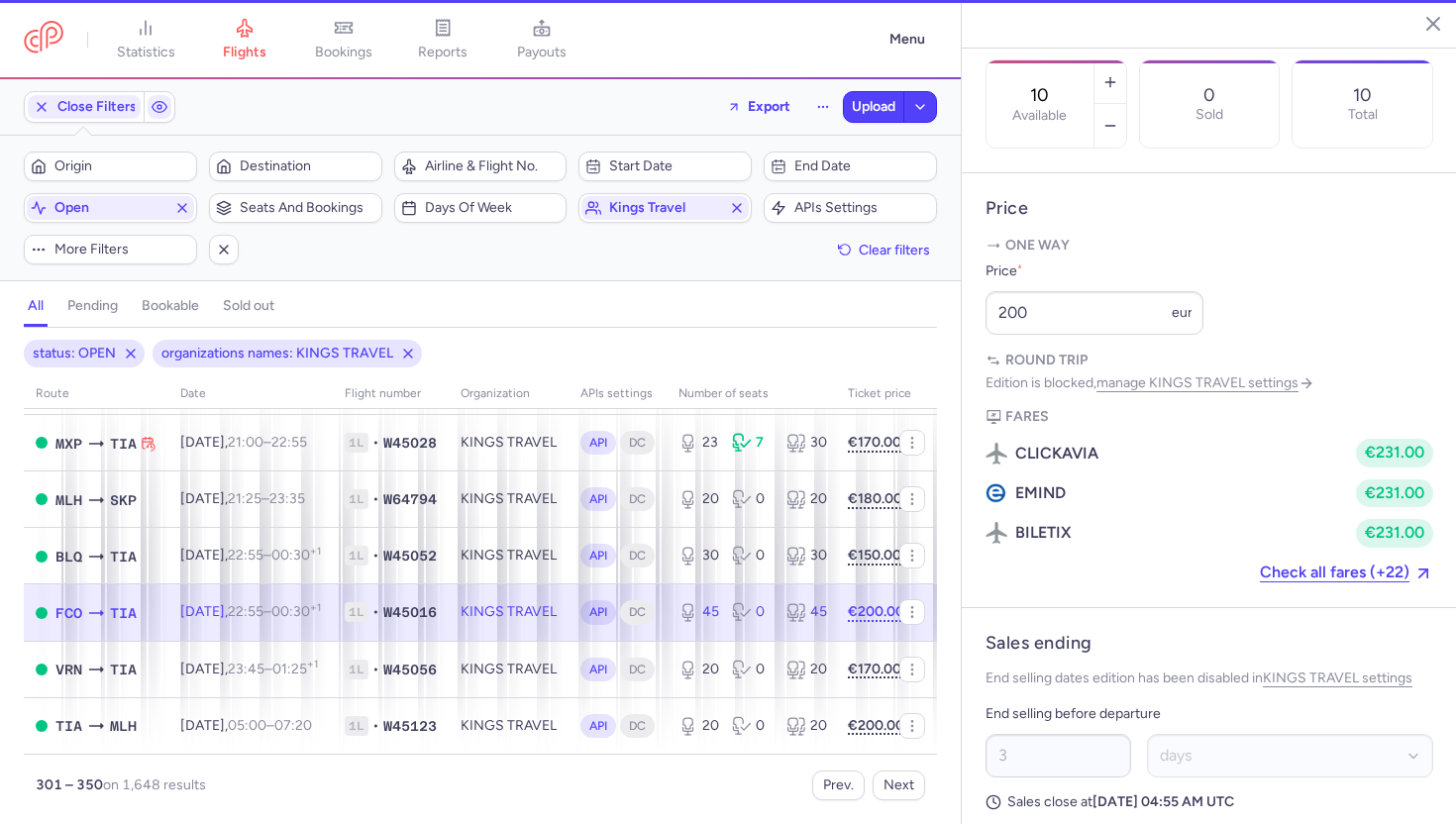type on "45" 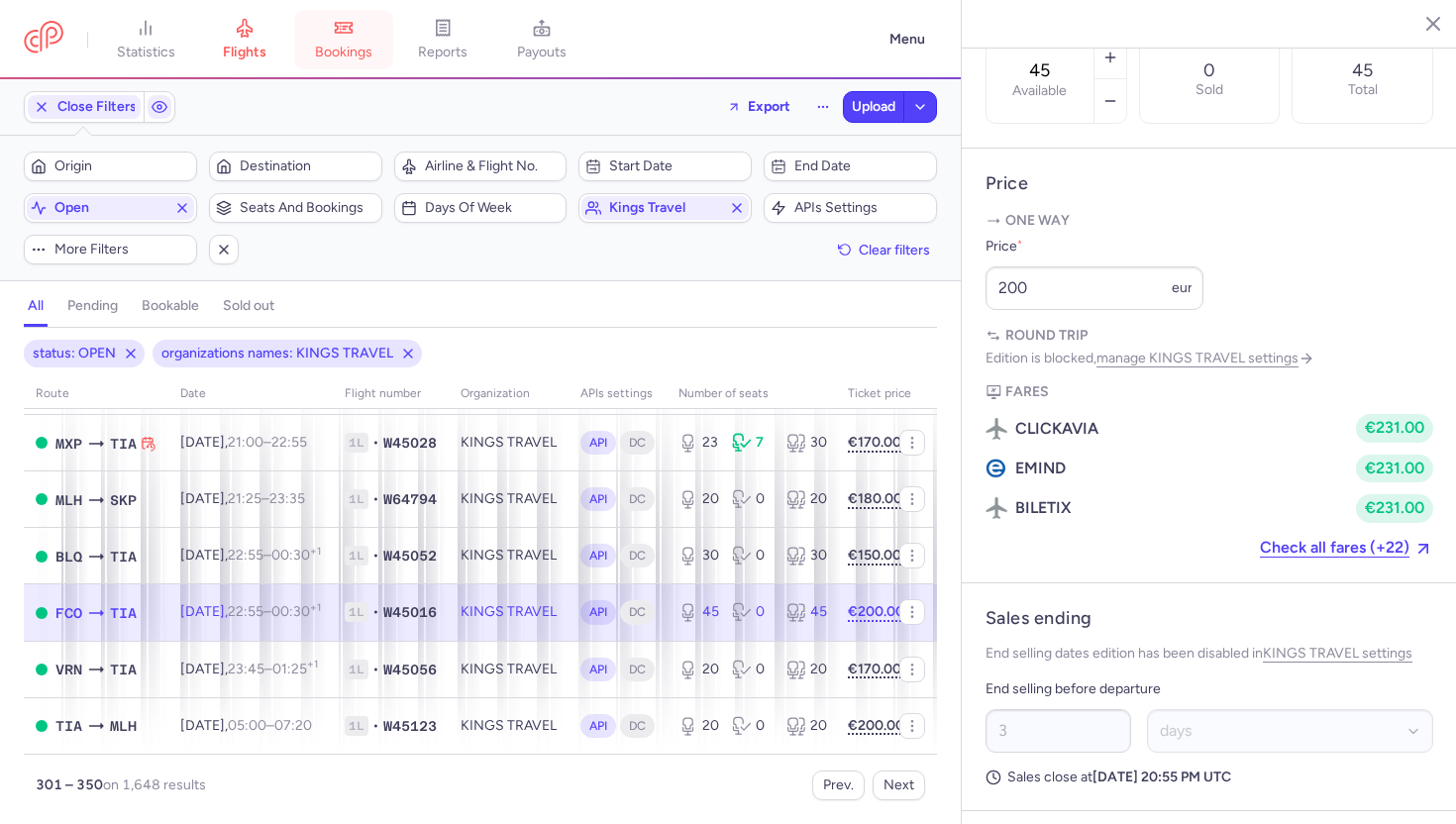 click on "bookings" at bounding box center (344, 52) 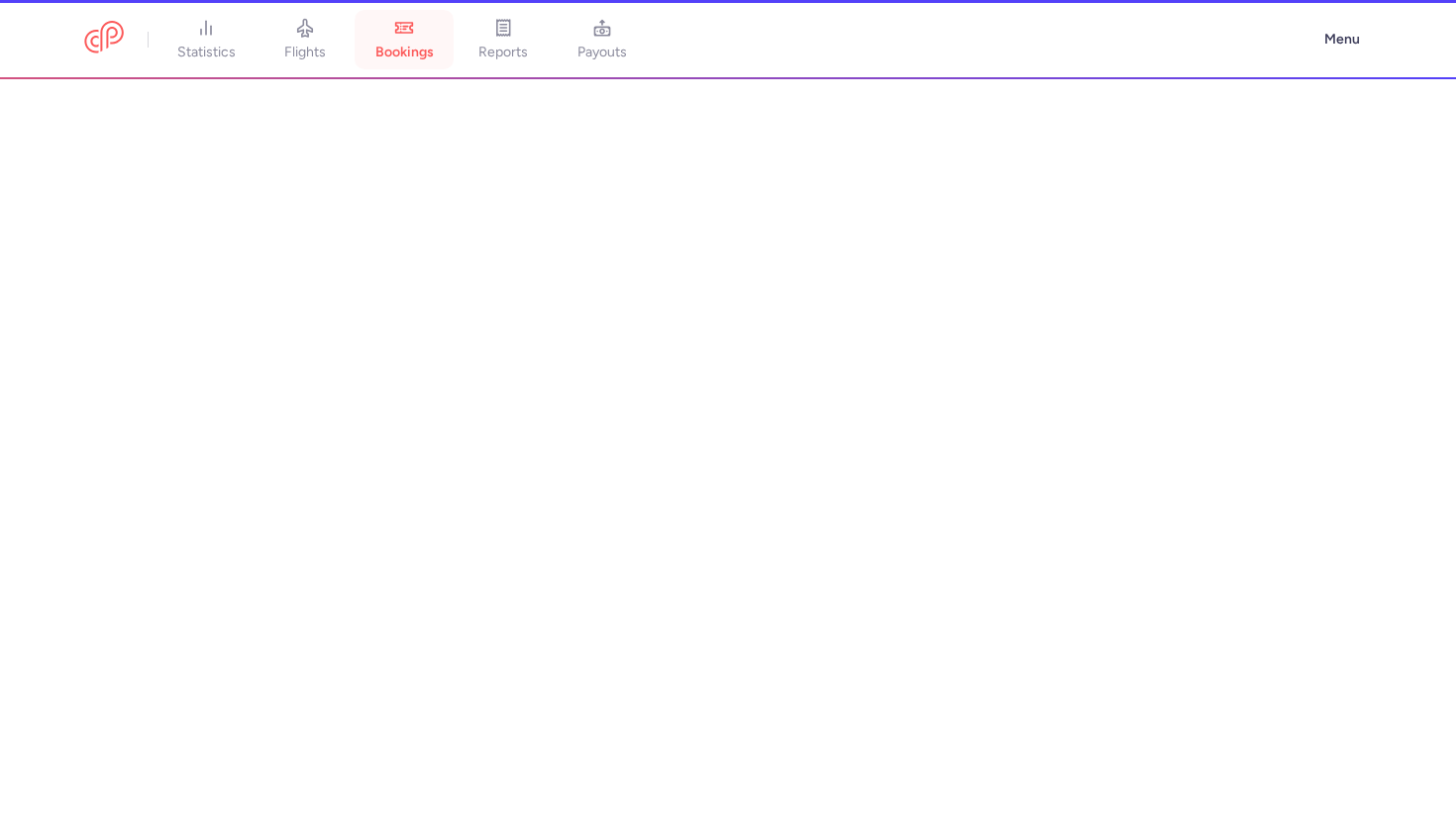 scroll, scrollTop: 2494, scrollLeft: 0, axis: vertical 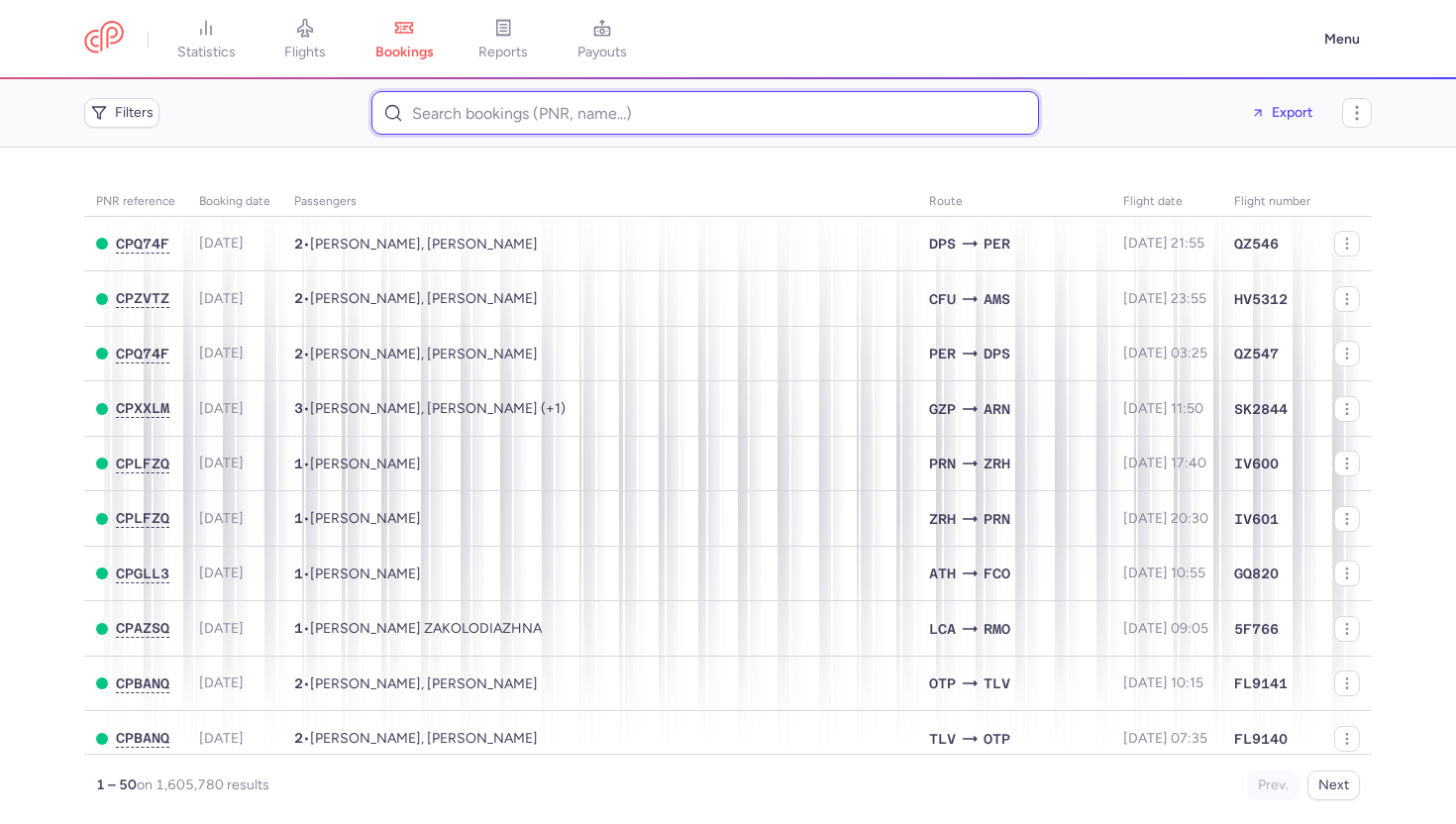 click at bounding box center (705, 113) 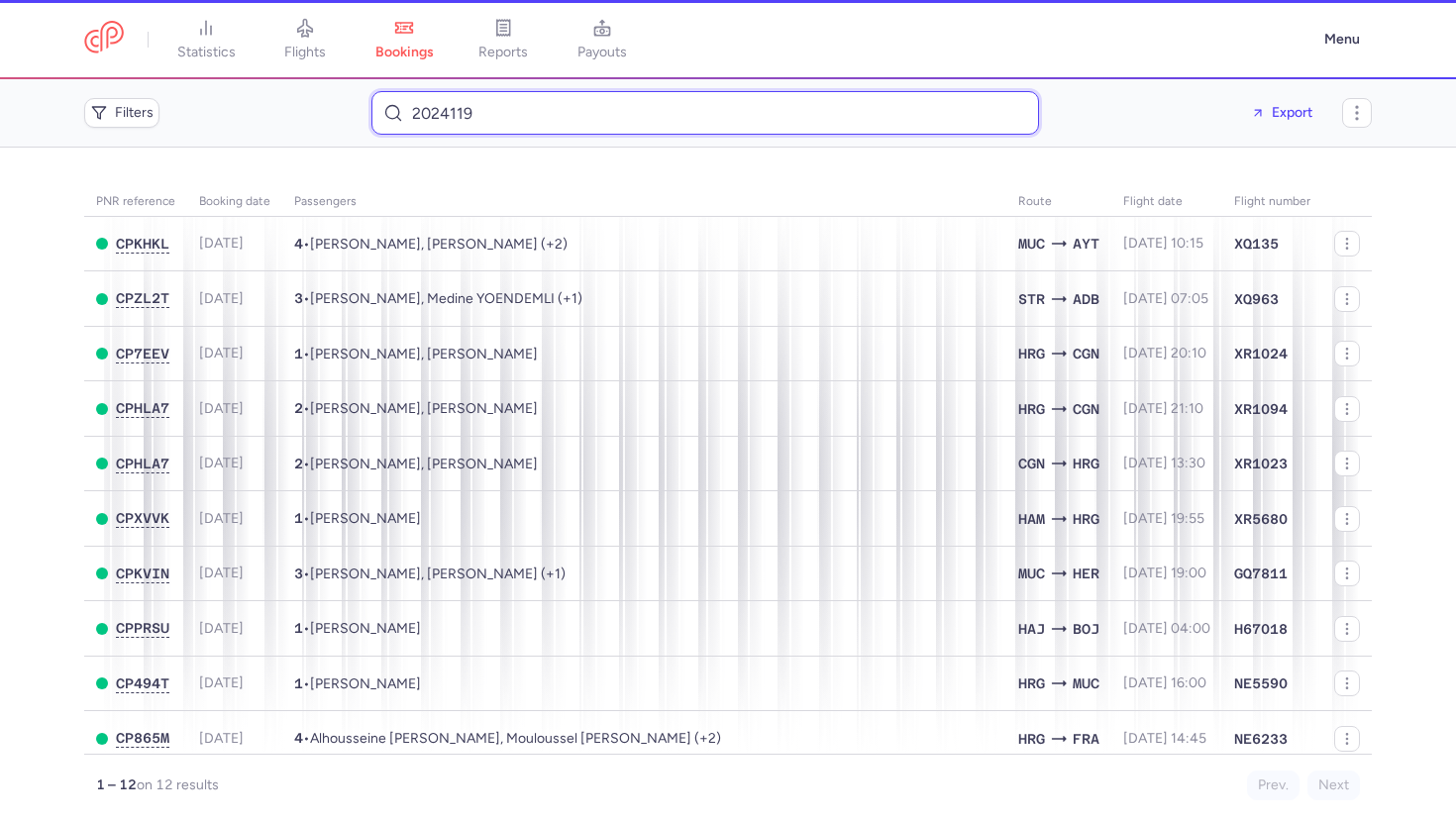 type on "2024119" 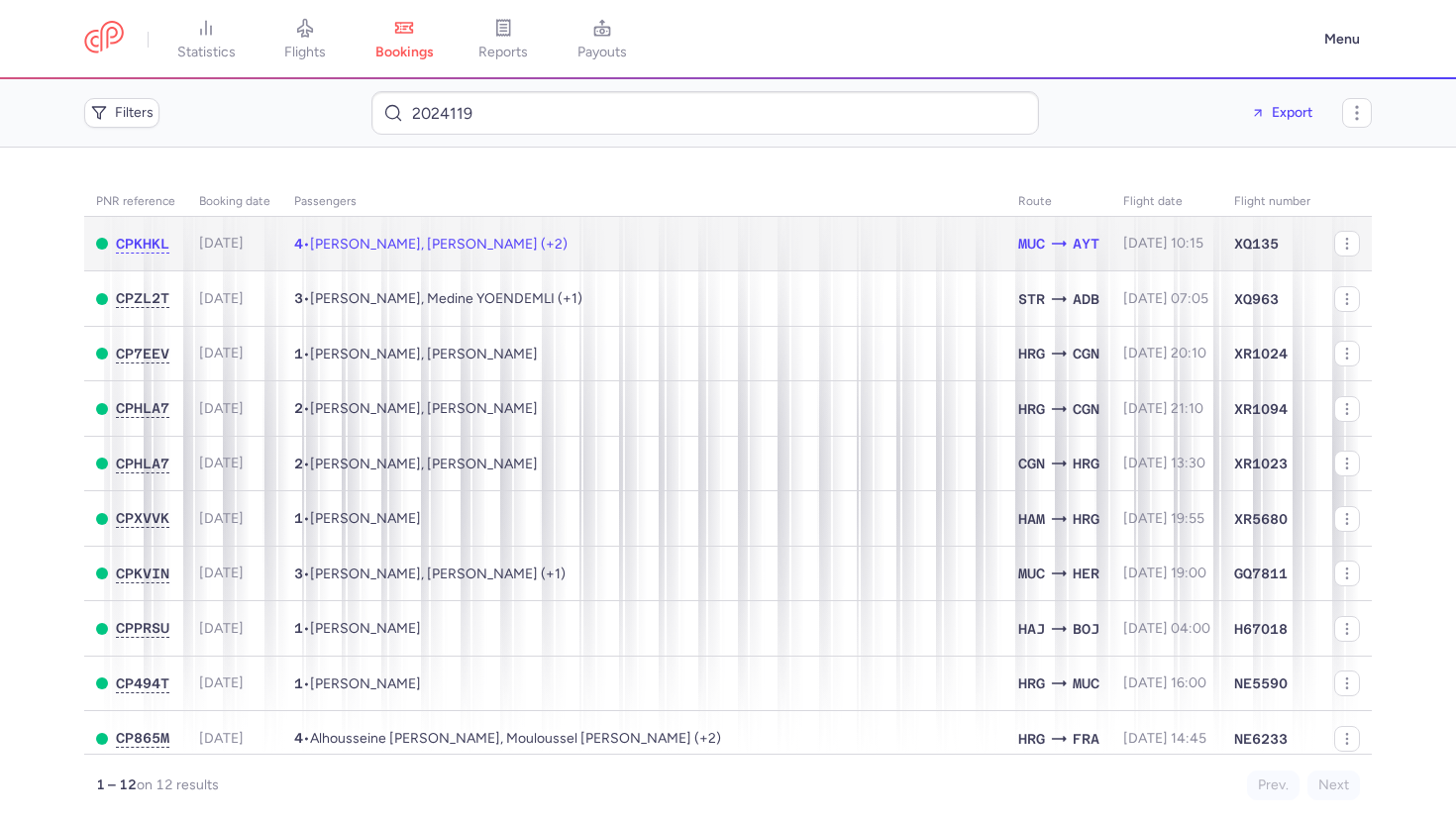 click on "[PERSON_NAME], [PERSON_NAME] (+2)" at bounding box center [439, 244] 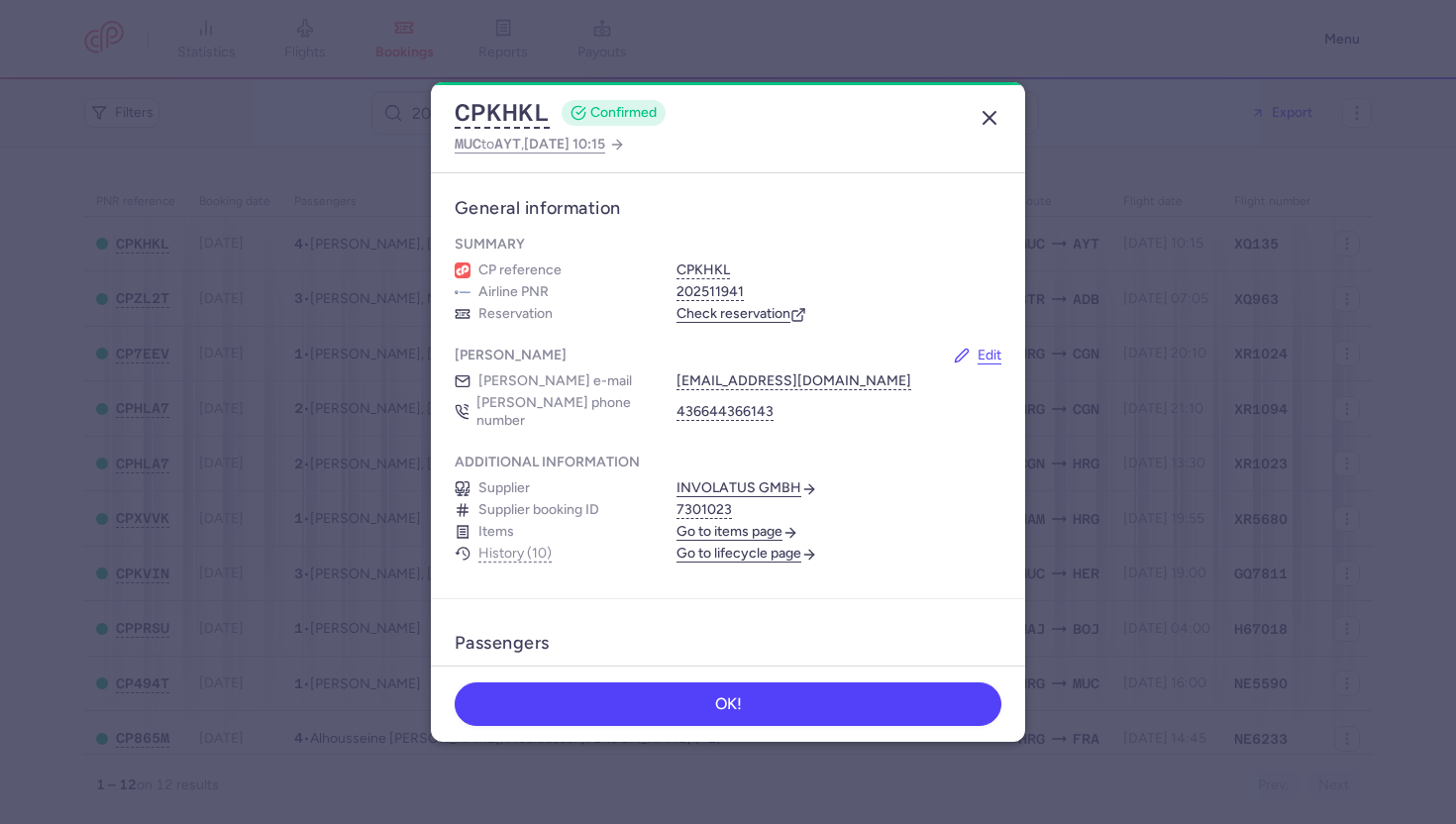 click 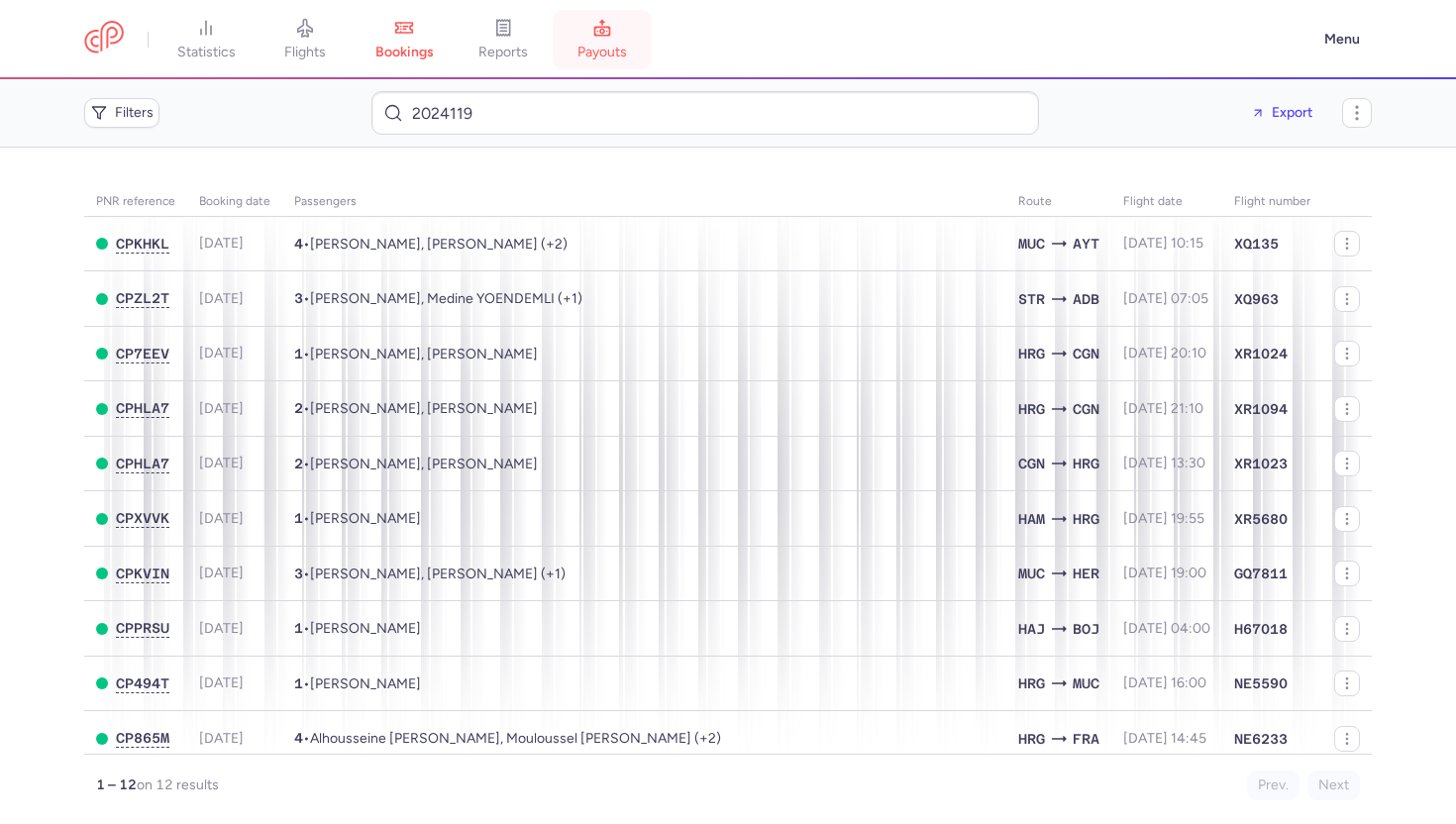 click on "payouts" at bounding box center [602, 40] 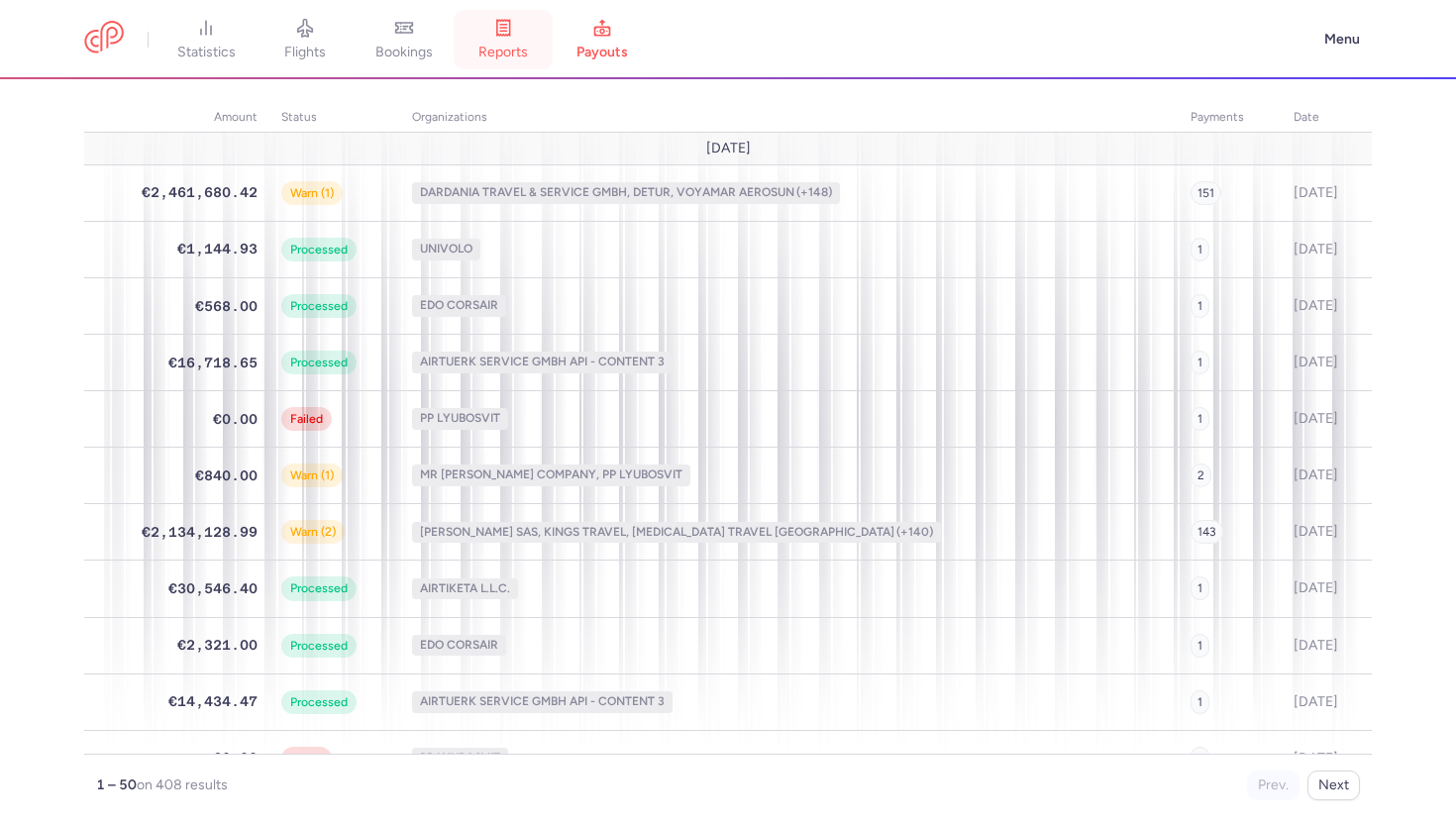 click on "reports" at bounding box center [503, 40] 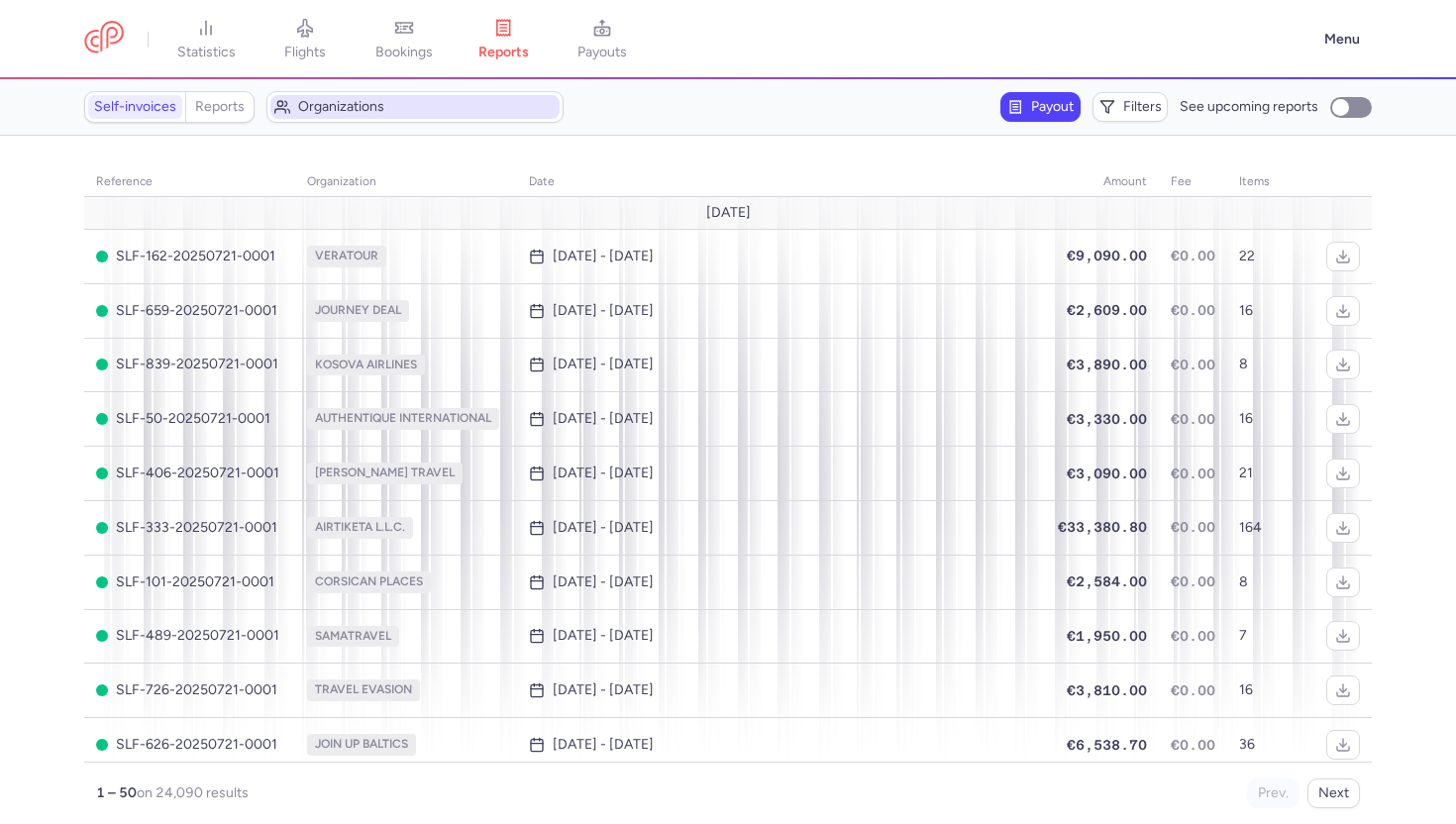 click on "Organizations" at bounding box center [427, 107] 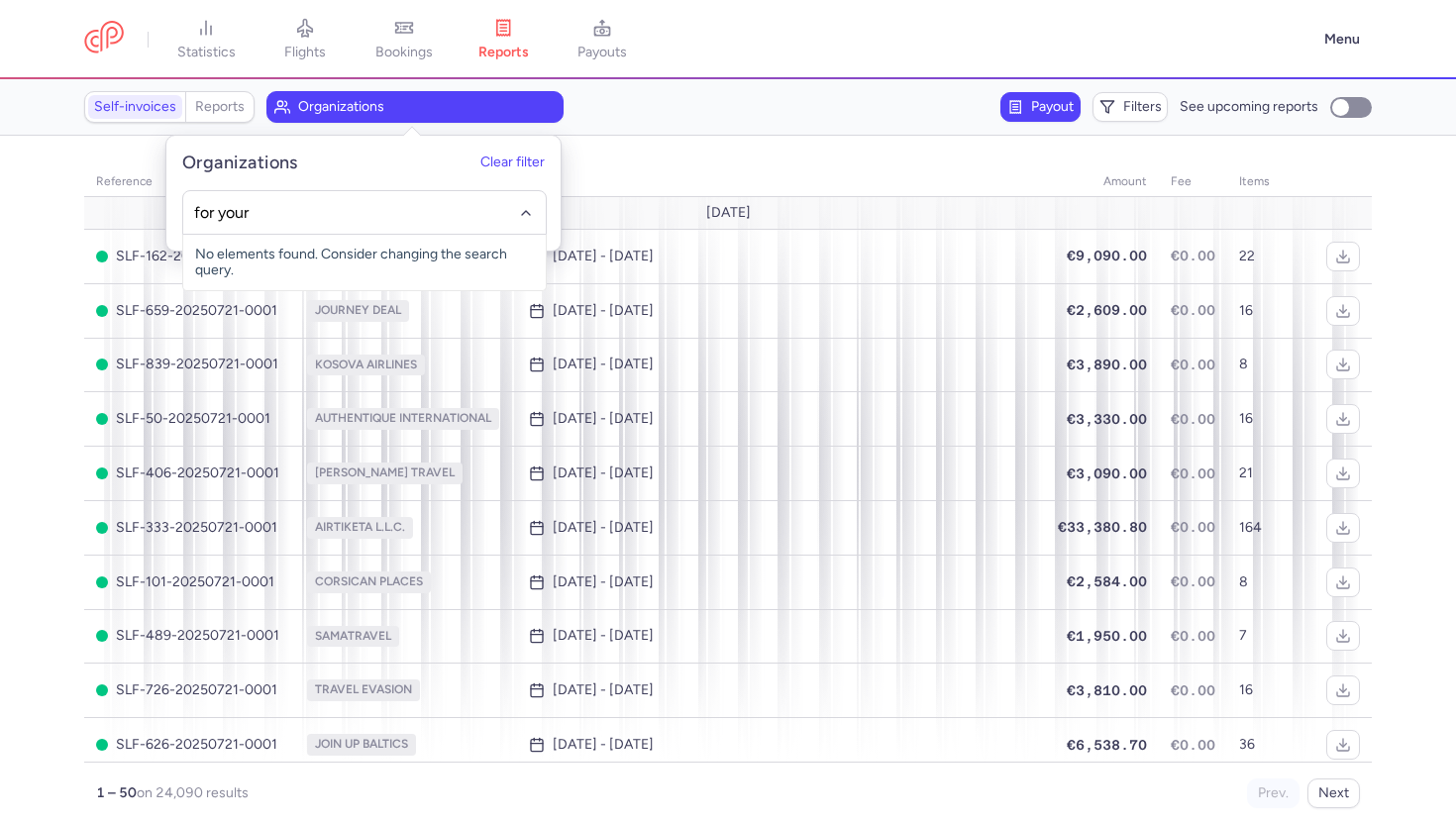 type on "for you" 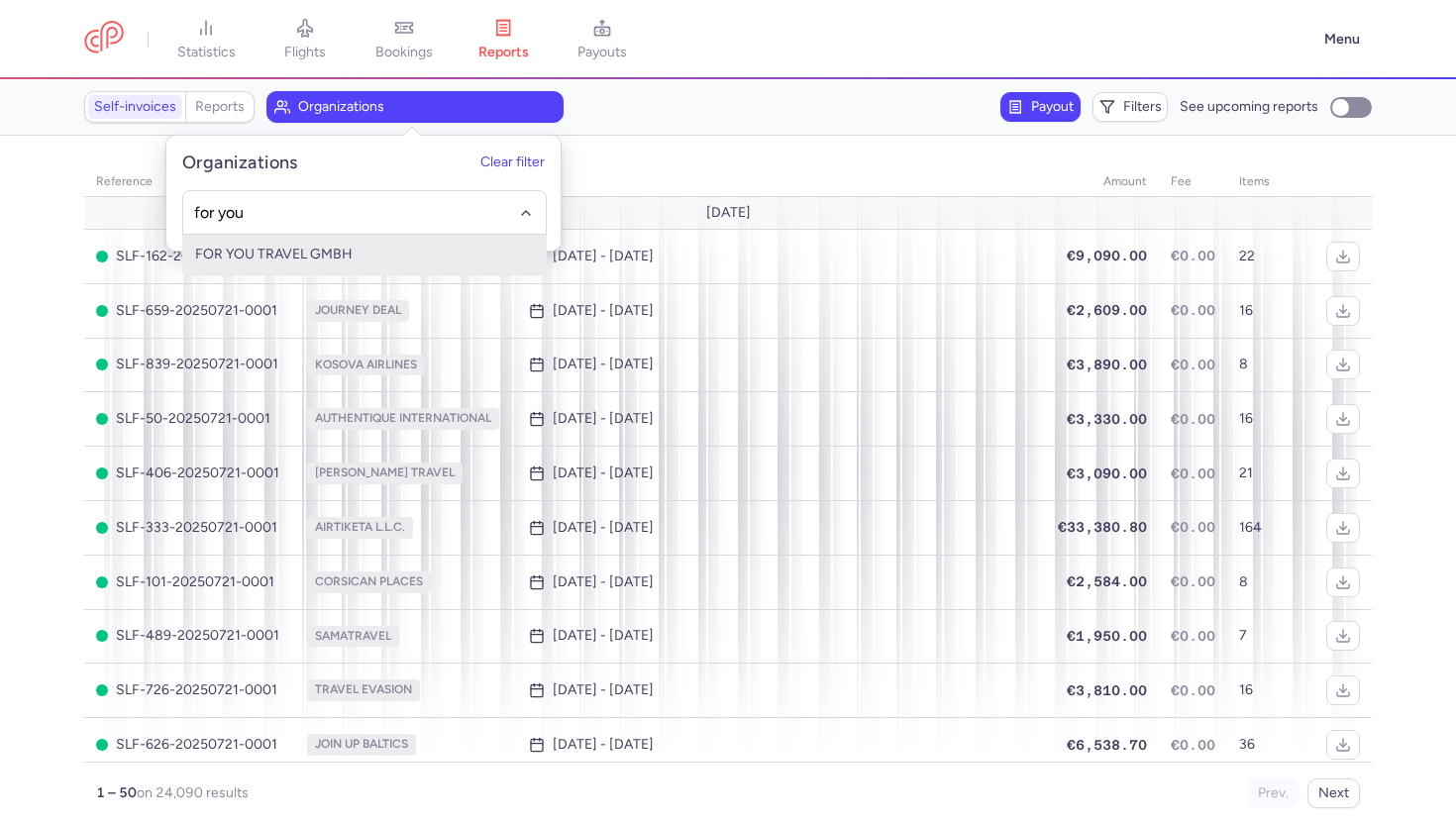 click on "FOR YOU TRAVEL GMBH" 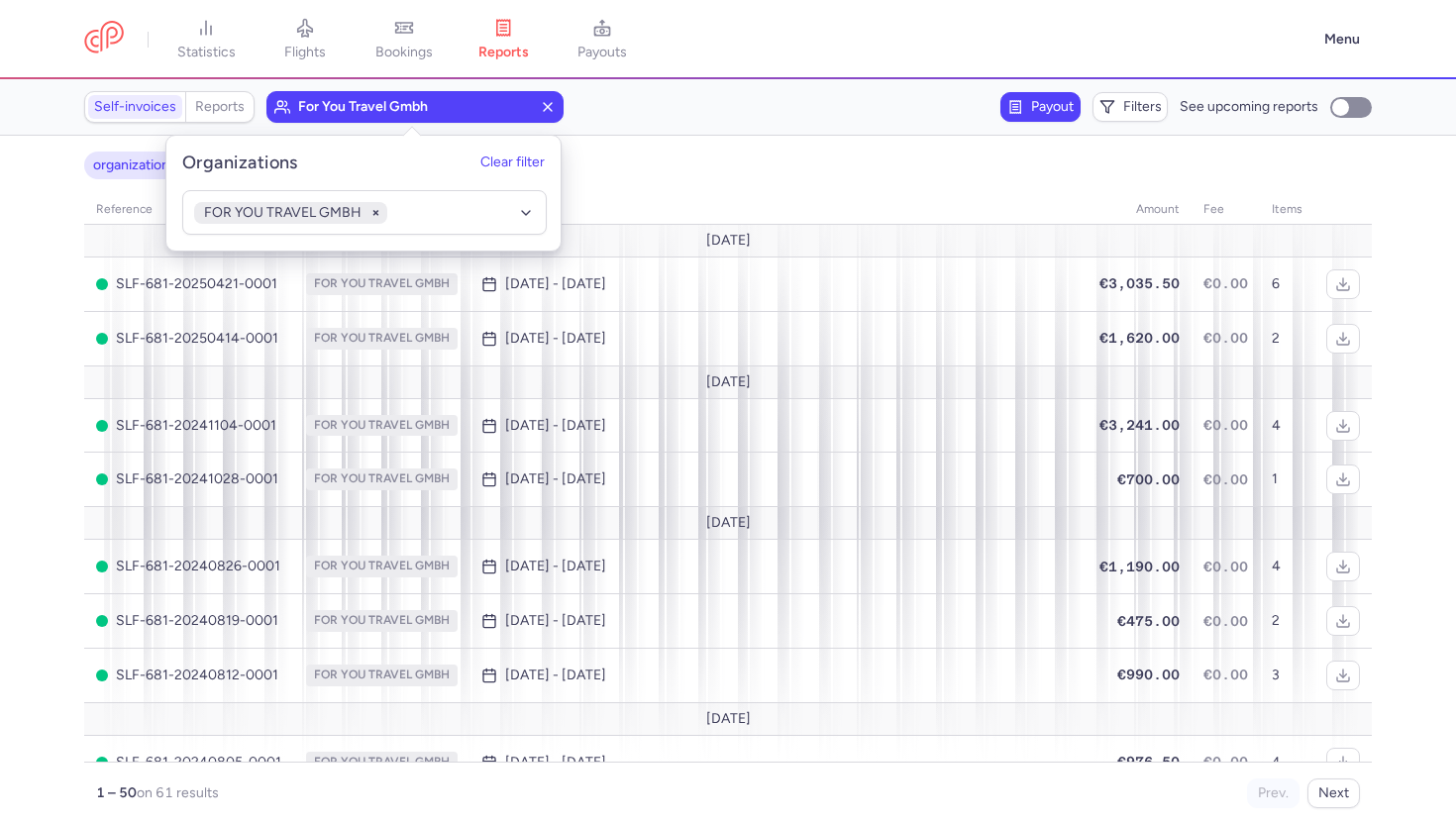 click on "organizations names: FOR YOU TRAVEL GMBH" at bounding box center [728, 165] 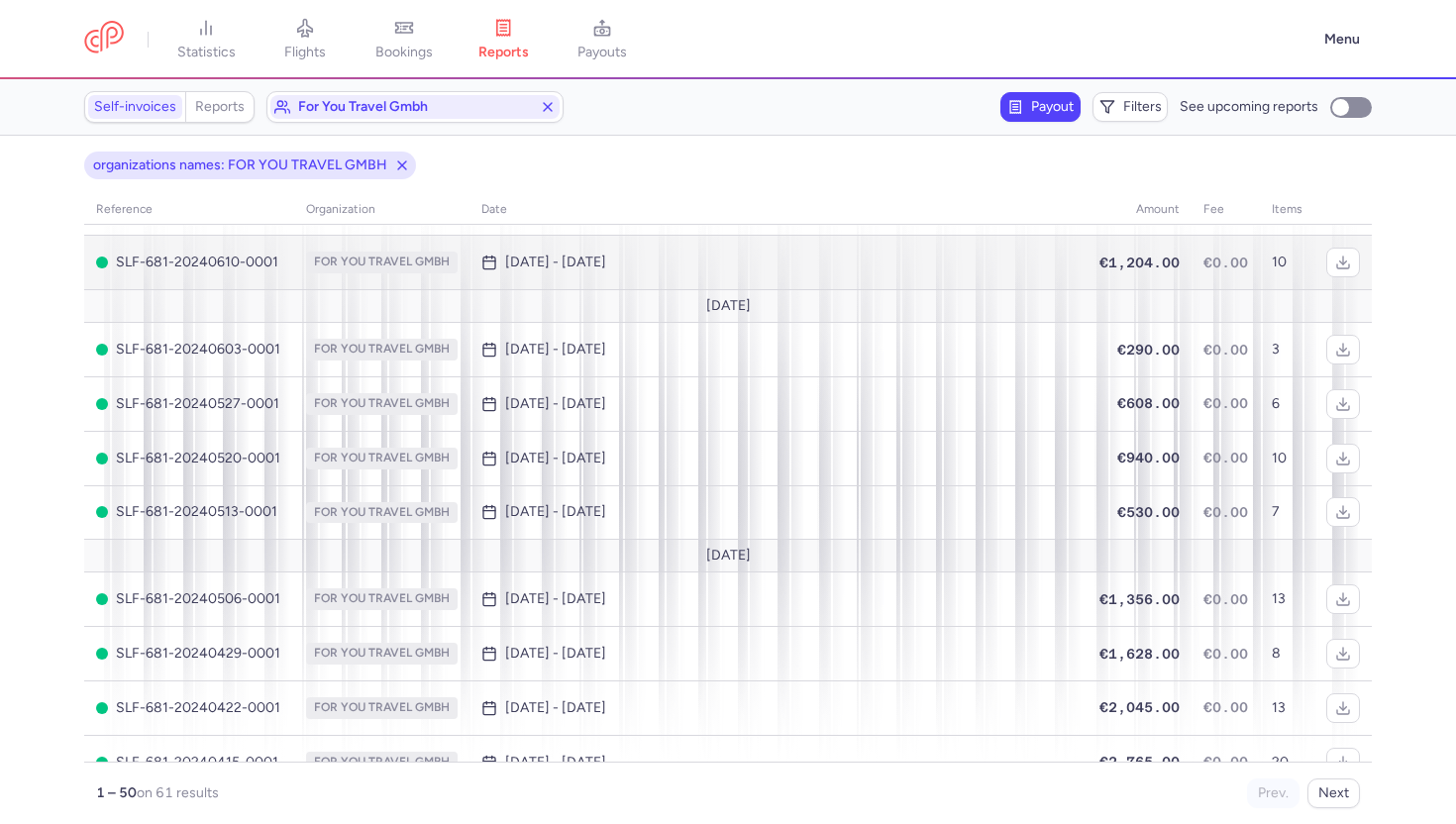 scroll, scrollTop: 968, scrollLeft: 0, axis: vertical 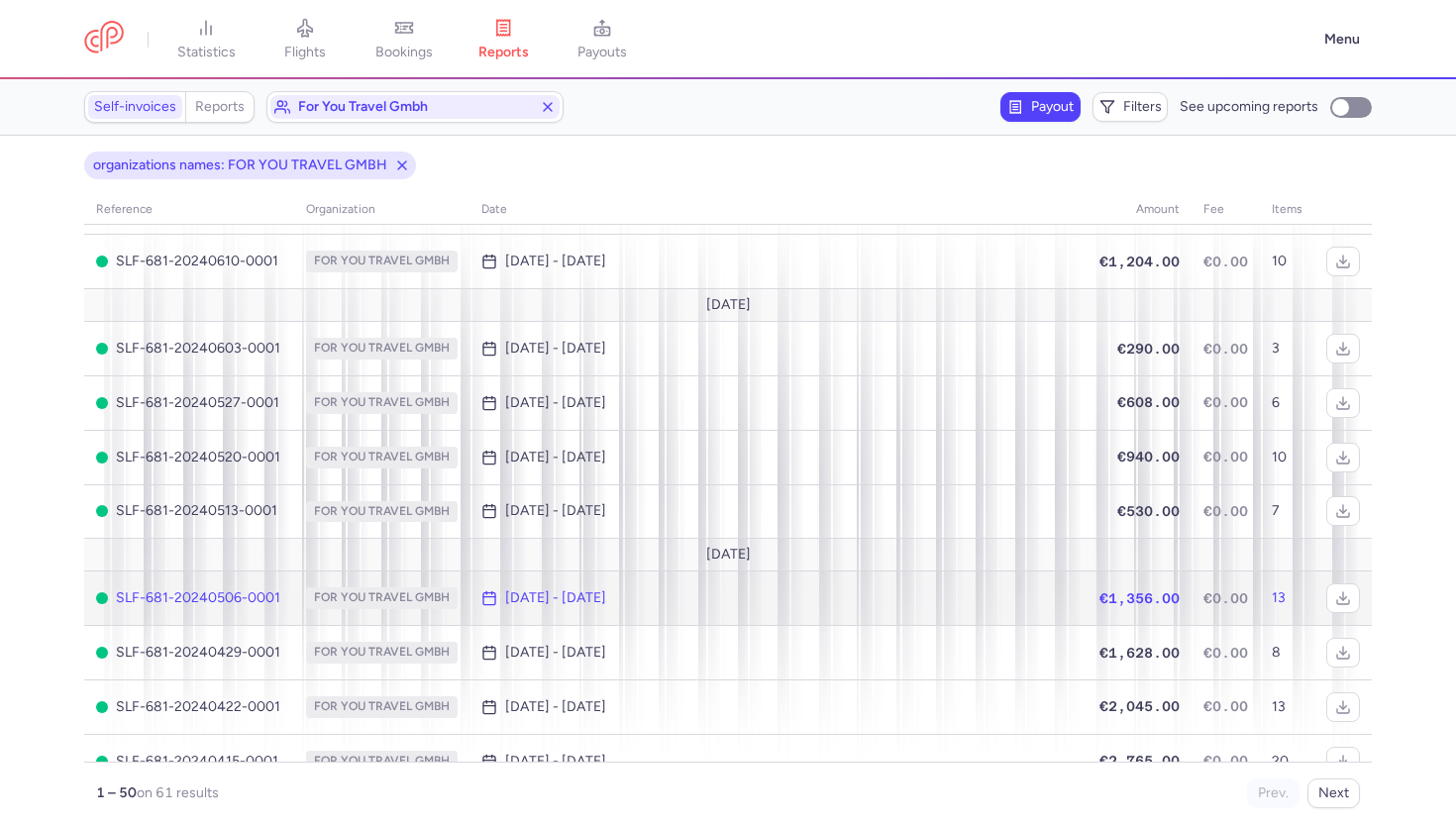 click on "SLF-681-20240506-0001" 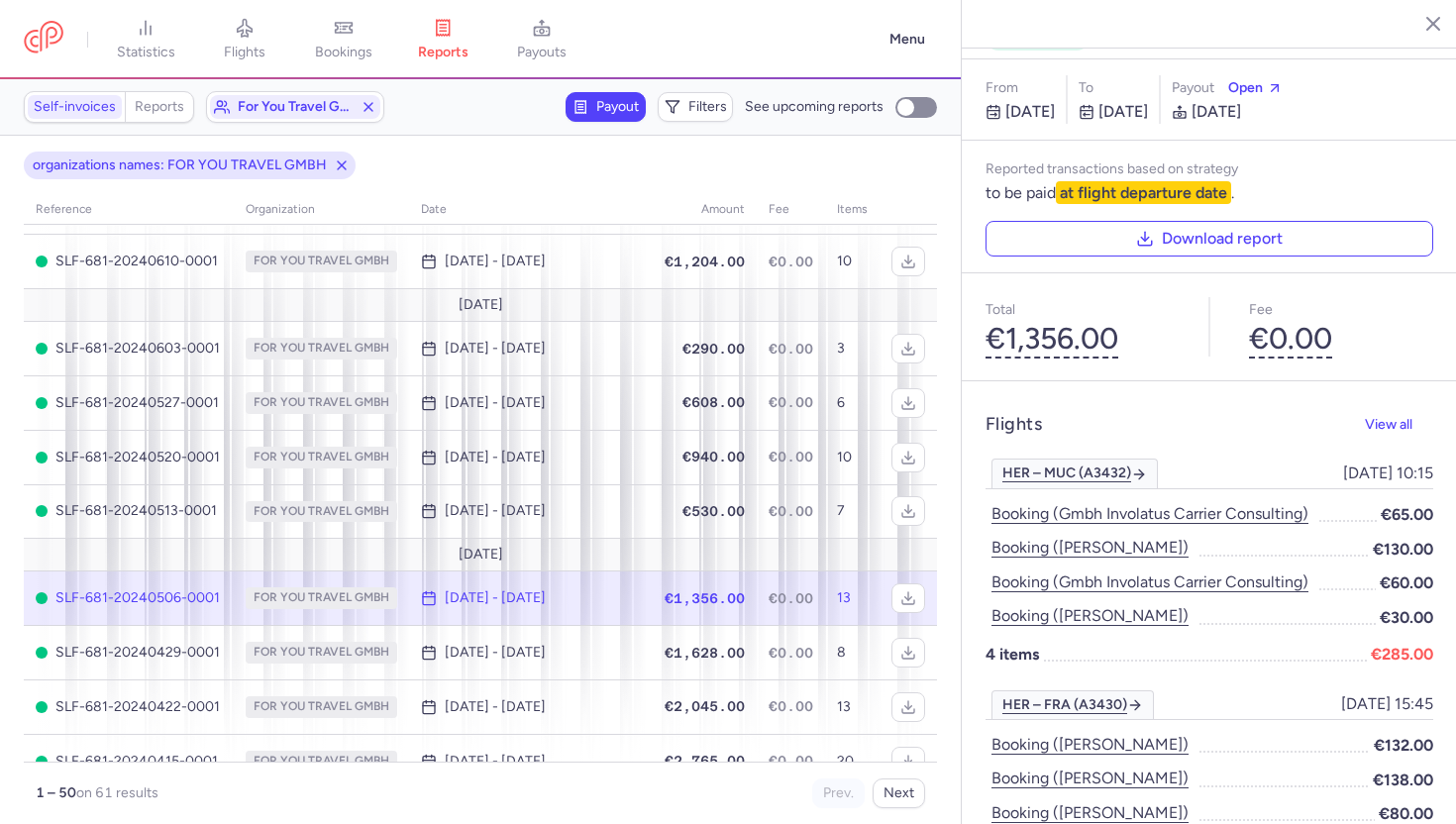 scroll, scrollTop: 31, scrollLeft: 0, axis: vertical 